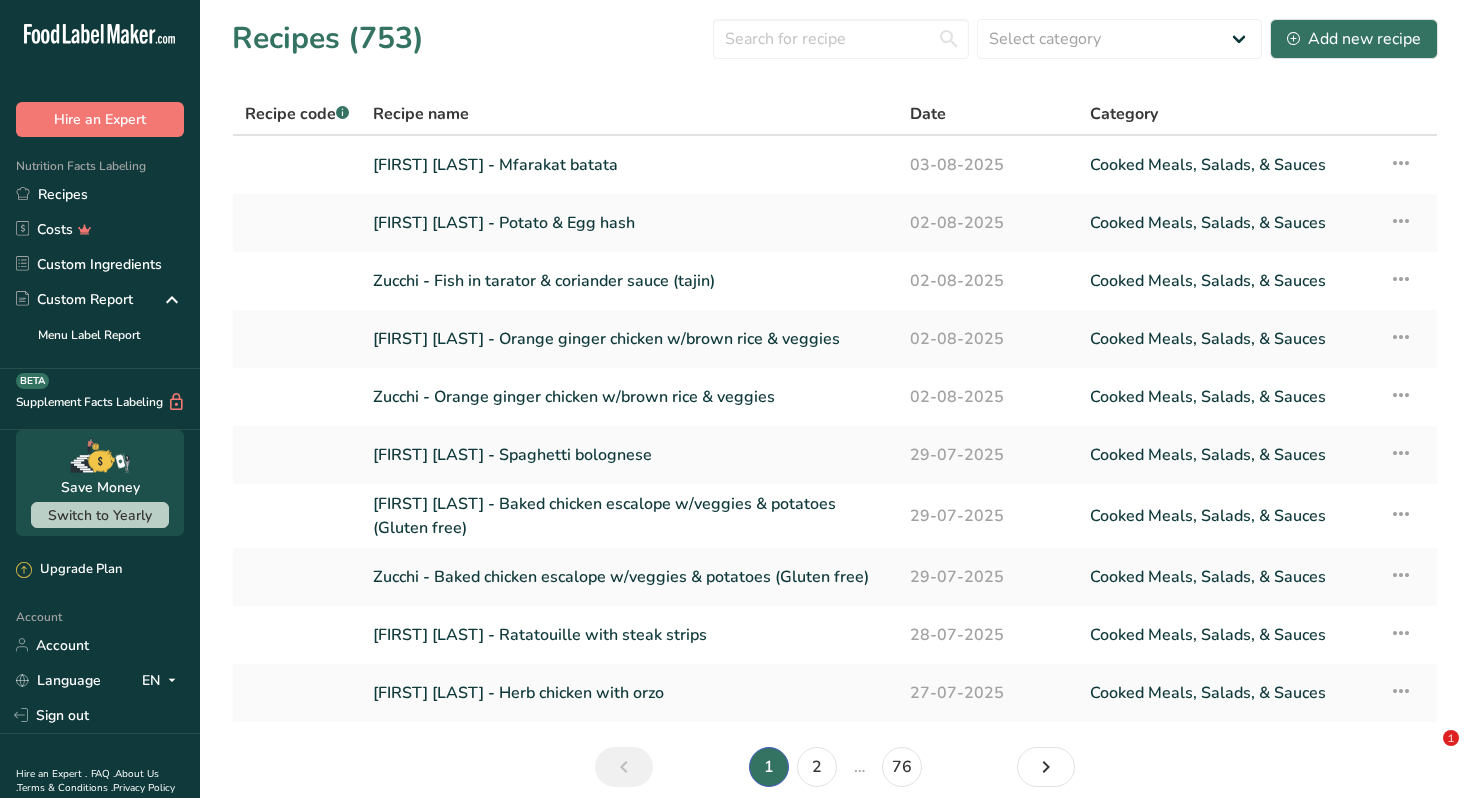 scroll, scrollTop: 0, scrollLeft: 0, axis: both 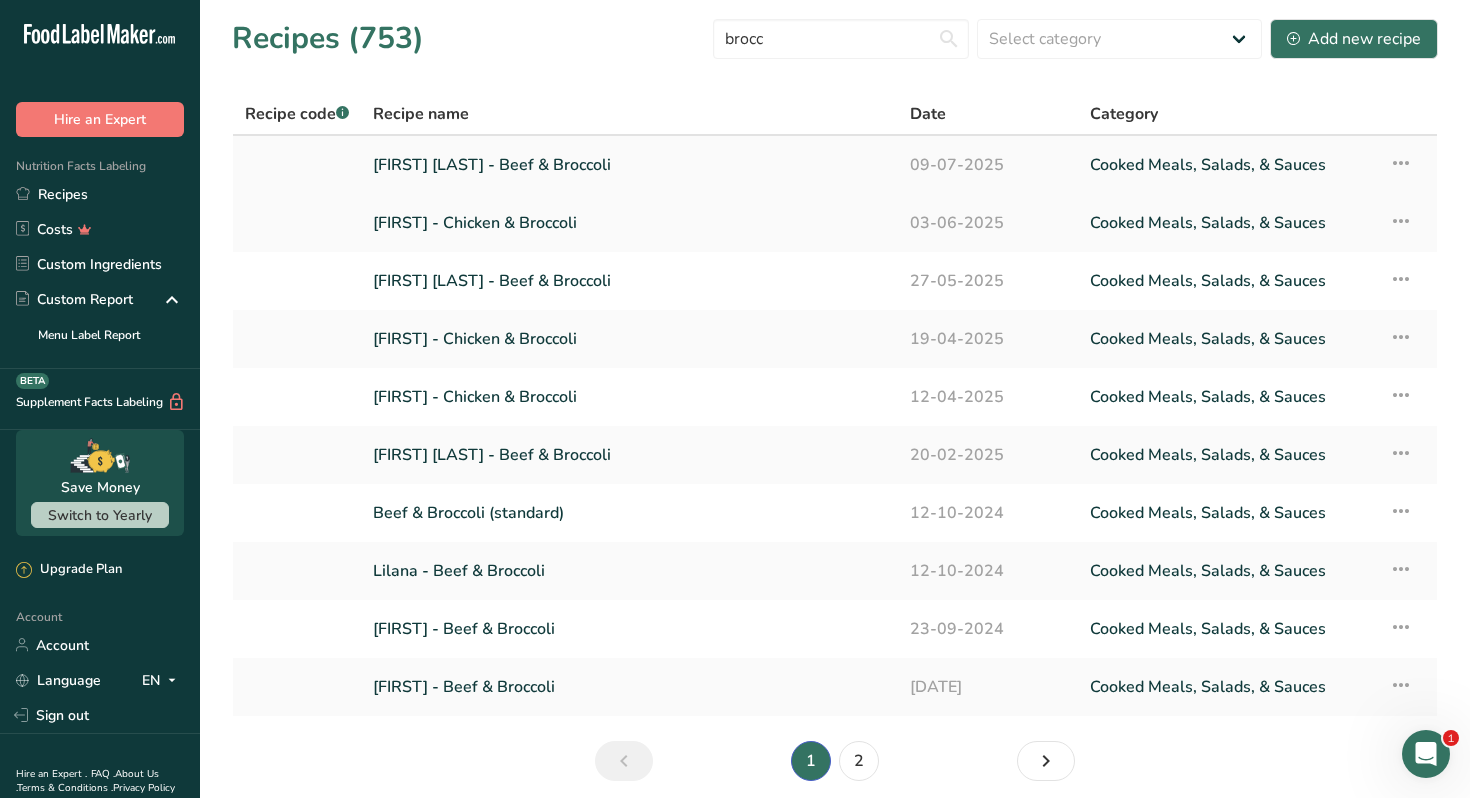 type on "brocc" 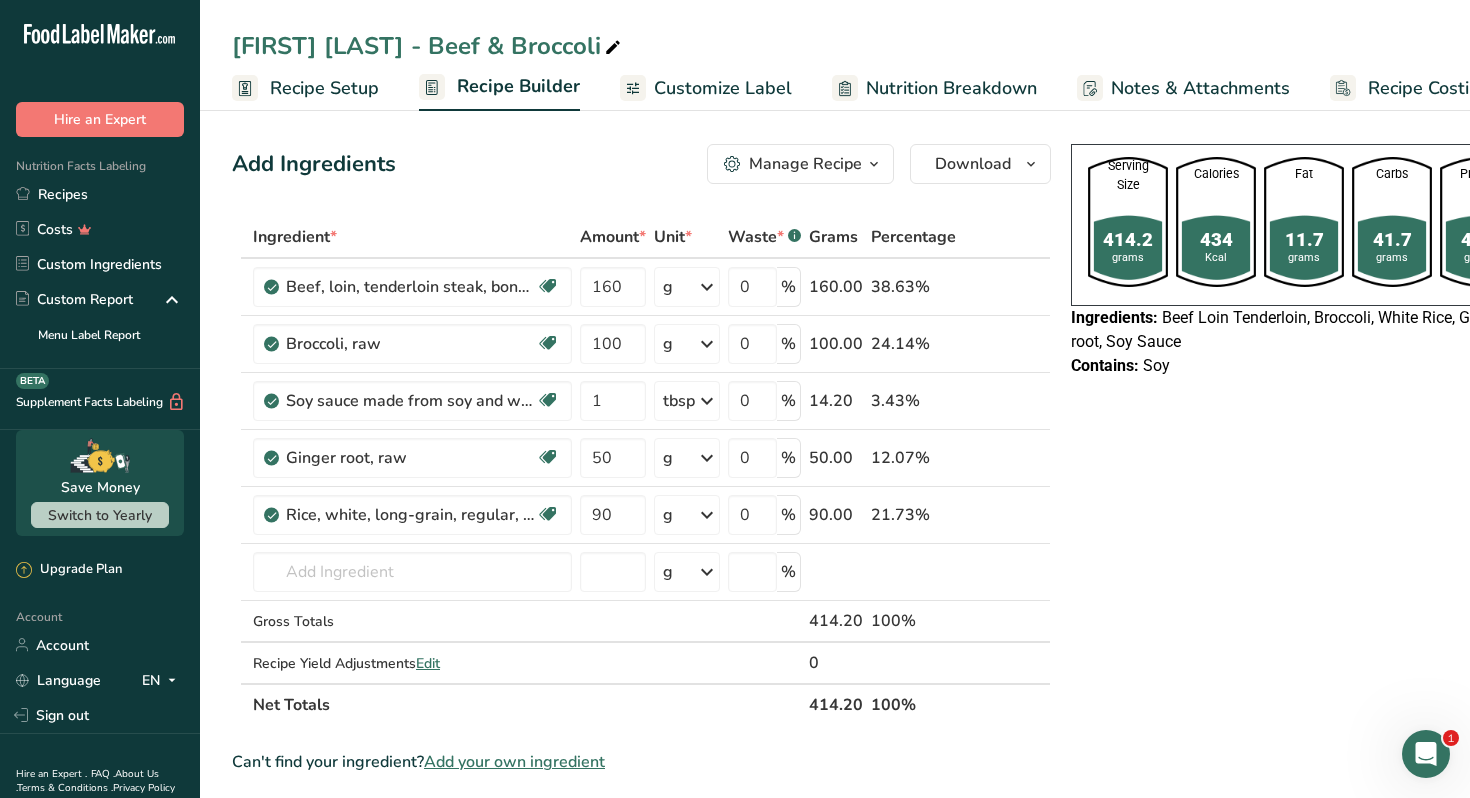 click on "Manage Recipe" at bounding box center (805, 164) 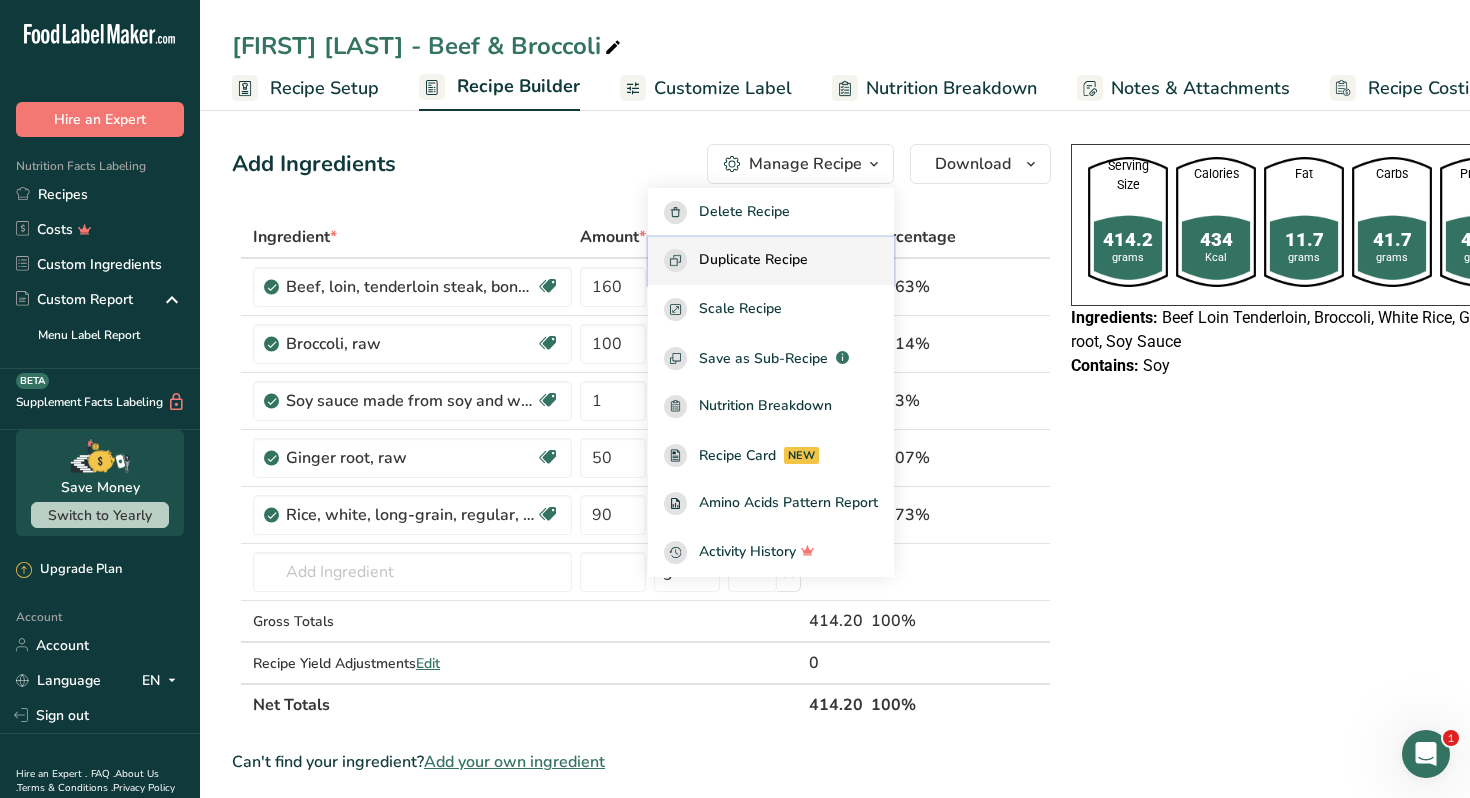 click on "Duplicate Recipe" at bounding box center [753, 260] 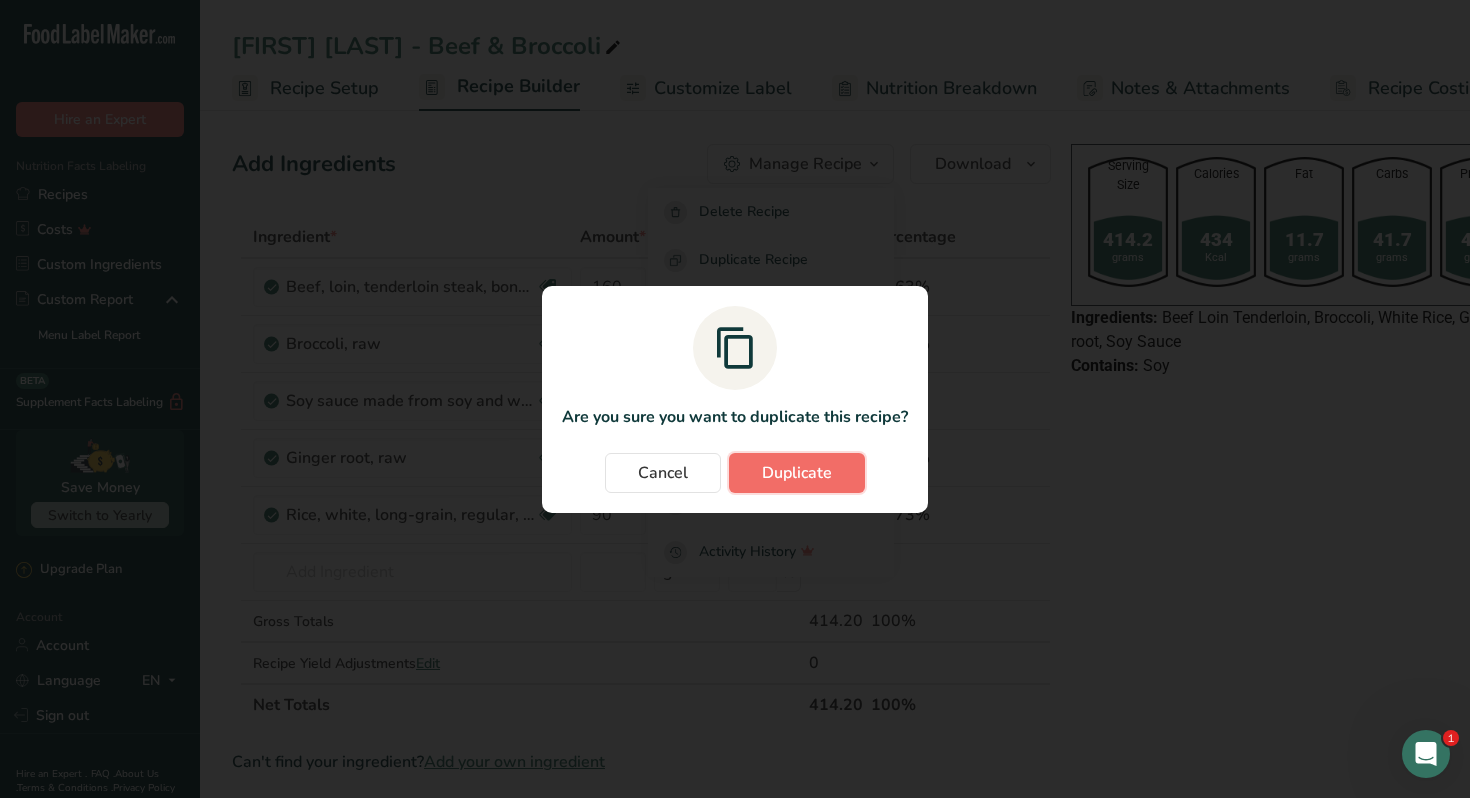 click on "Duplicate" at bounding box center (797, 473) 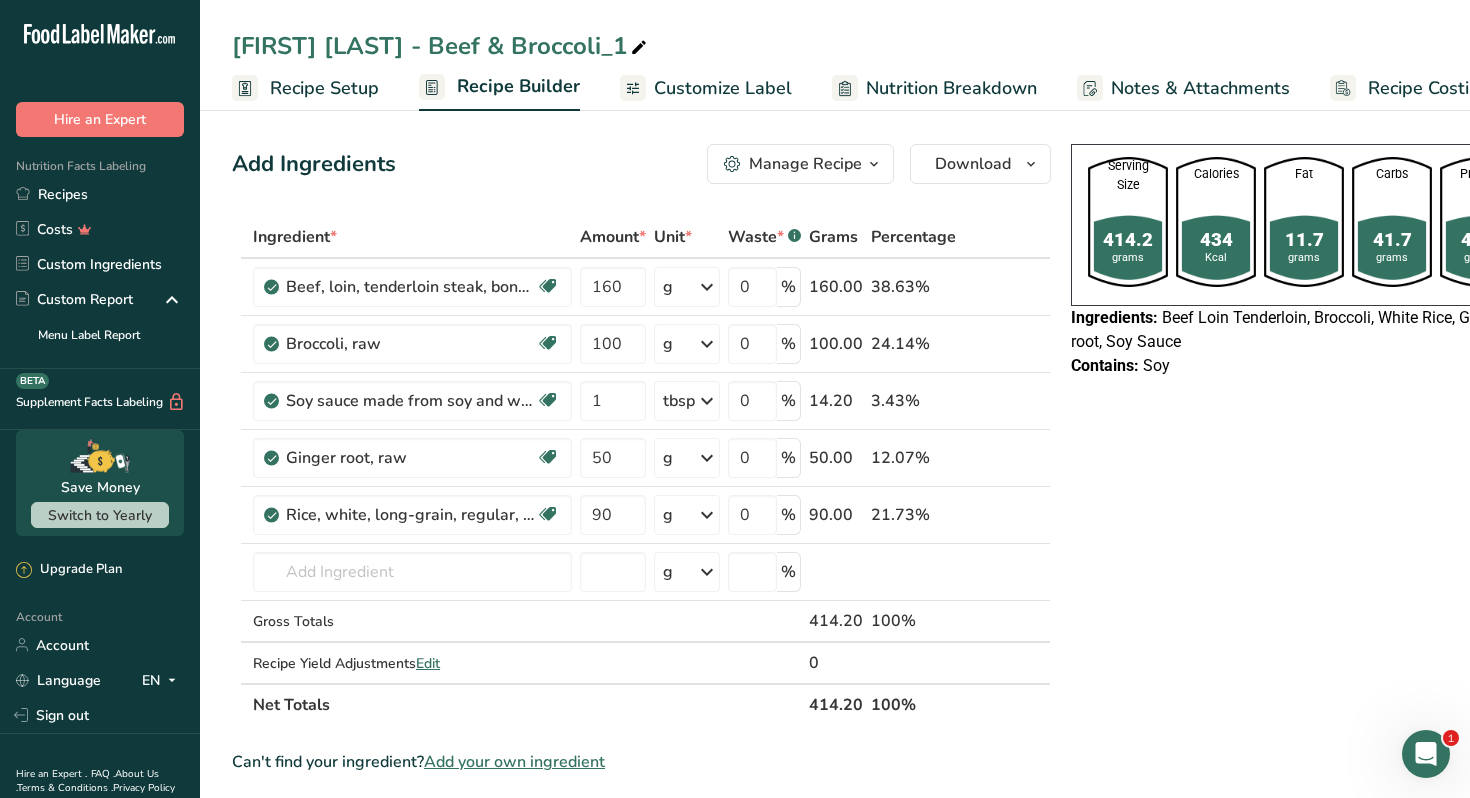 click at bounding box center (639, 48) 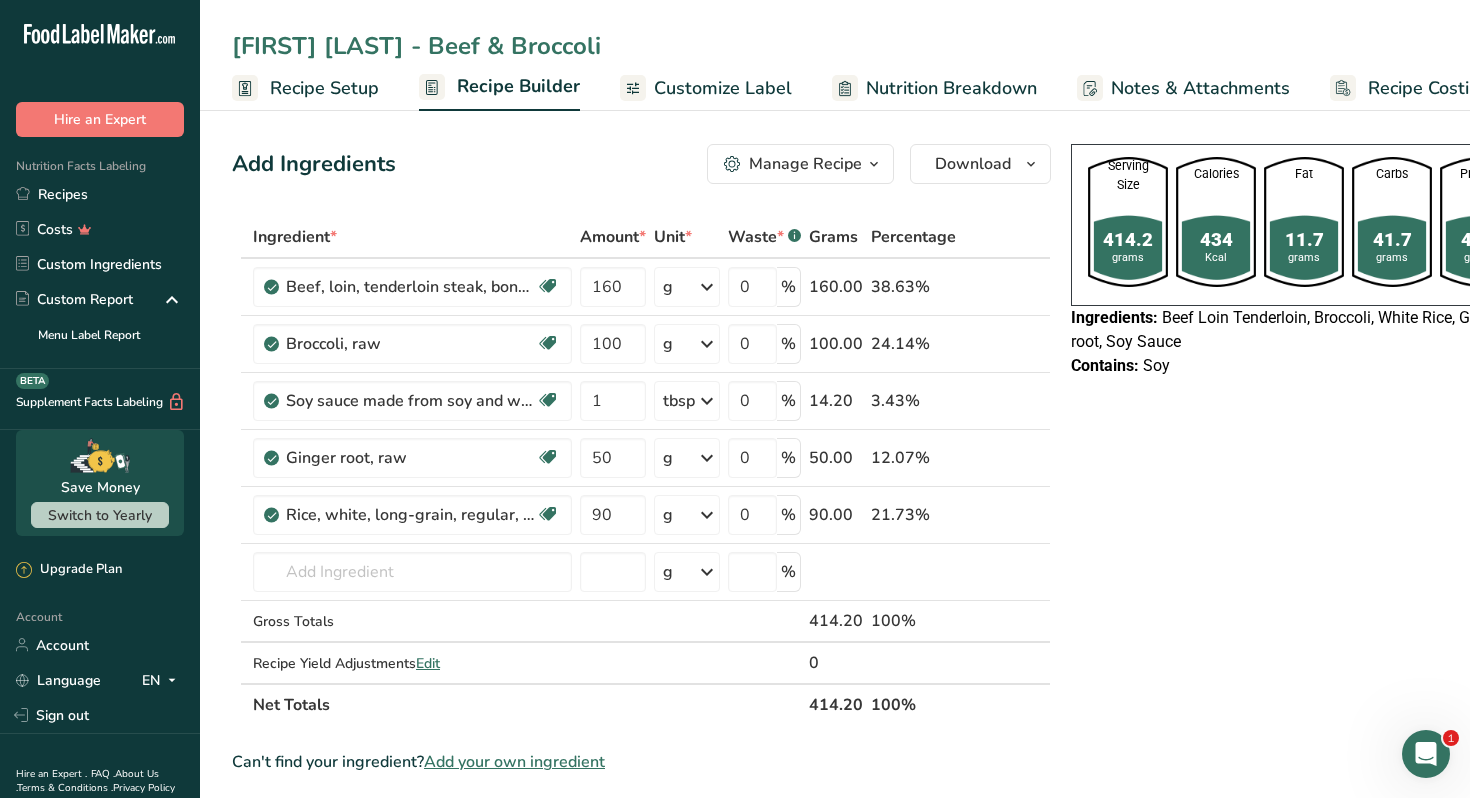 click on "Nour Awad - Beef & Broccoli" at bounding box center (835, 46) 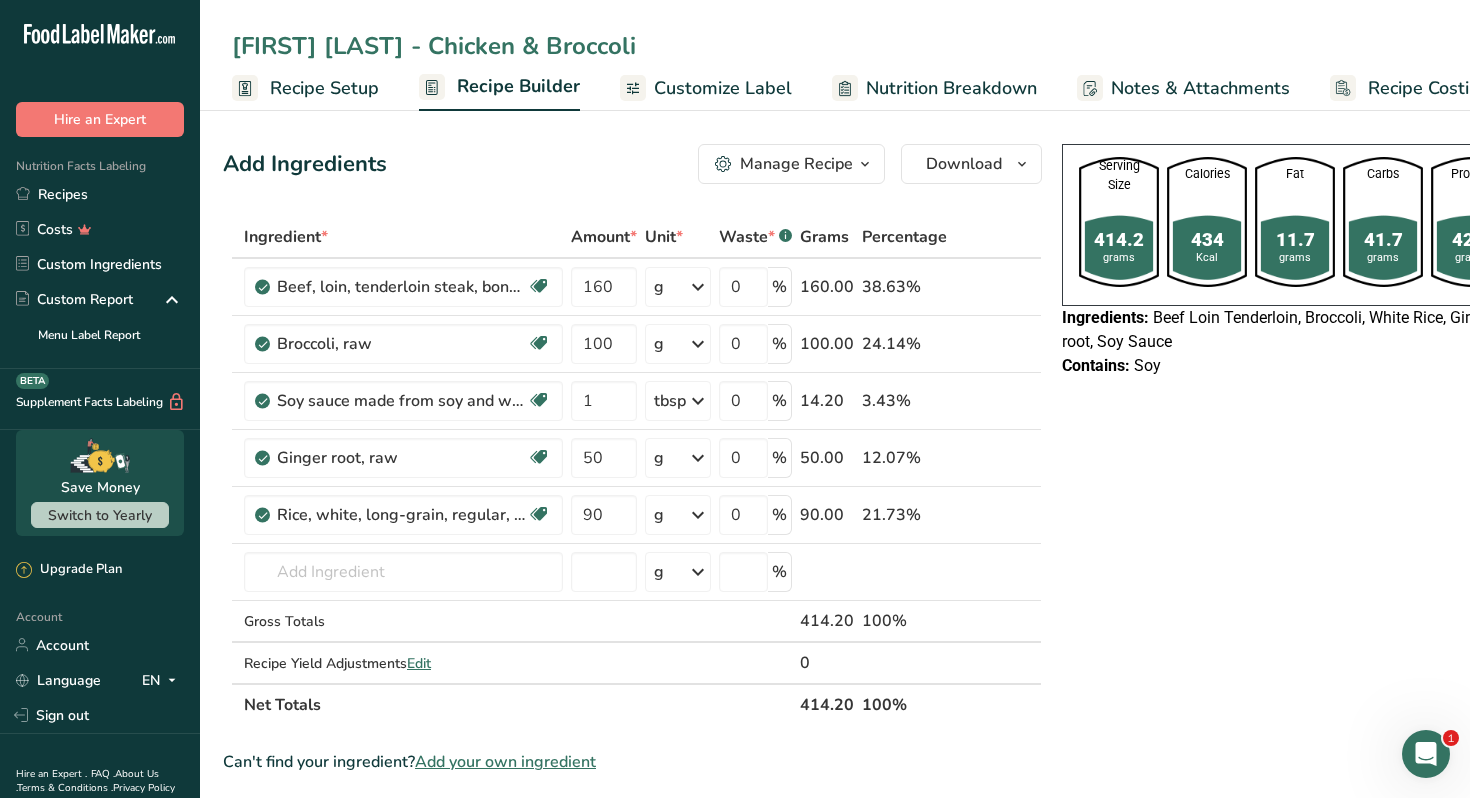 scroll, scrollTop: 0, scrollLeft: 10, axis: horizontal 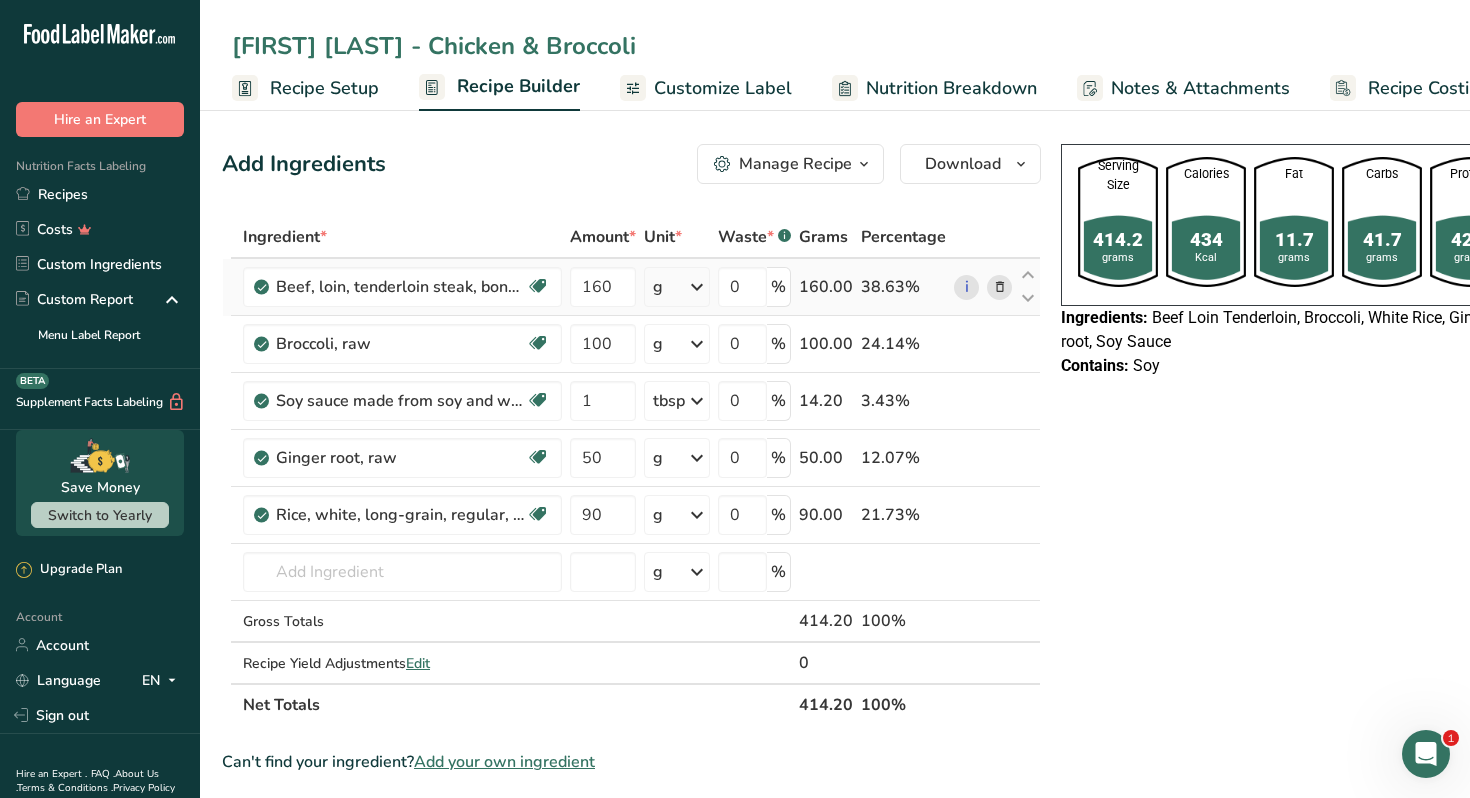 type on "[FIRST] [LAST] - Chicken & Broccoli" 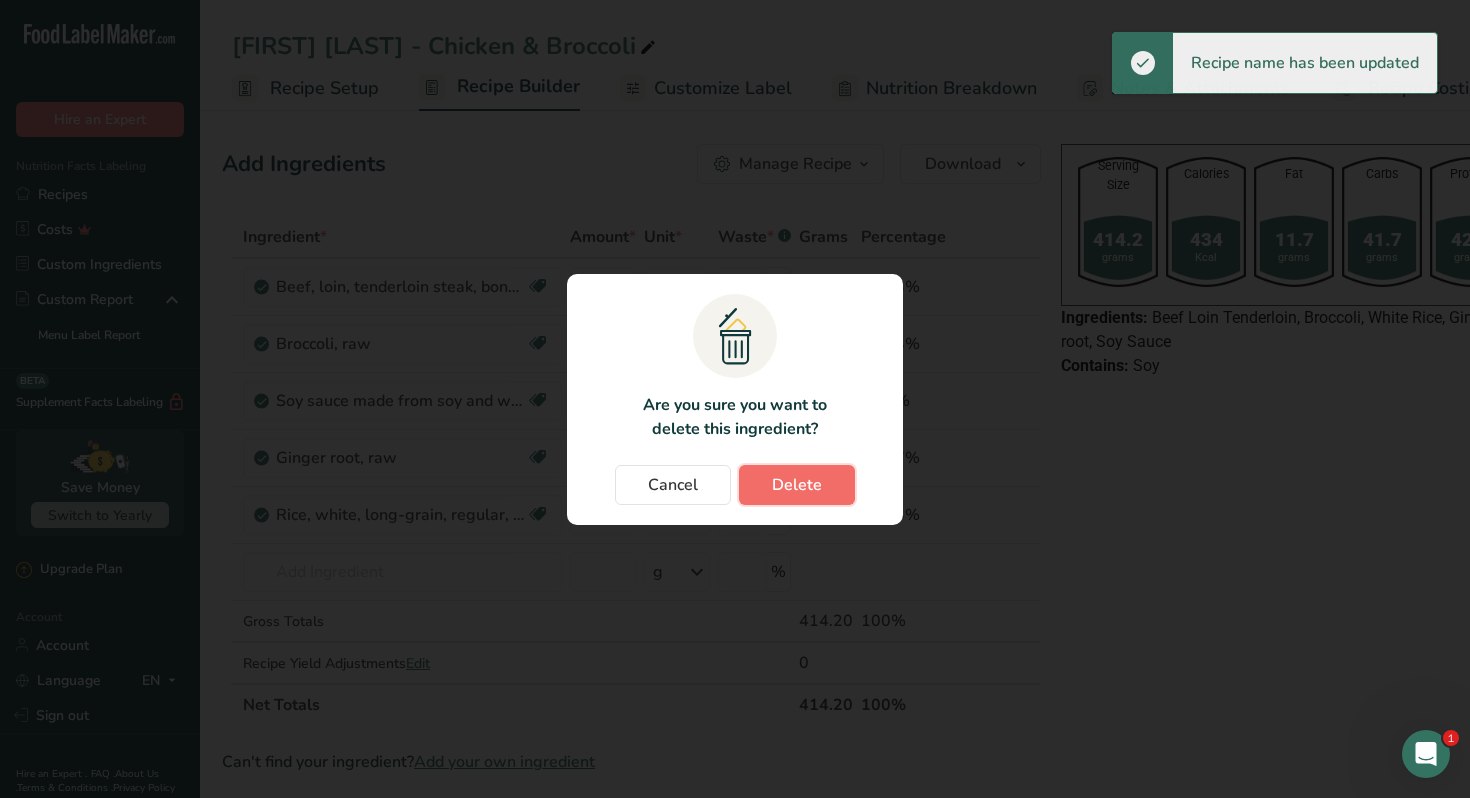 click on "Delete" at bounding box center (797, 485) 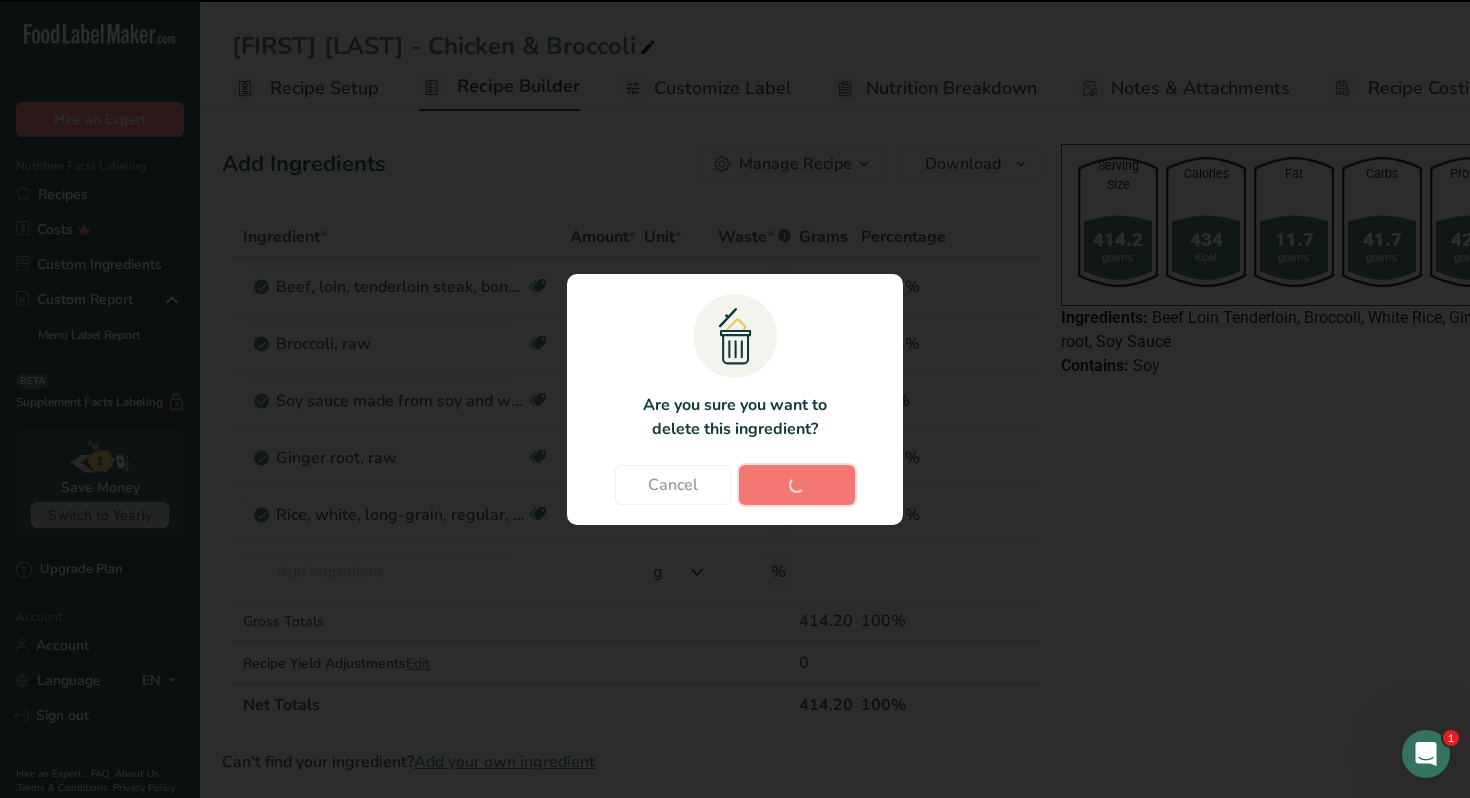 type on "100" 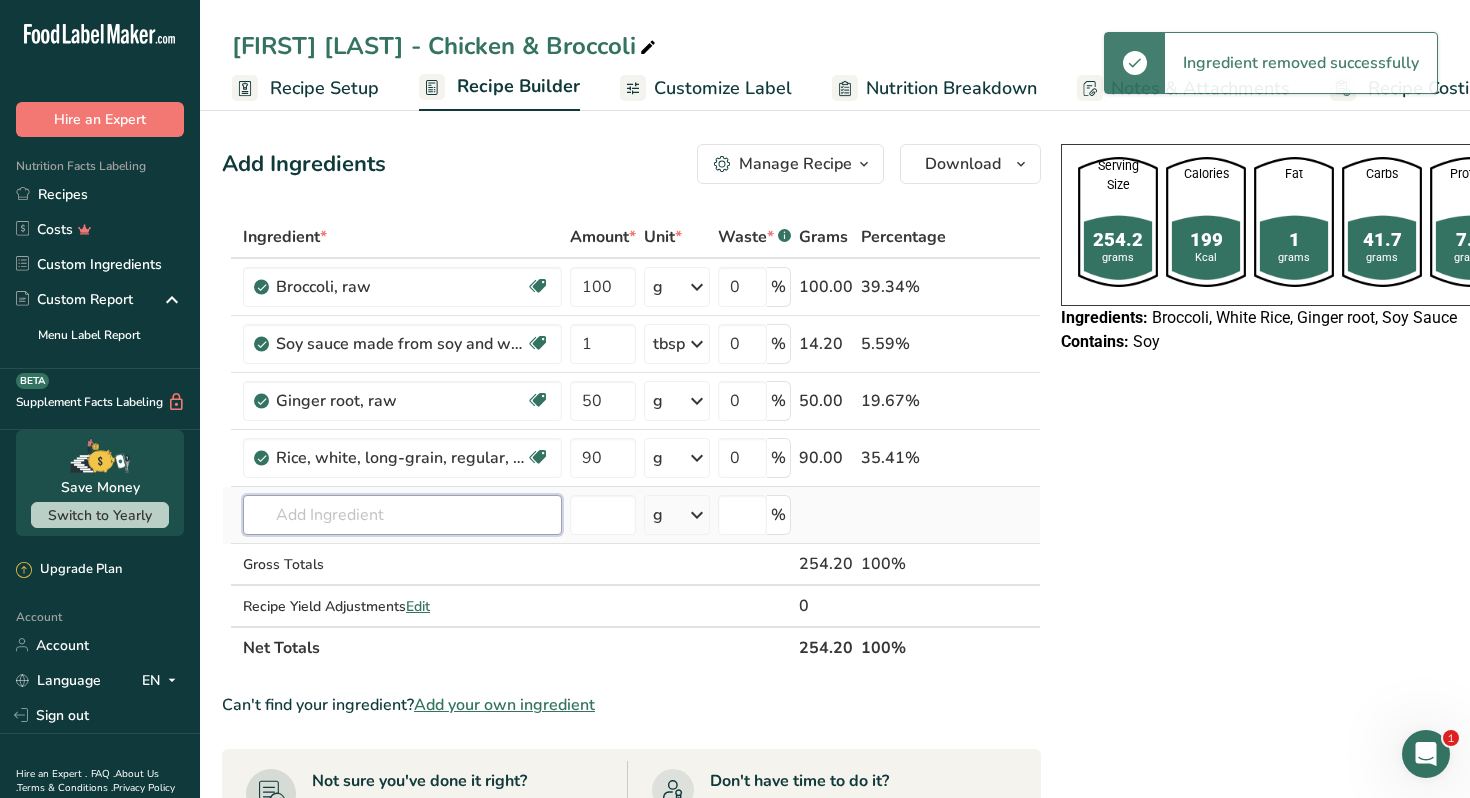 click at bounding box center (402, 515) 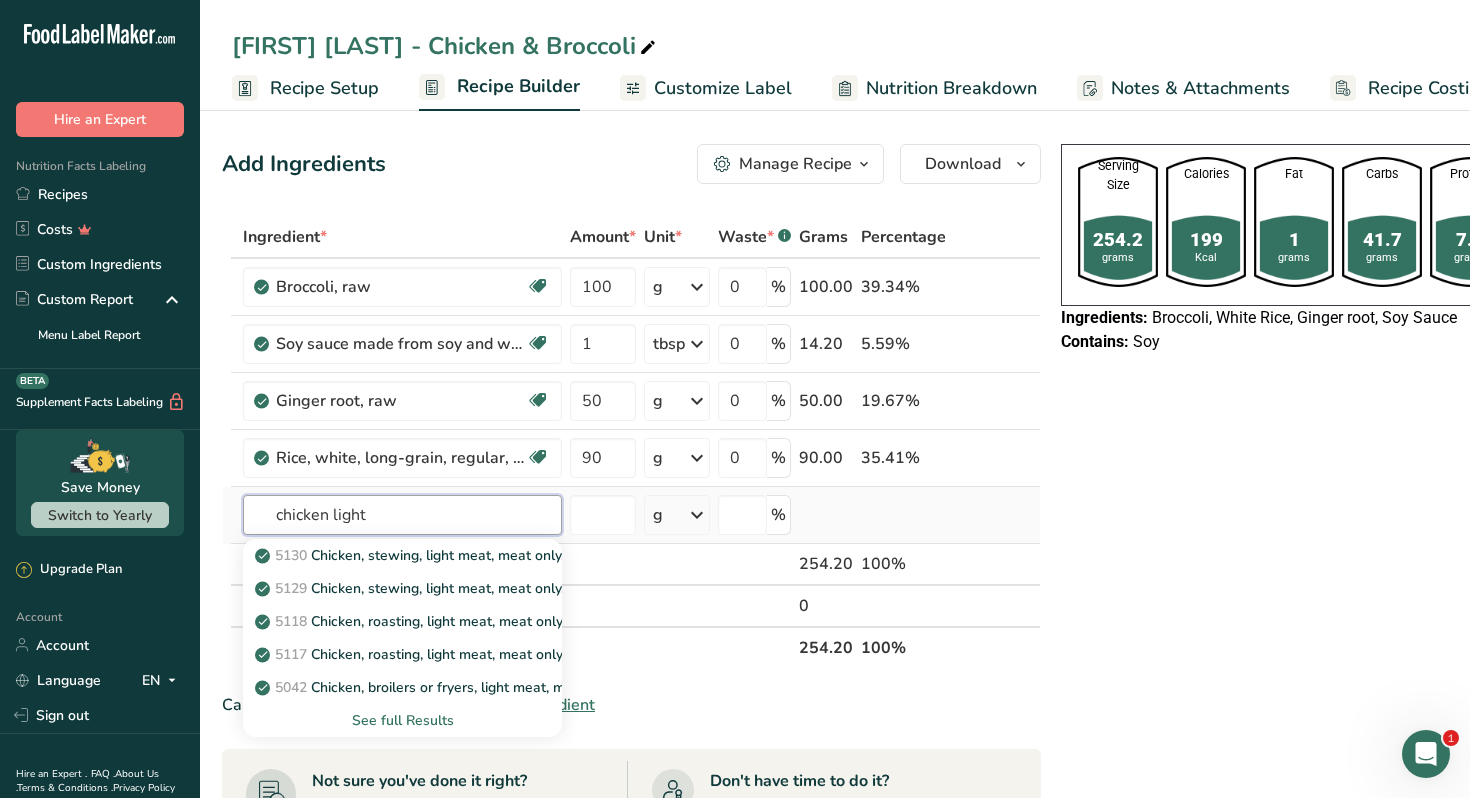 type on "chicken light" 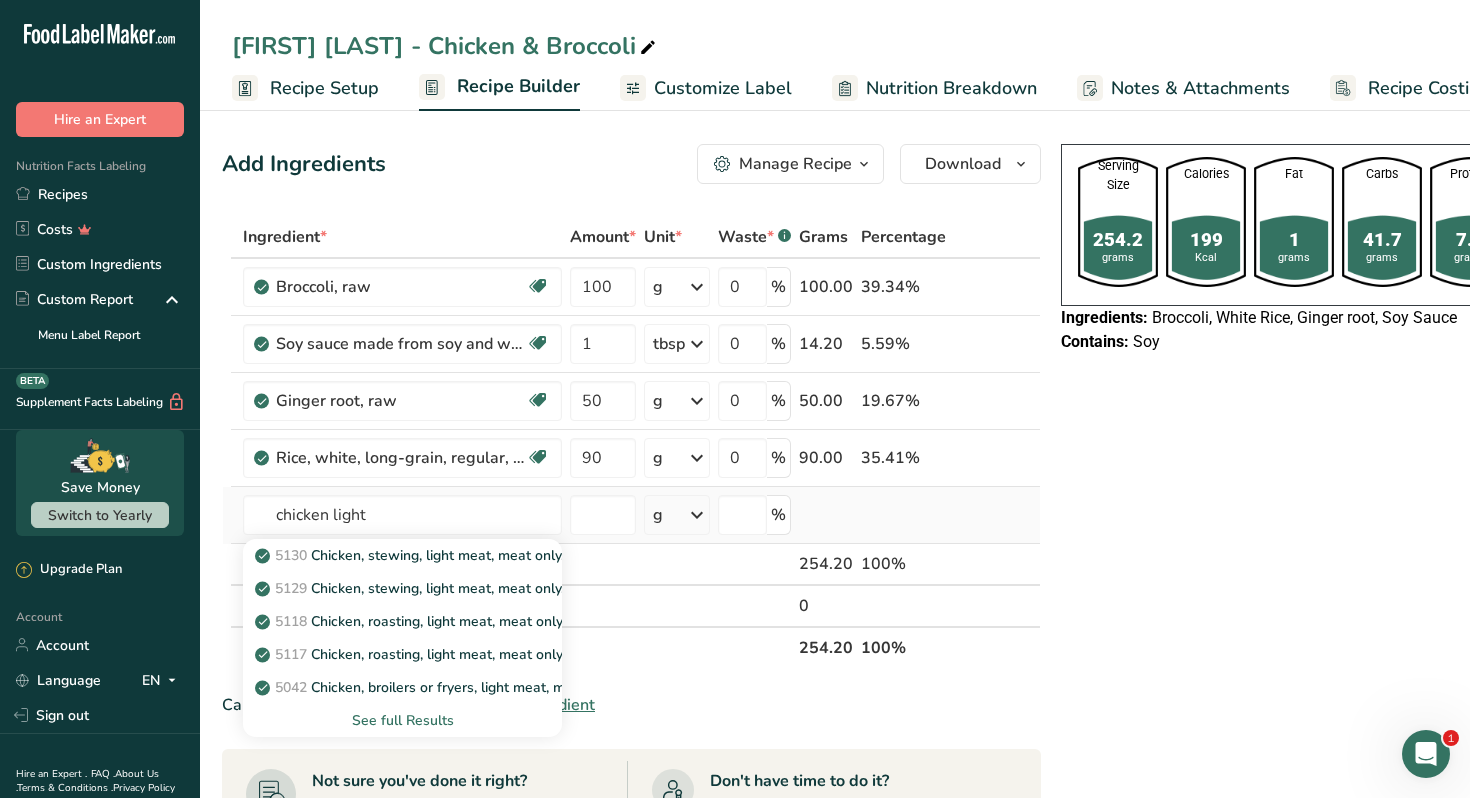 click on "See full Results" at bounding box center [402, 720] 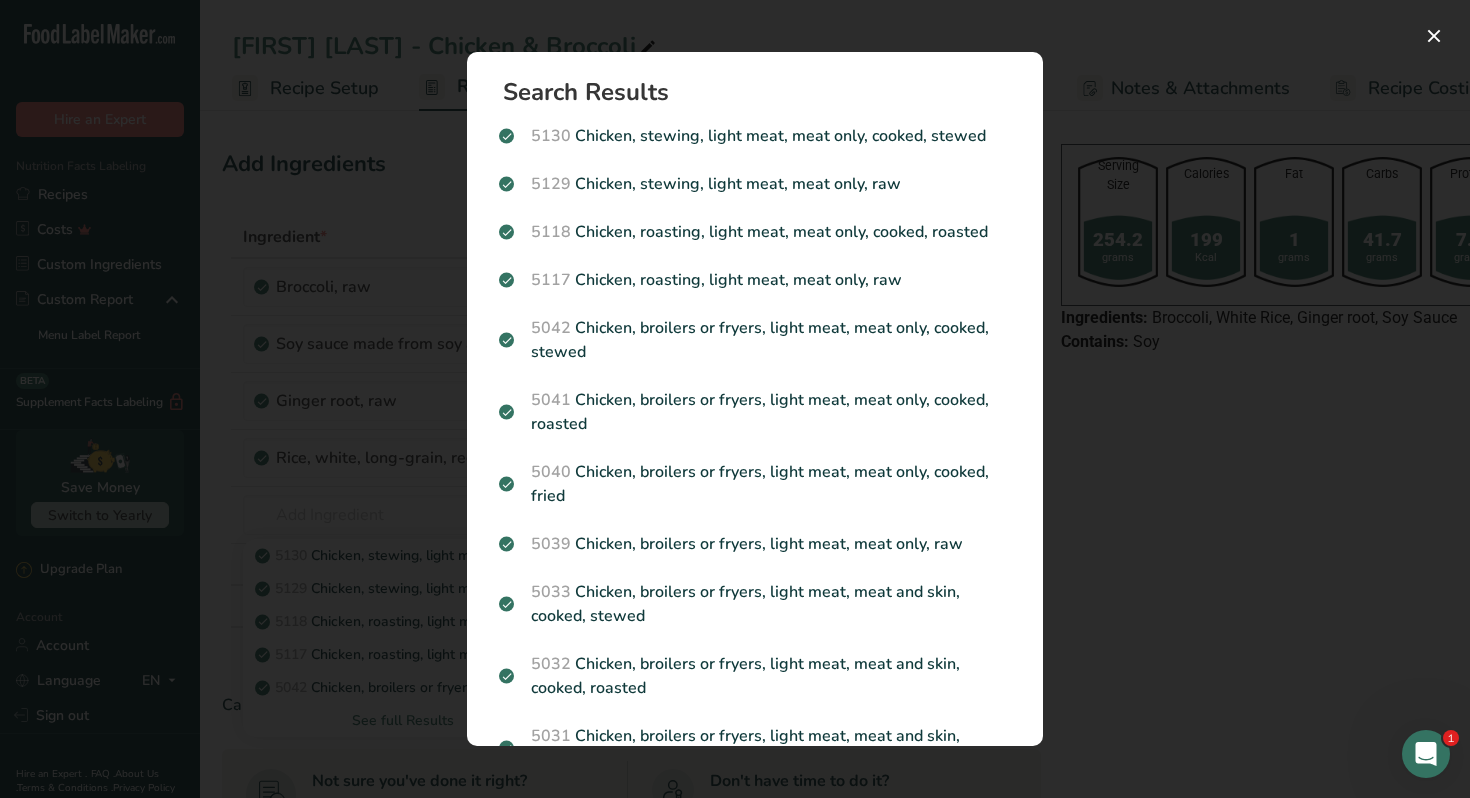 click at bounding box center (735, 399) 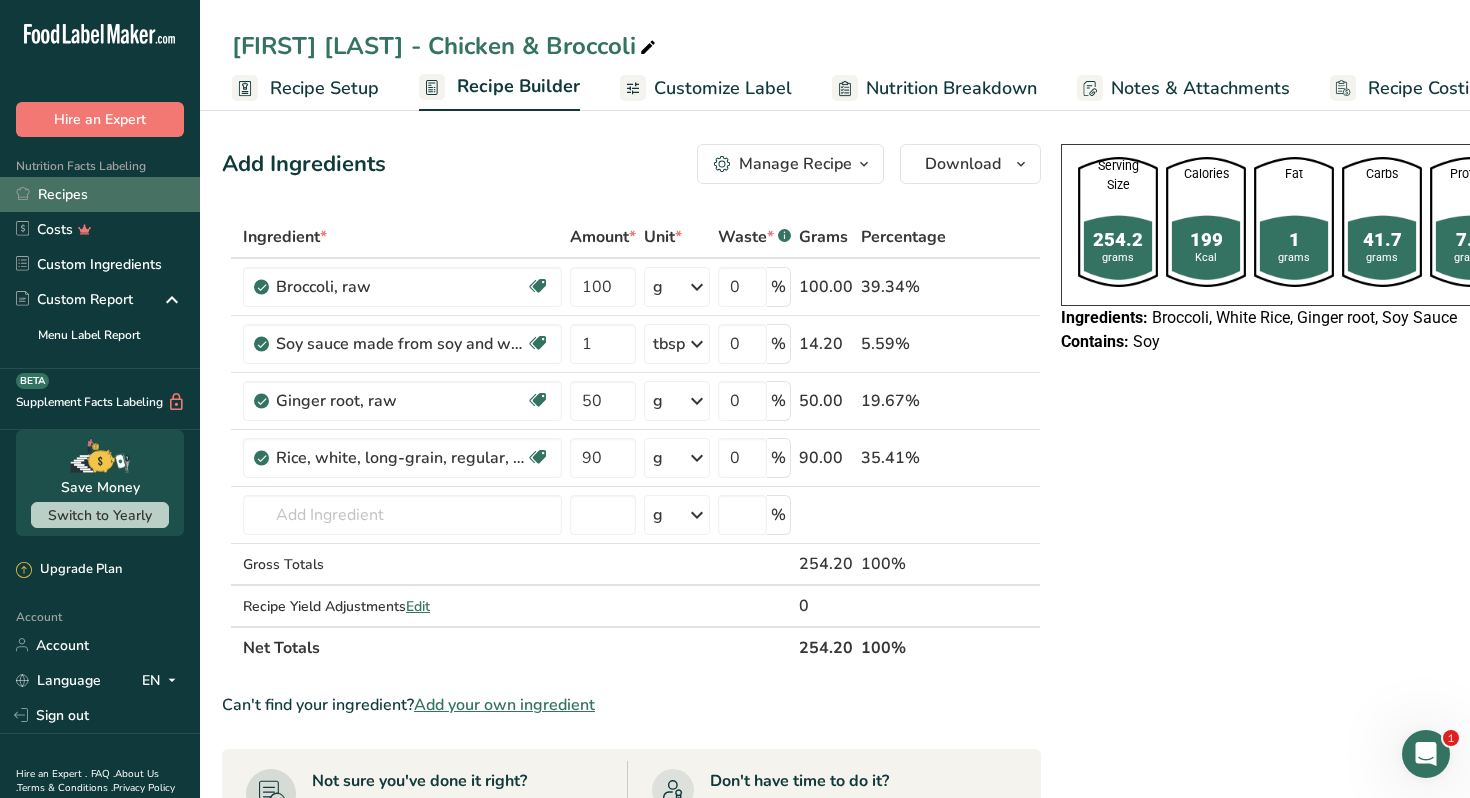 click on "Recipes" at bounding box center (100, 194) 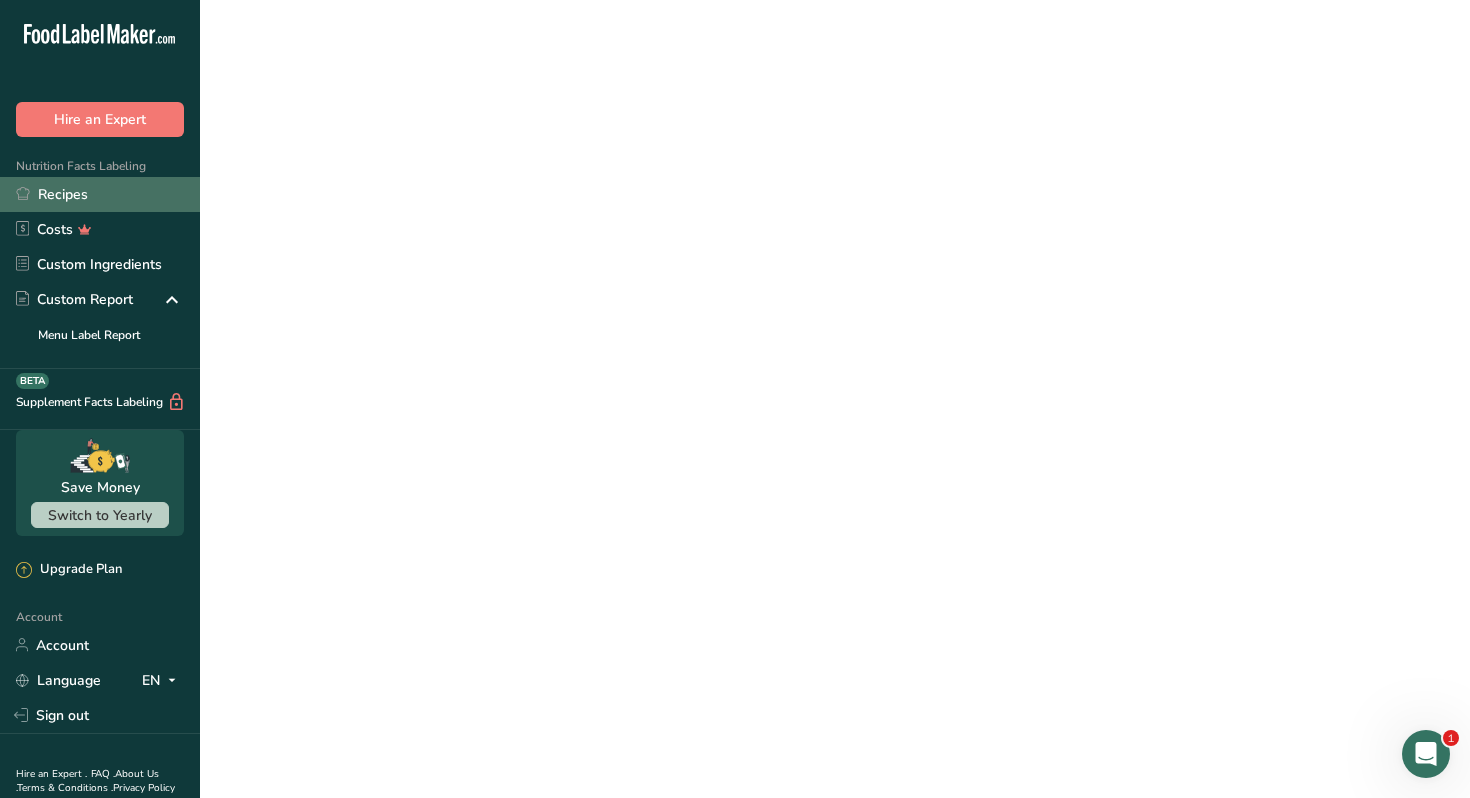 scroll, scrollTop: 0, scrollLeft: 0, axis: both 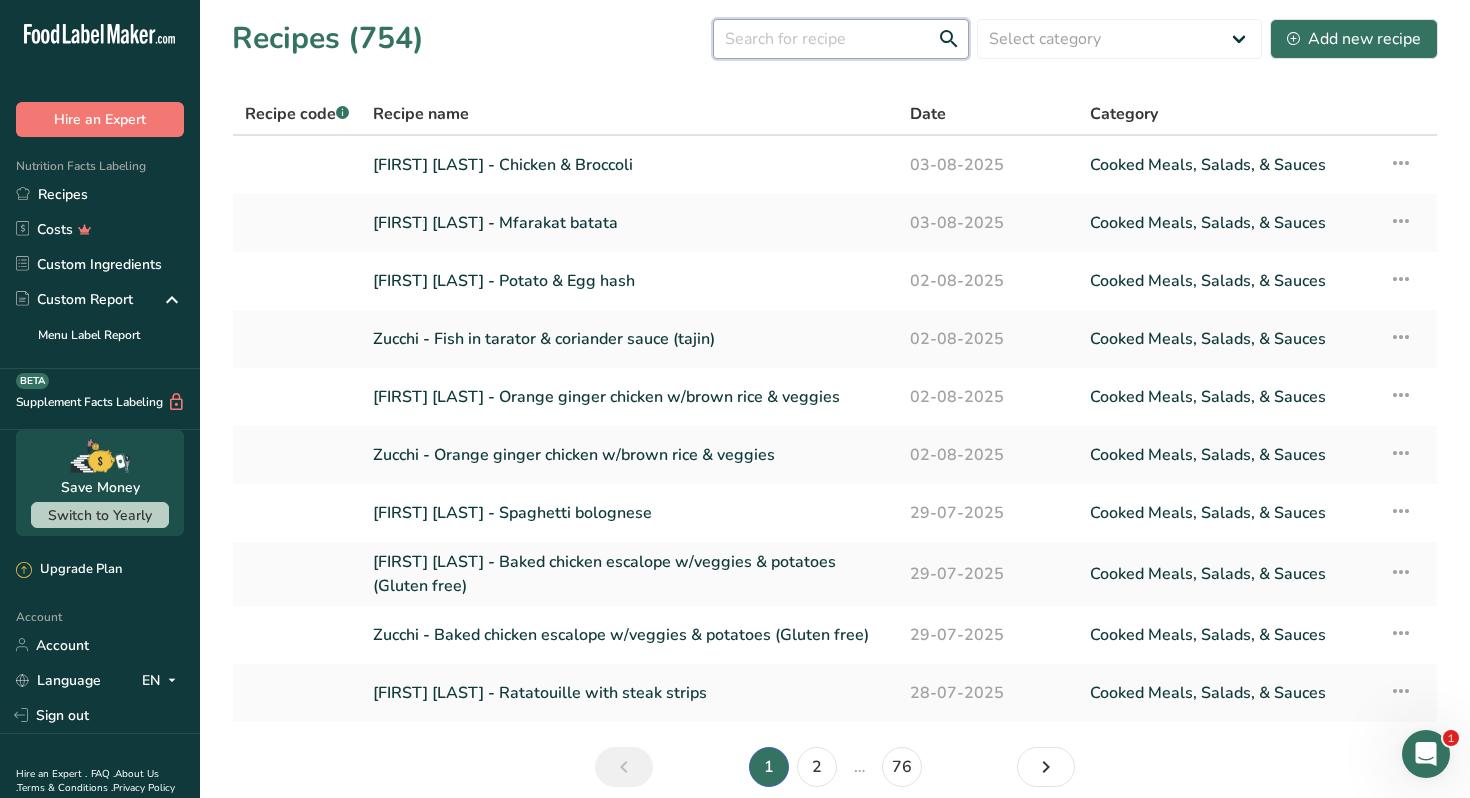 click at bounding box center (841, 39) 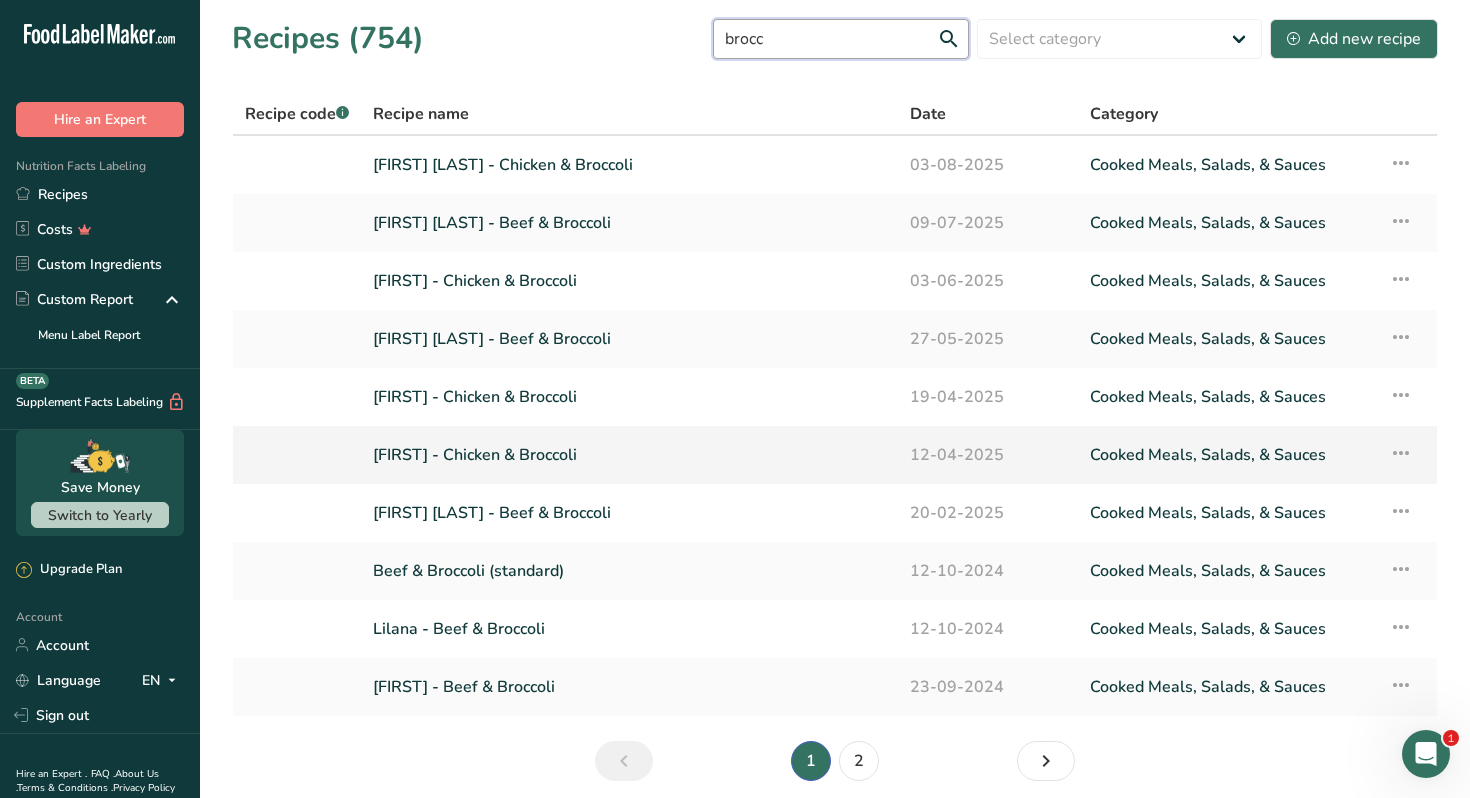 type on "brocc" 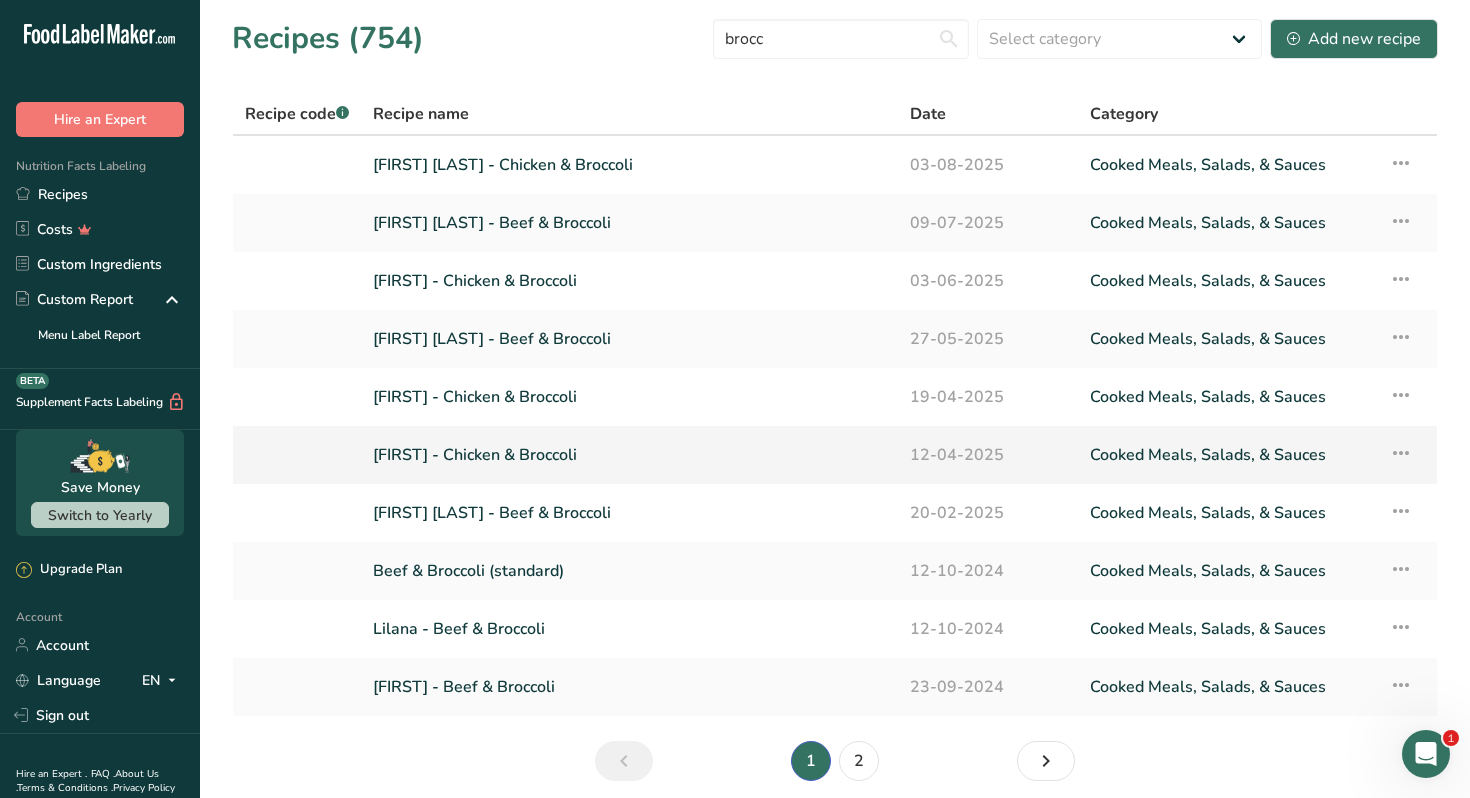click on "[FIRST] - Chicken & Broccoli" at bounding box center (629, 455) 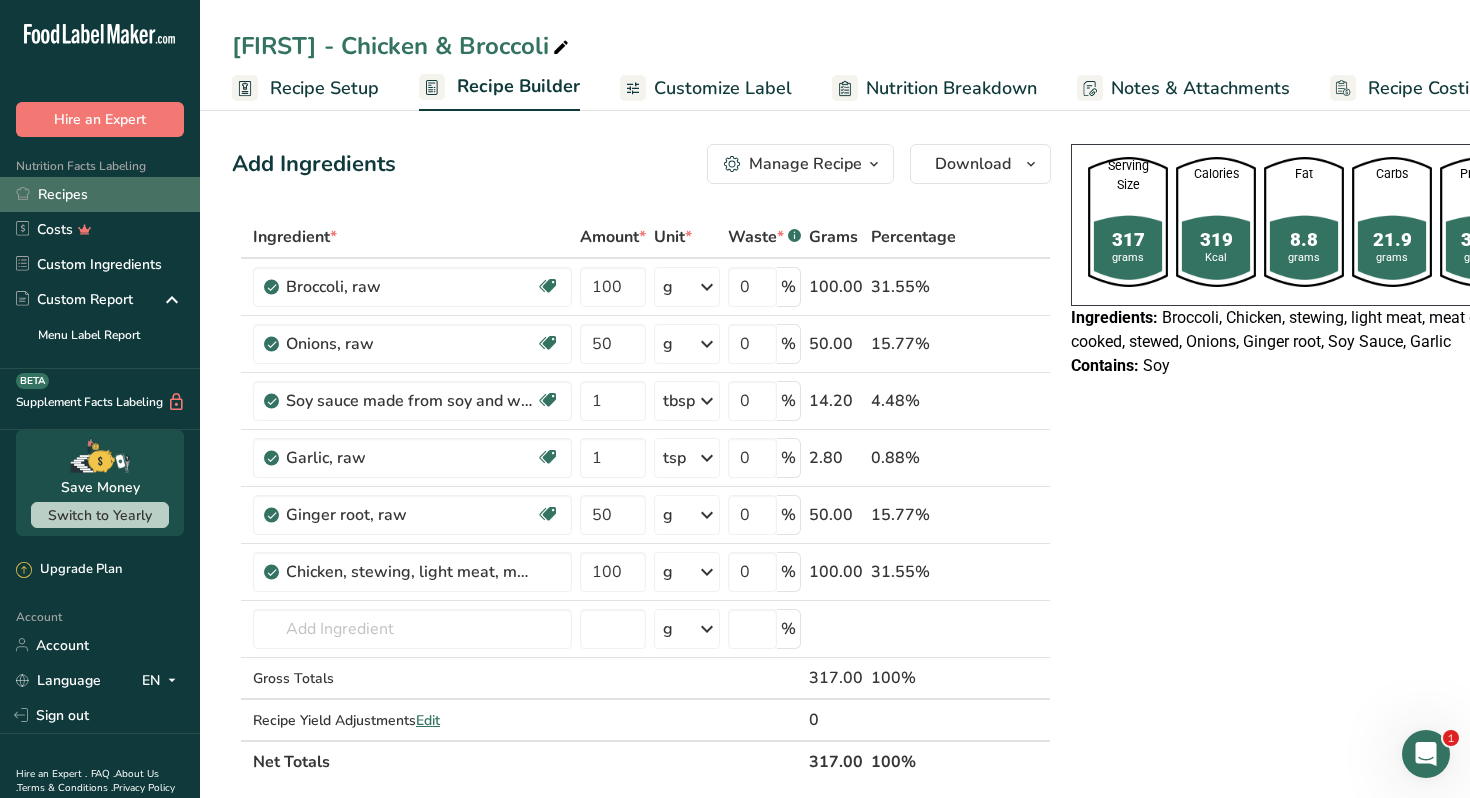 click on "Recipes" at bounding box center (100, 194) 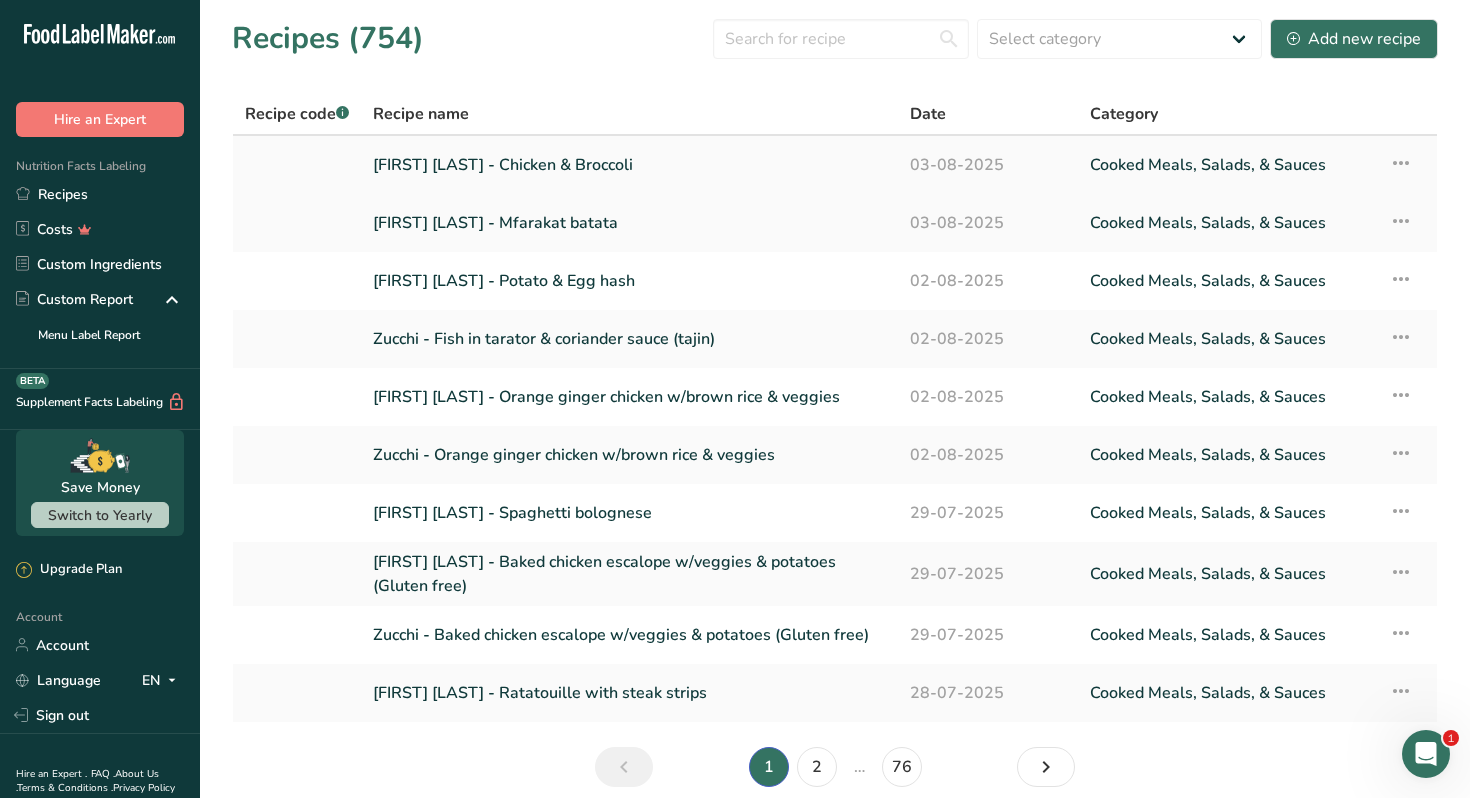click on "[FIRST] [LAST] - Chicken & Broccoli" at bounding box center (629, 165) 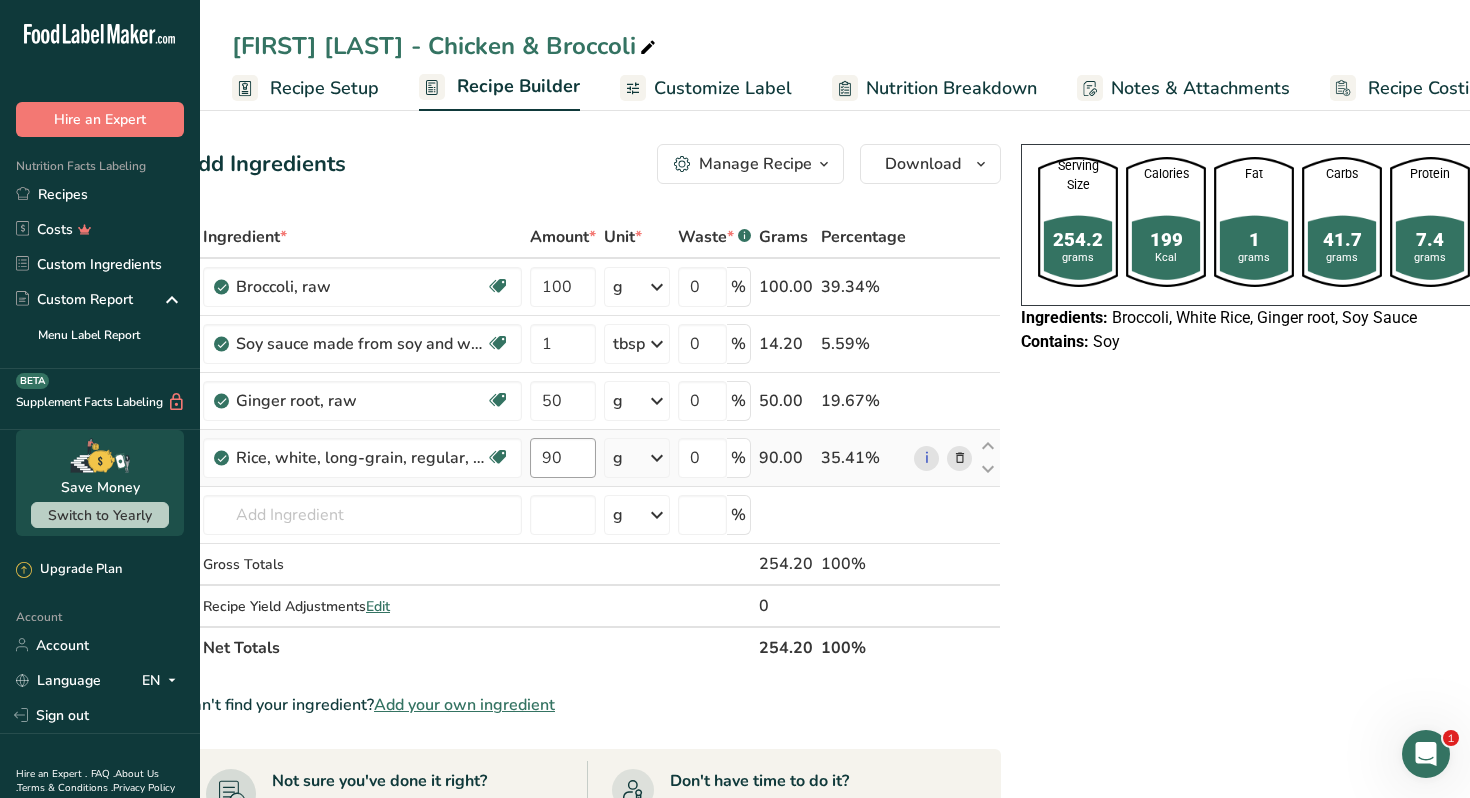 scroll, scrollTop: 0, scrollLeft: 0, axis: both 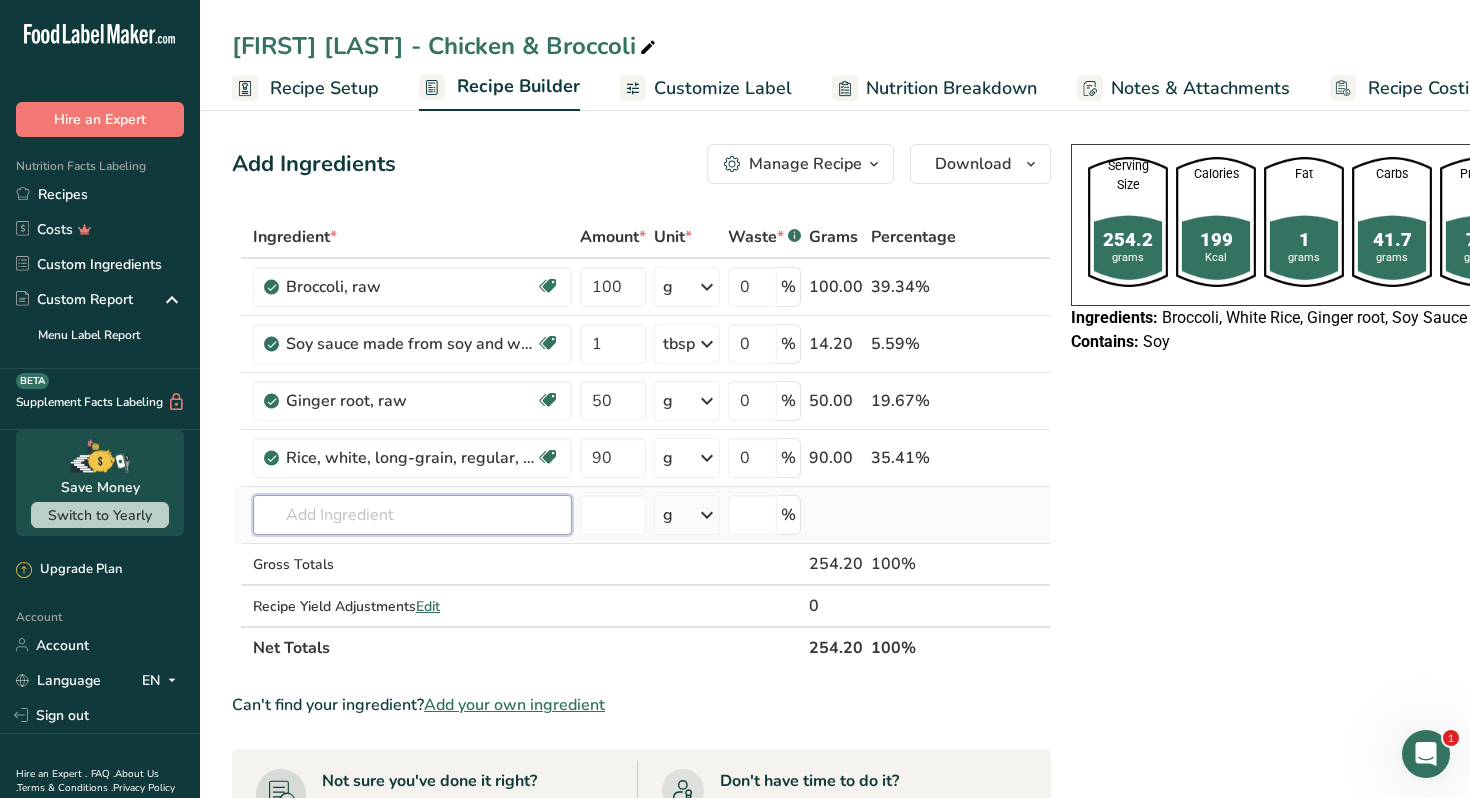 click at bounding box center (412, 515) 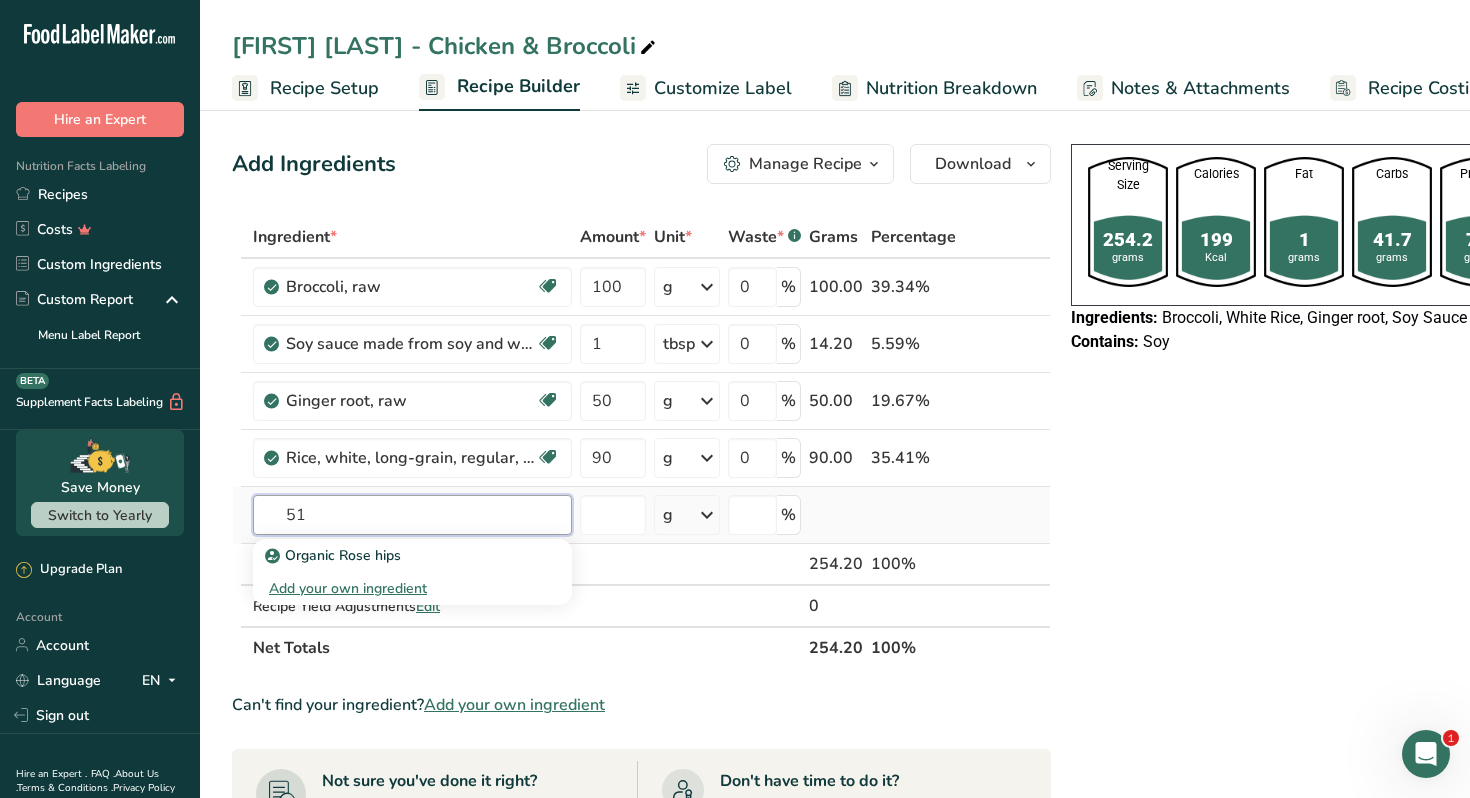 type on "5" 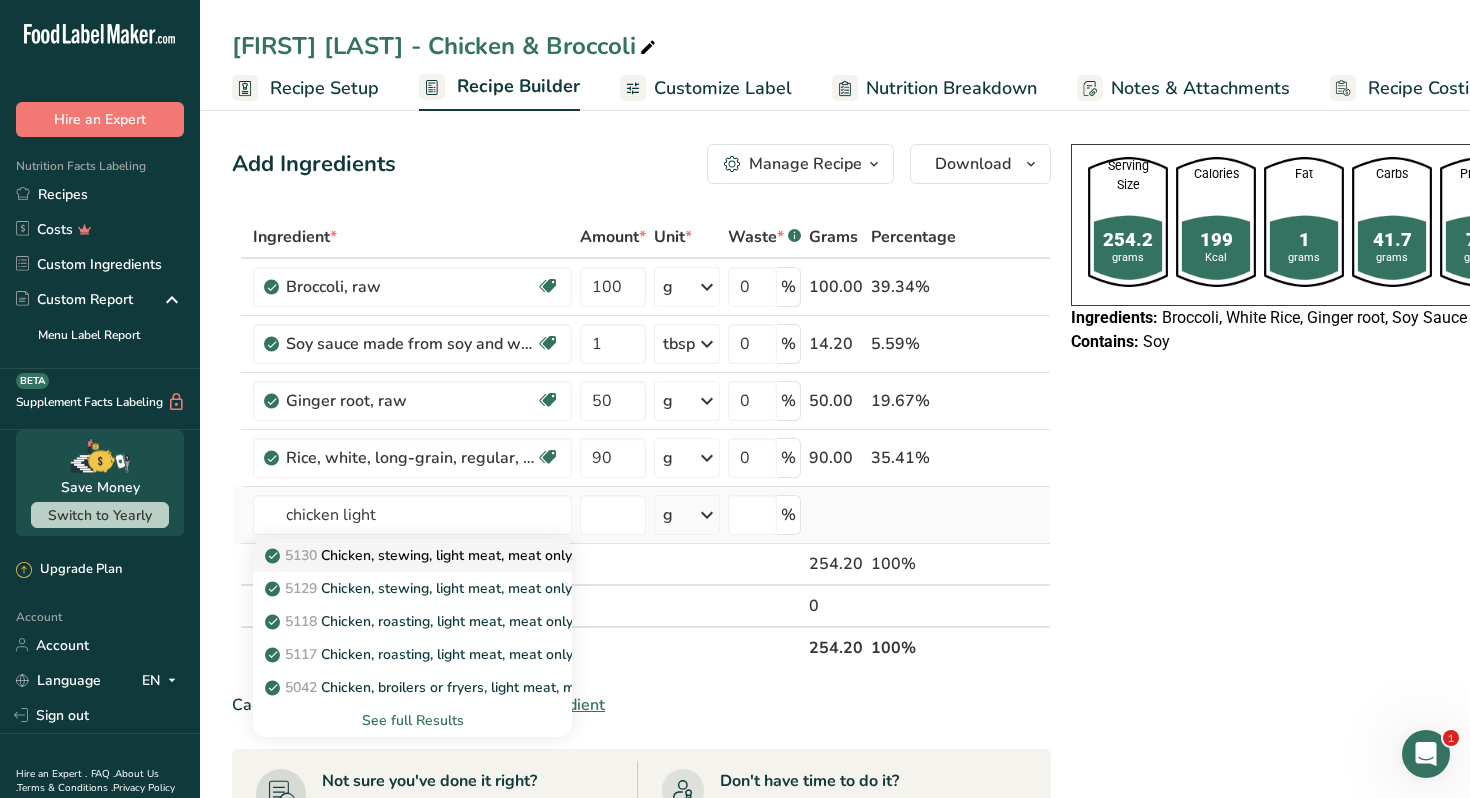 click on "5130
Chicken, stewing, light meat, meat only, cooked, stewed" at bounding box center [474, 555] 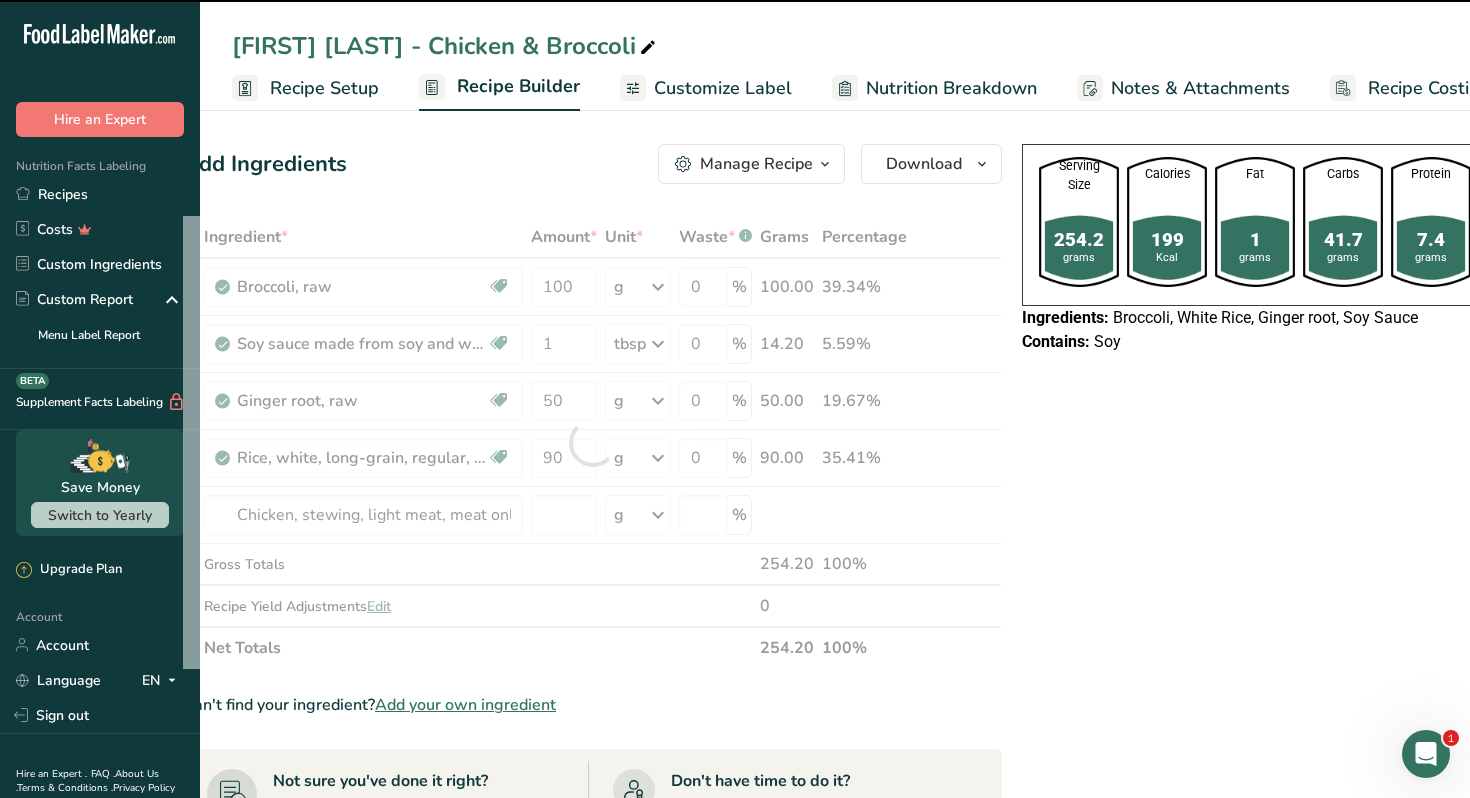 scroll, scrollTop: 0, scrollLeft: 73, axis: horizontal 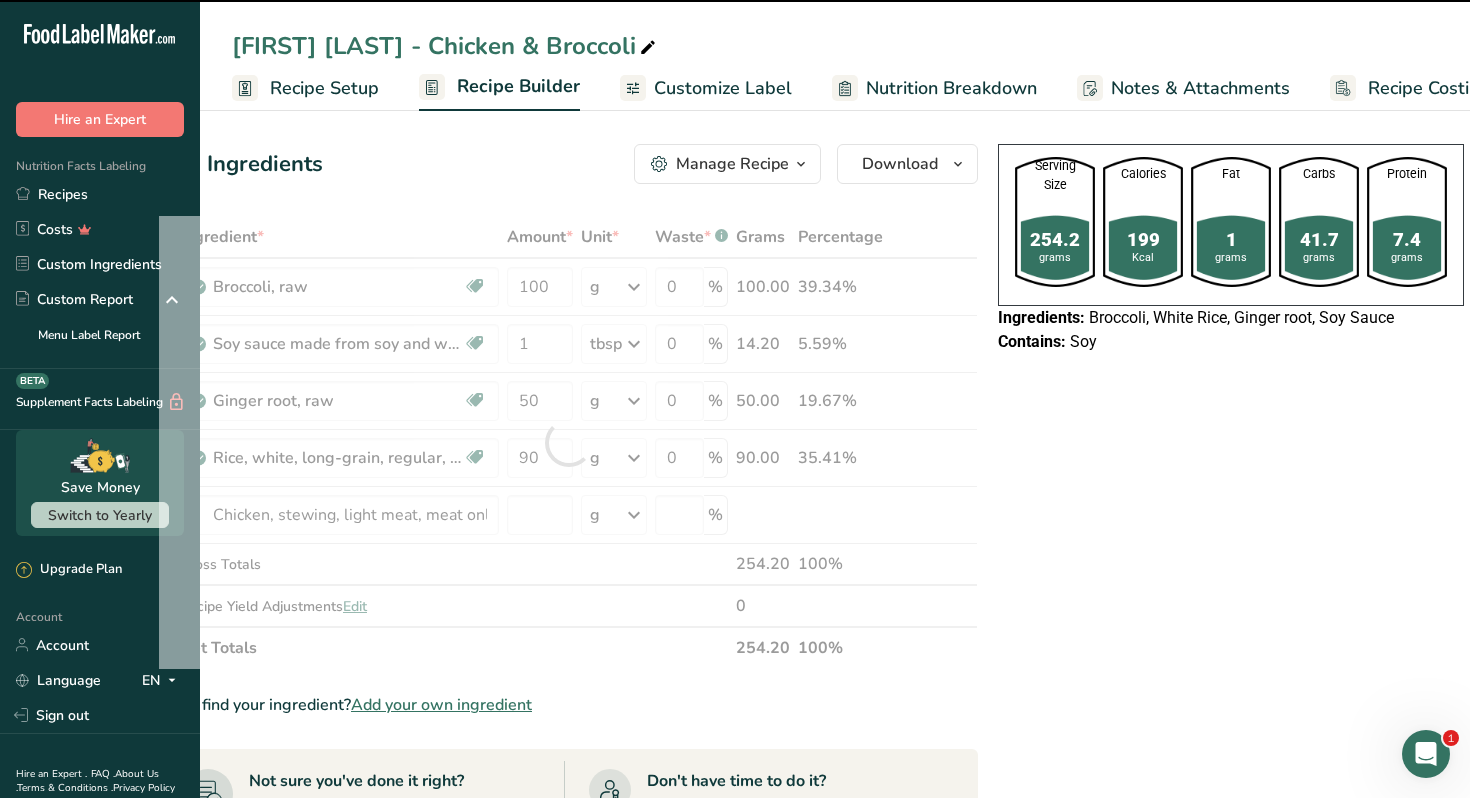 type on "0" 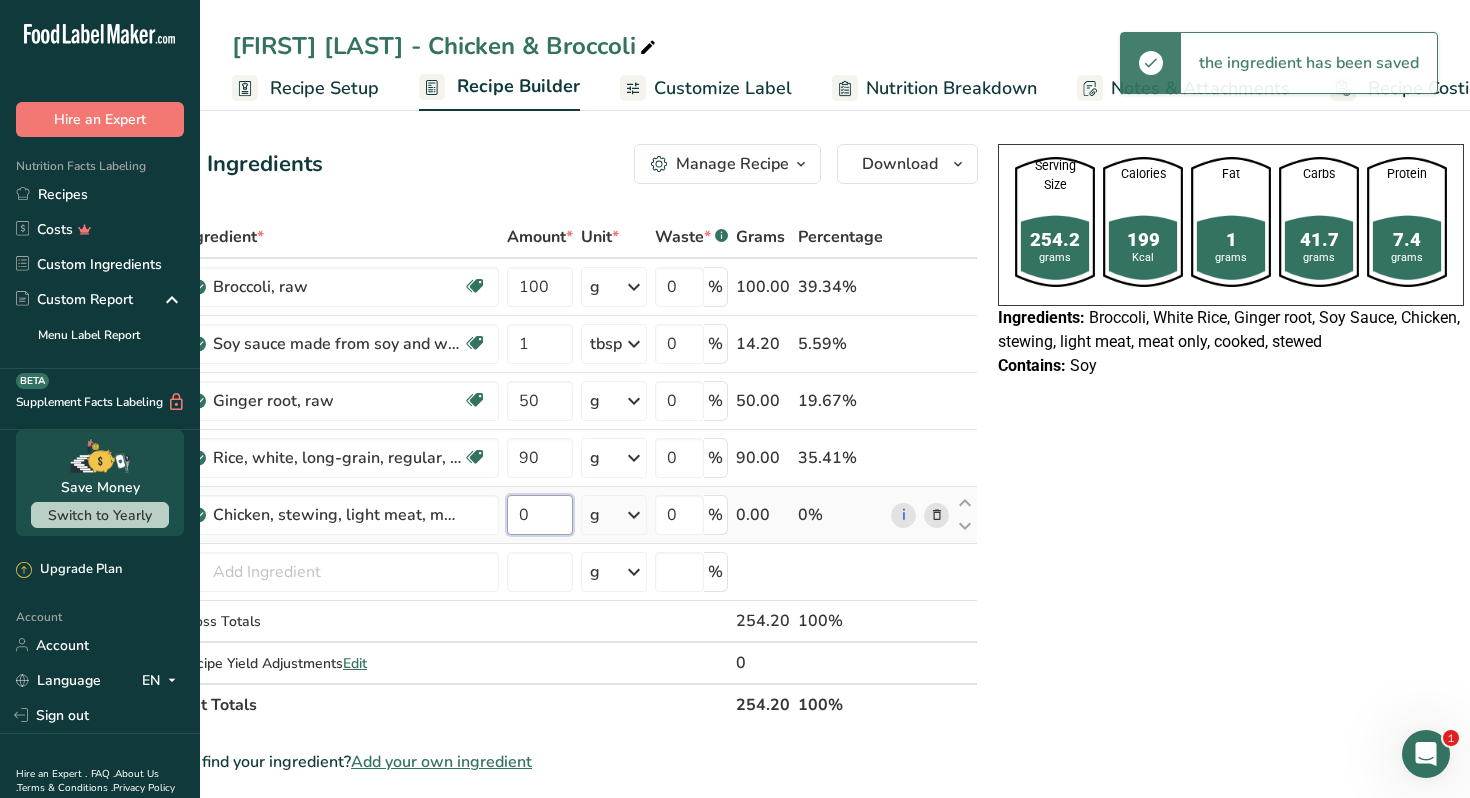 click on "0" at bounding box center [540, 515] 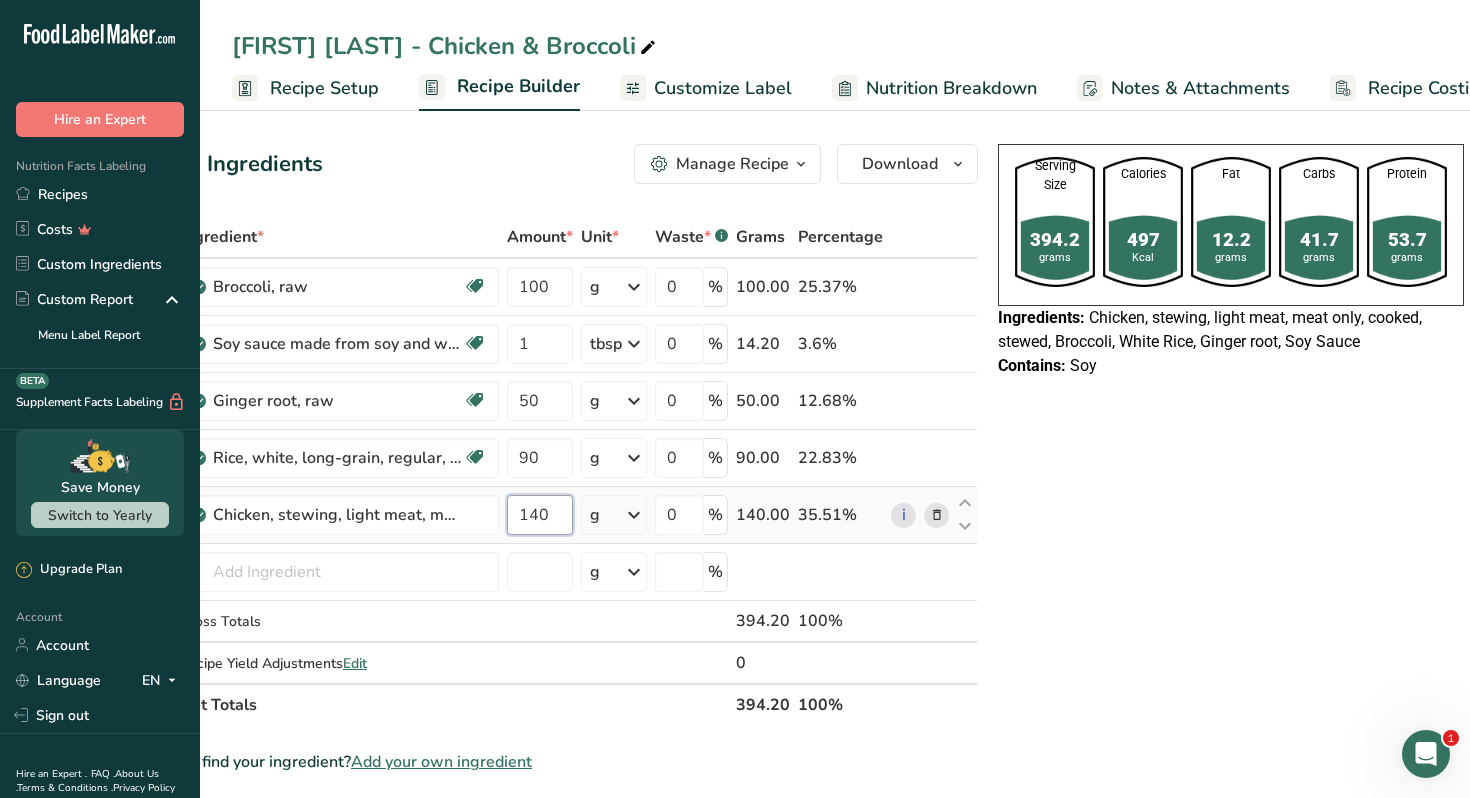 click on "140" at bounding box center (540, 515) 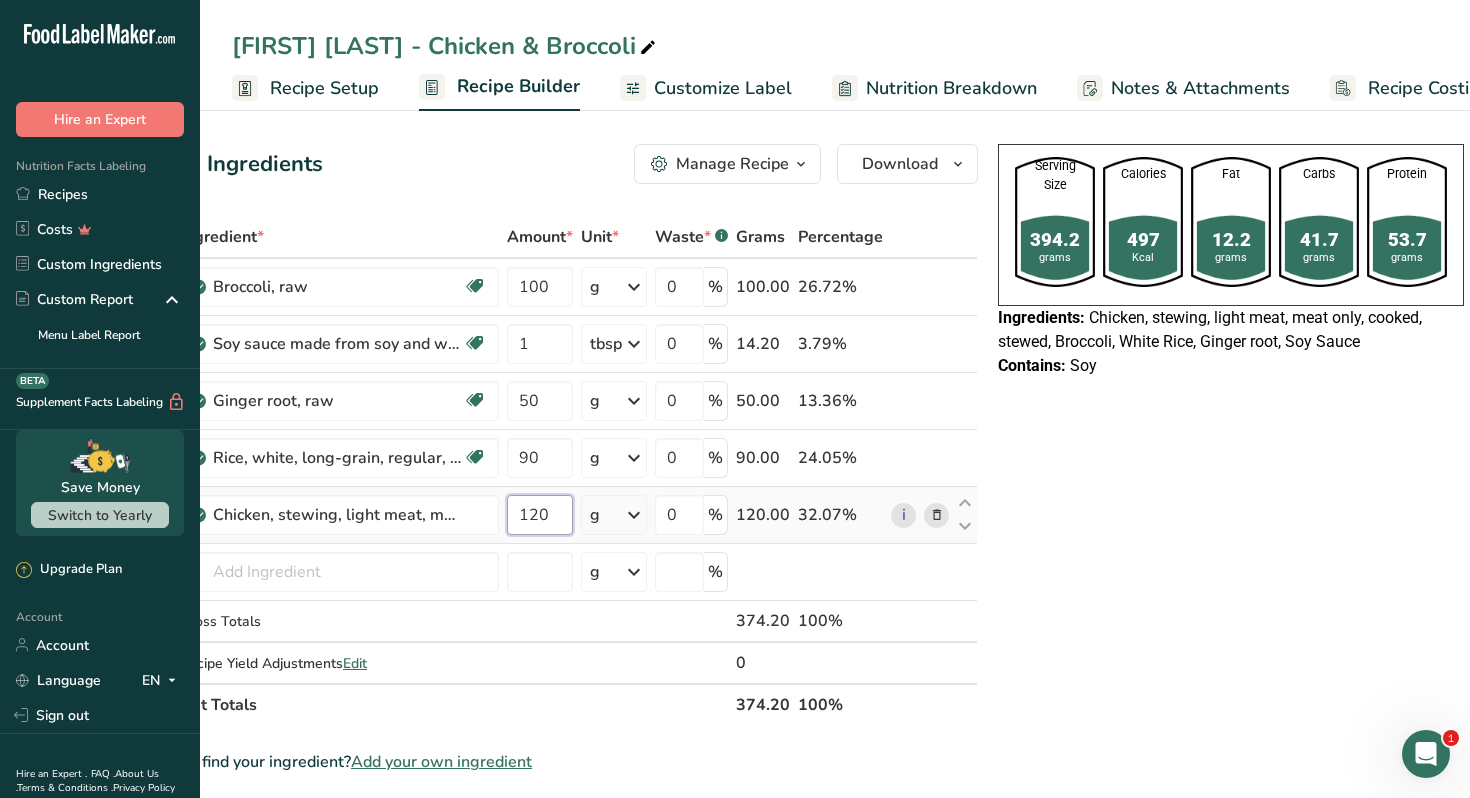type on "120" 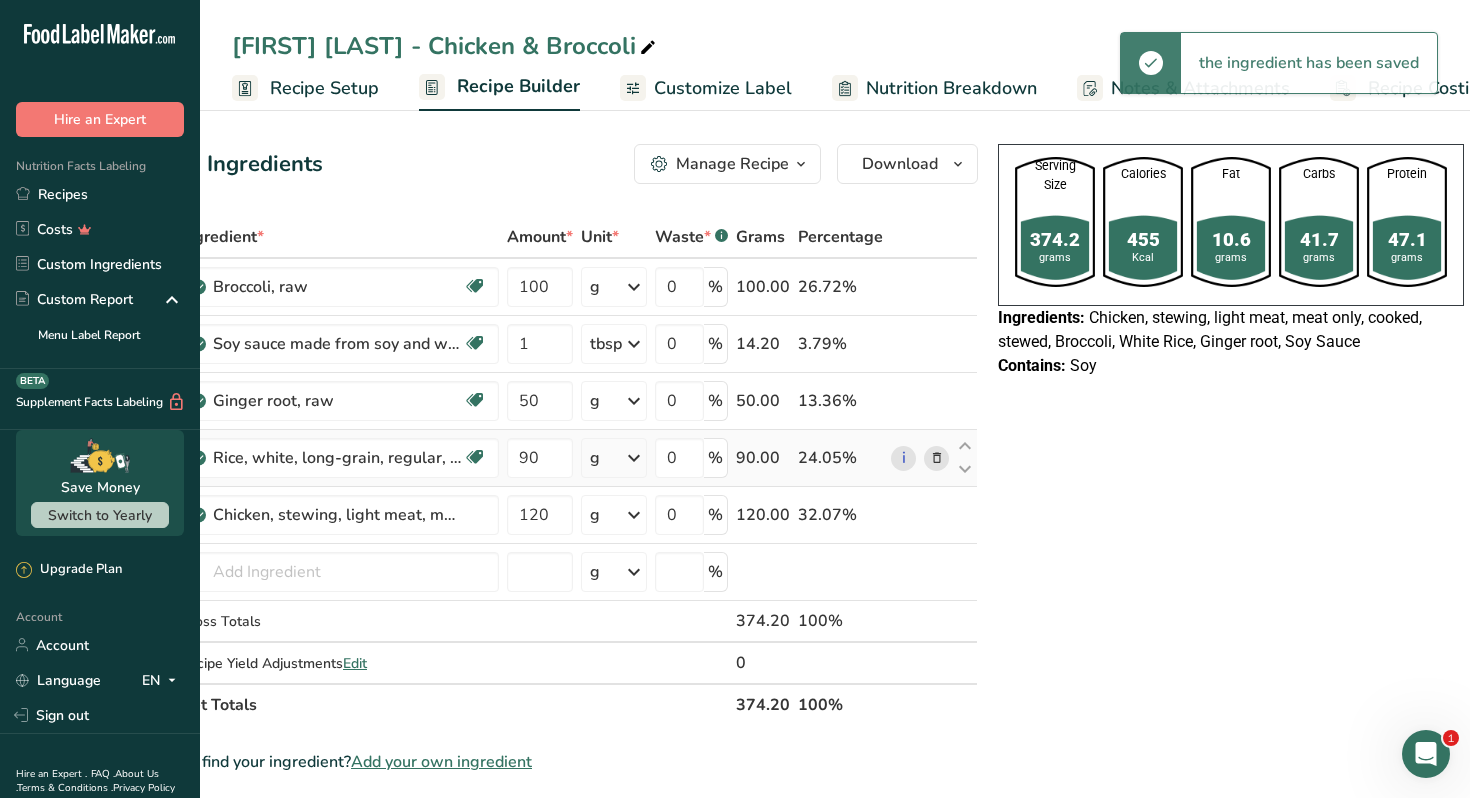 click at bounding box center (937, 458) 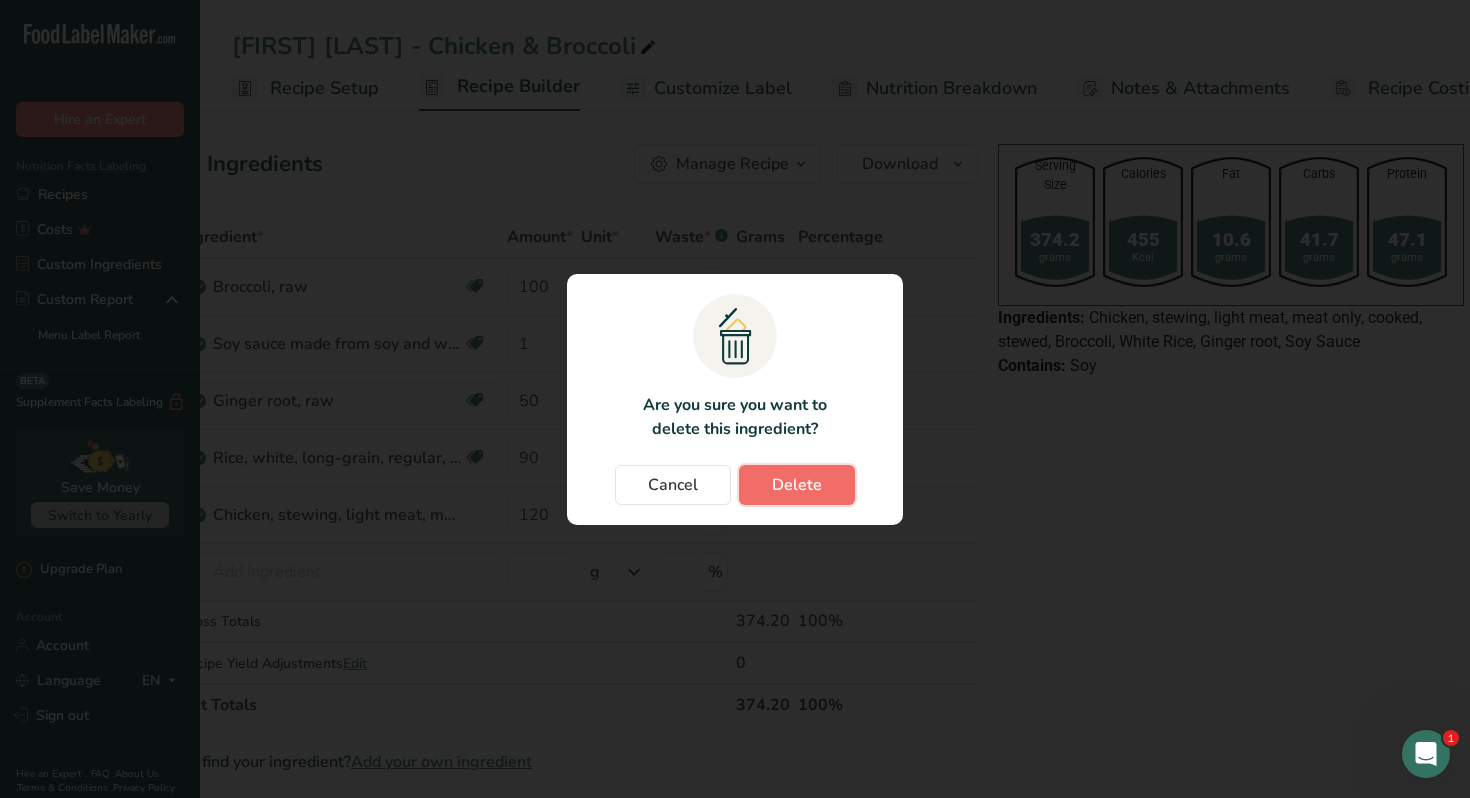 click on "Delete" at bounding box center [797, 485] 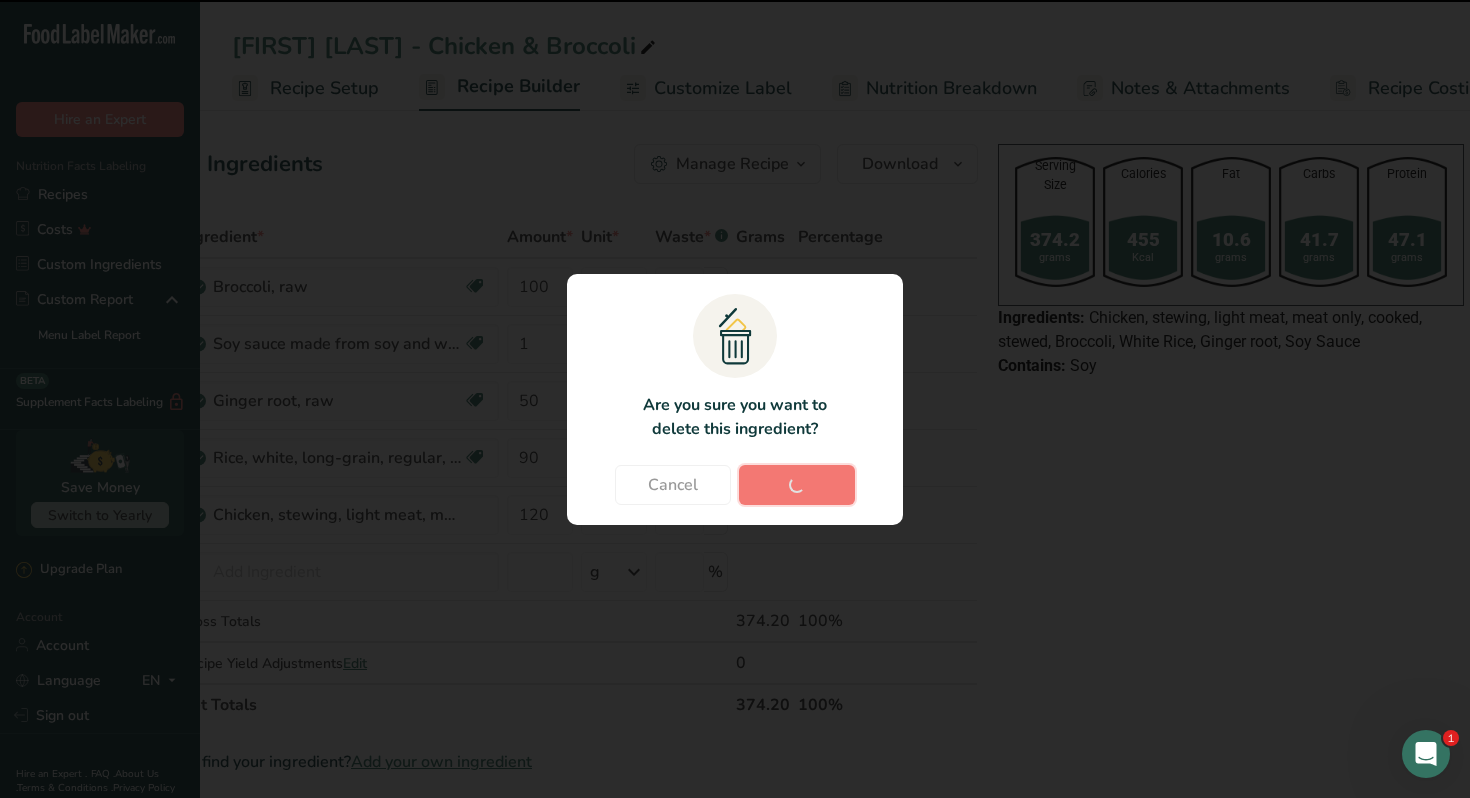 type on "120" 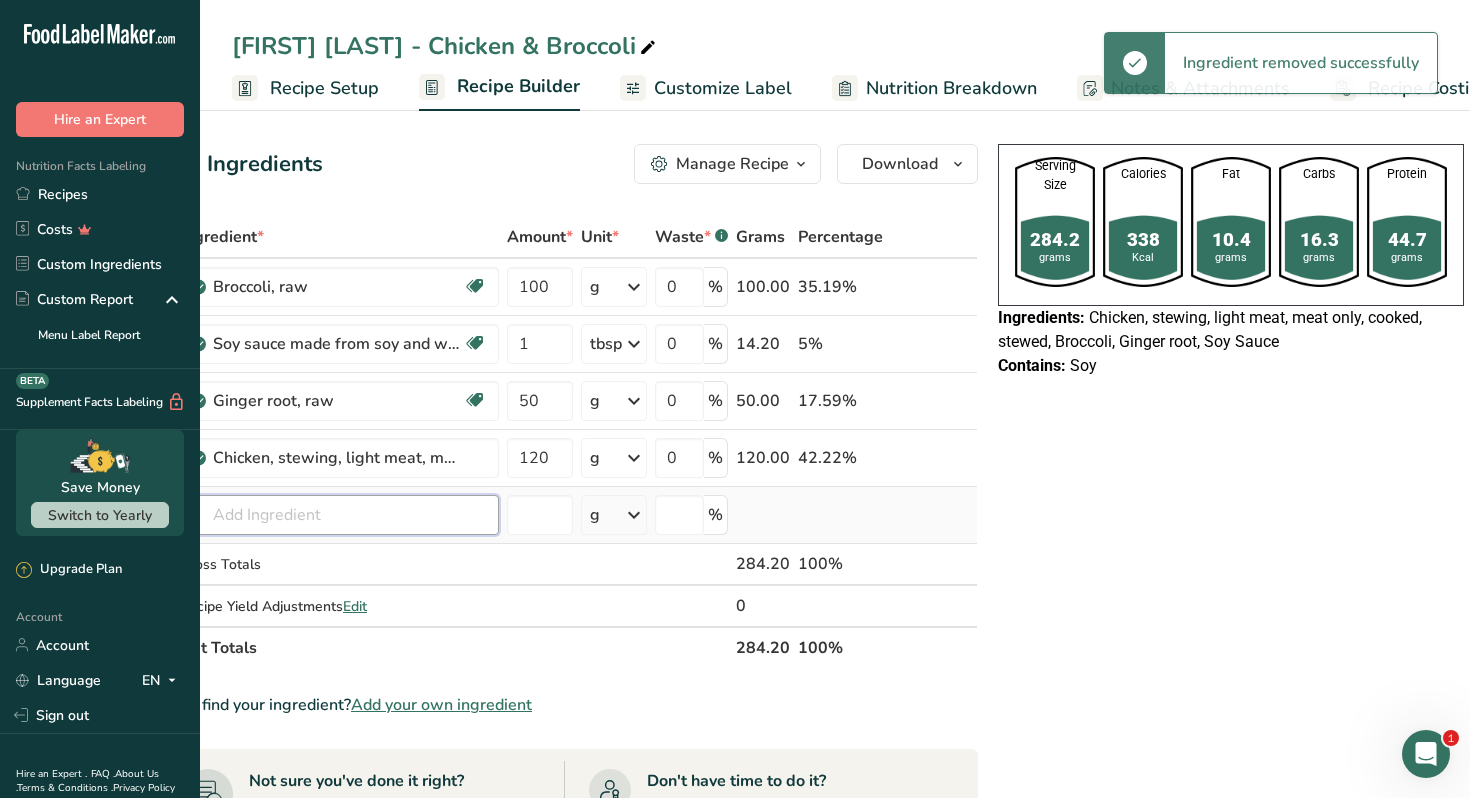 click at bounding box center [339, 515] 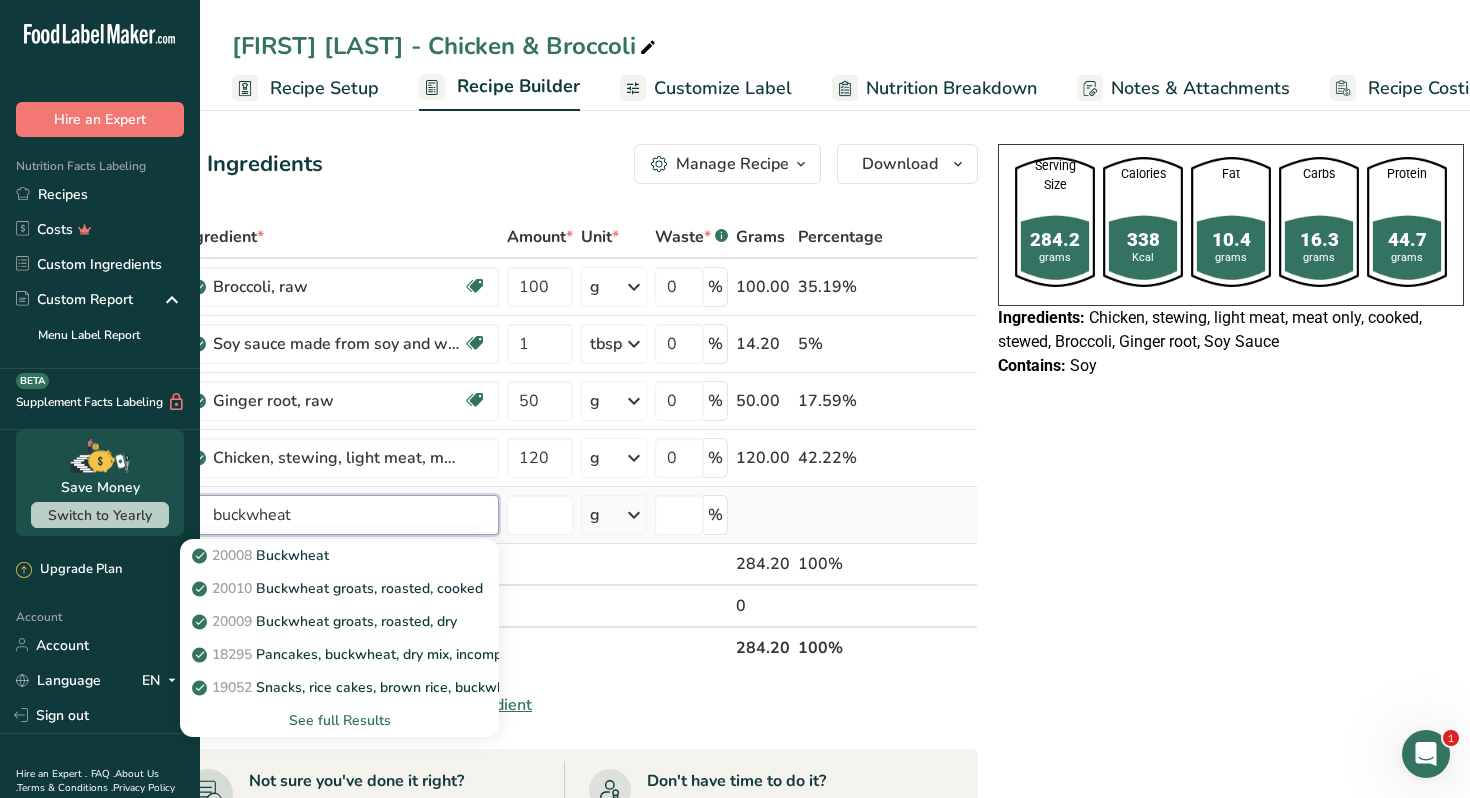 type on "buckwheat" 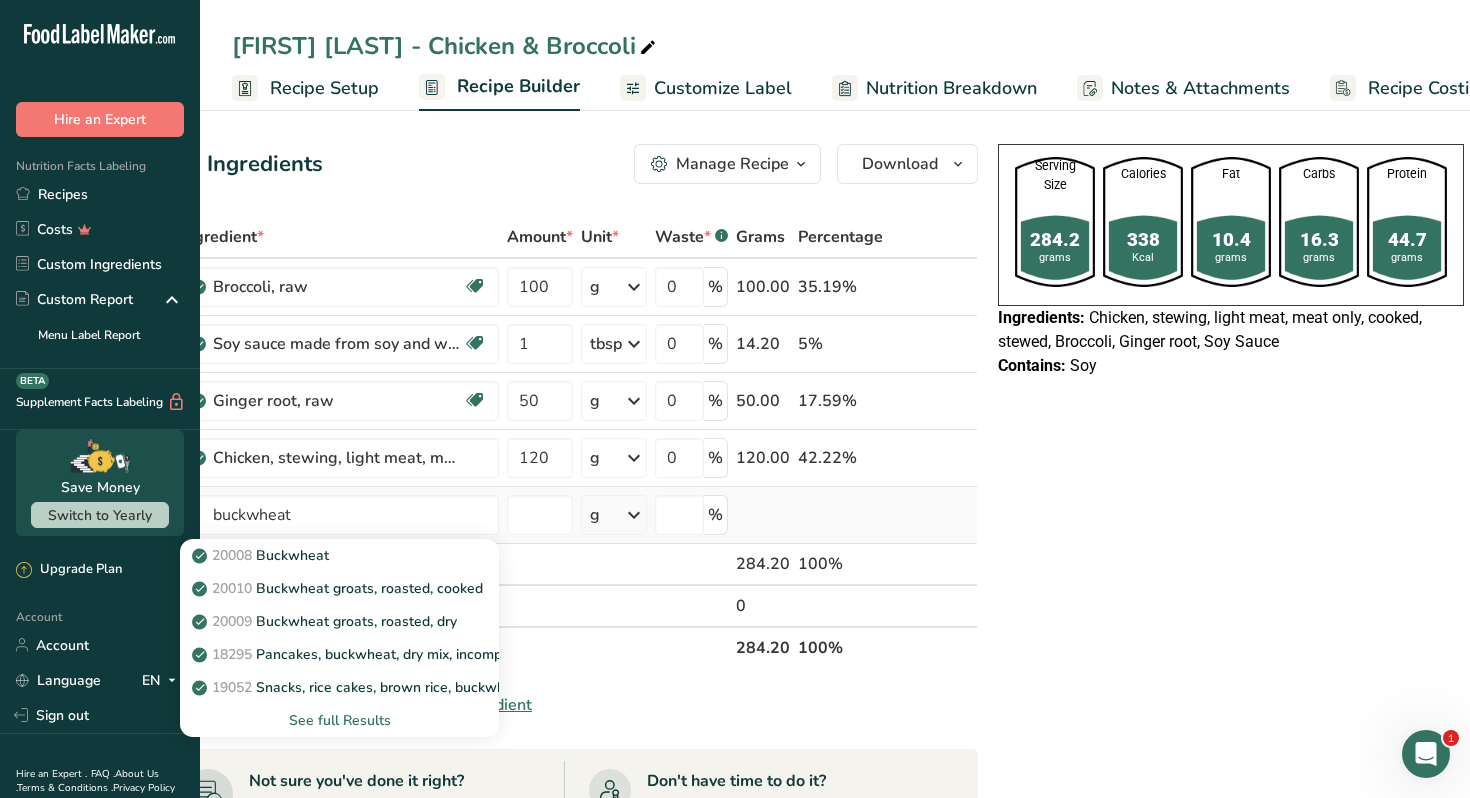 click on "See full Results" at bounding box center (339, 720) 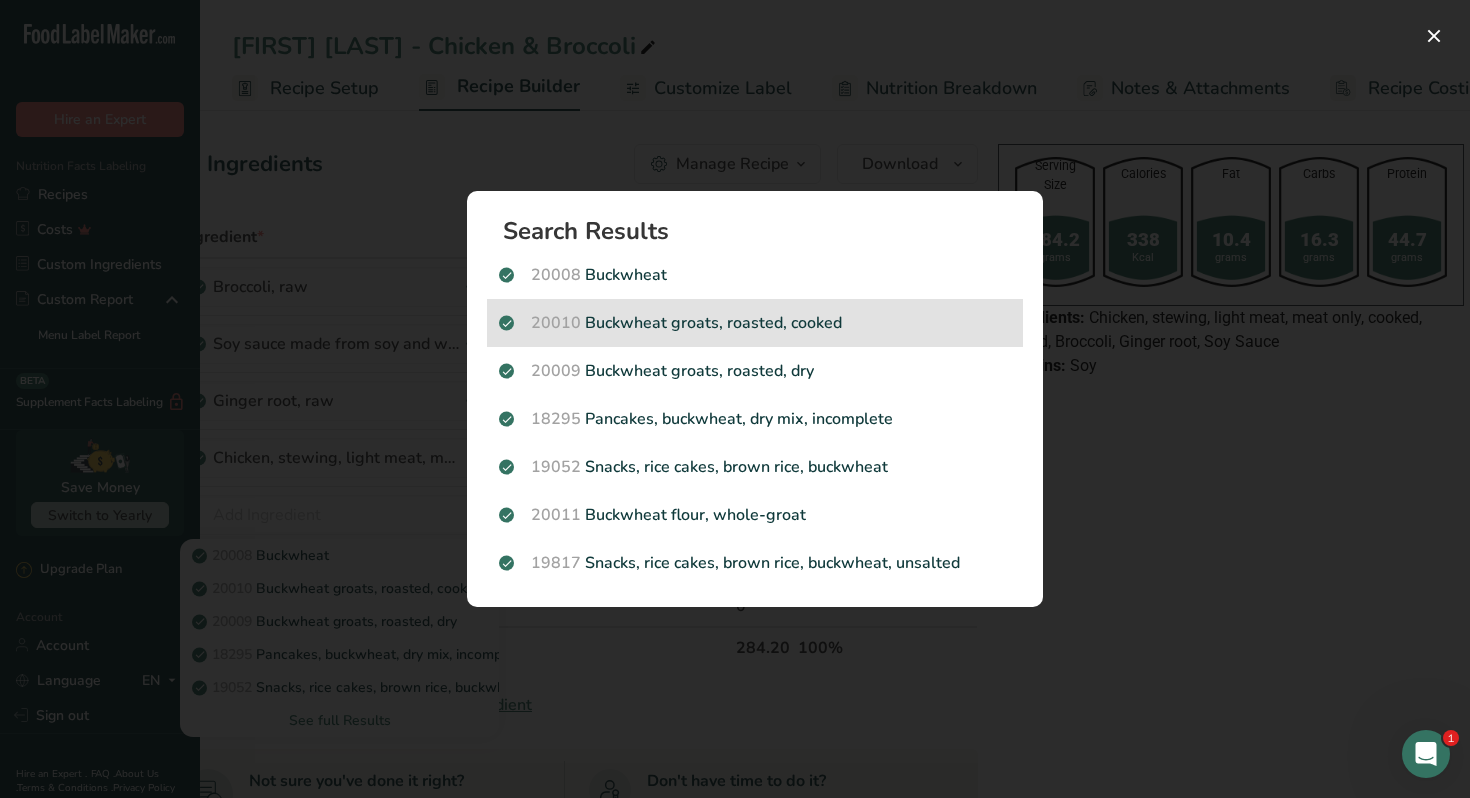 click on "20010
Buckwheat groats, roasted, cooked" at bounding box center [755, 323] 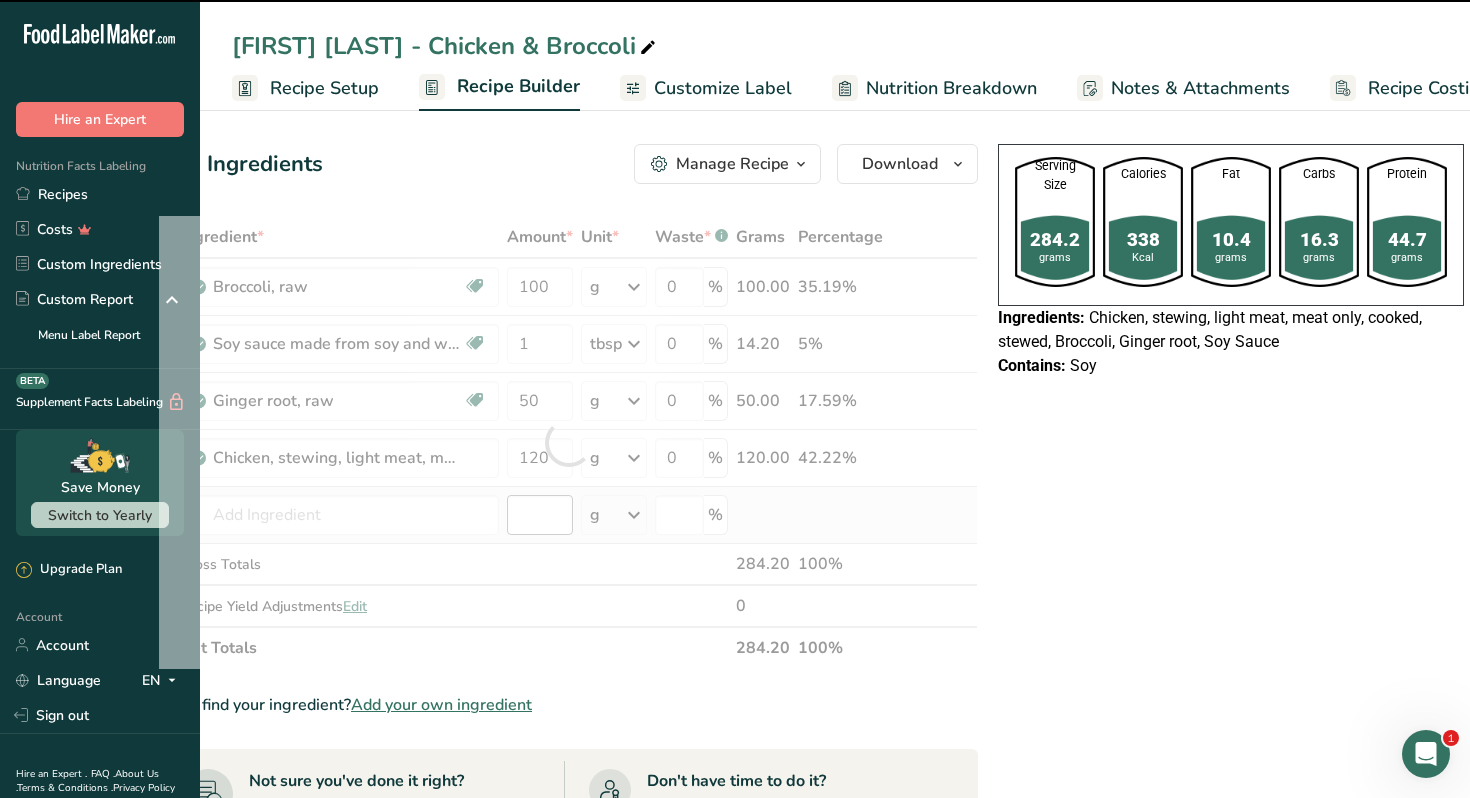 type on "0" 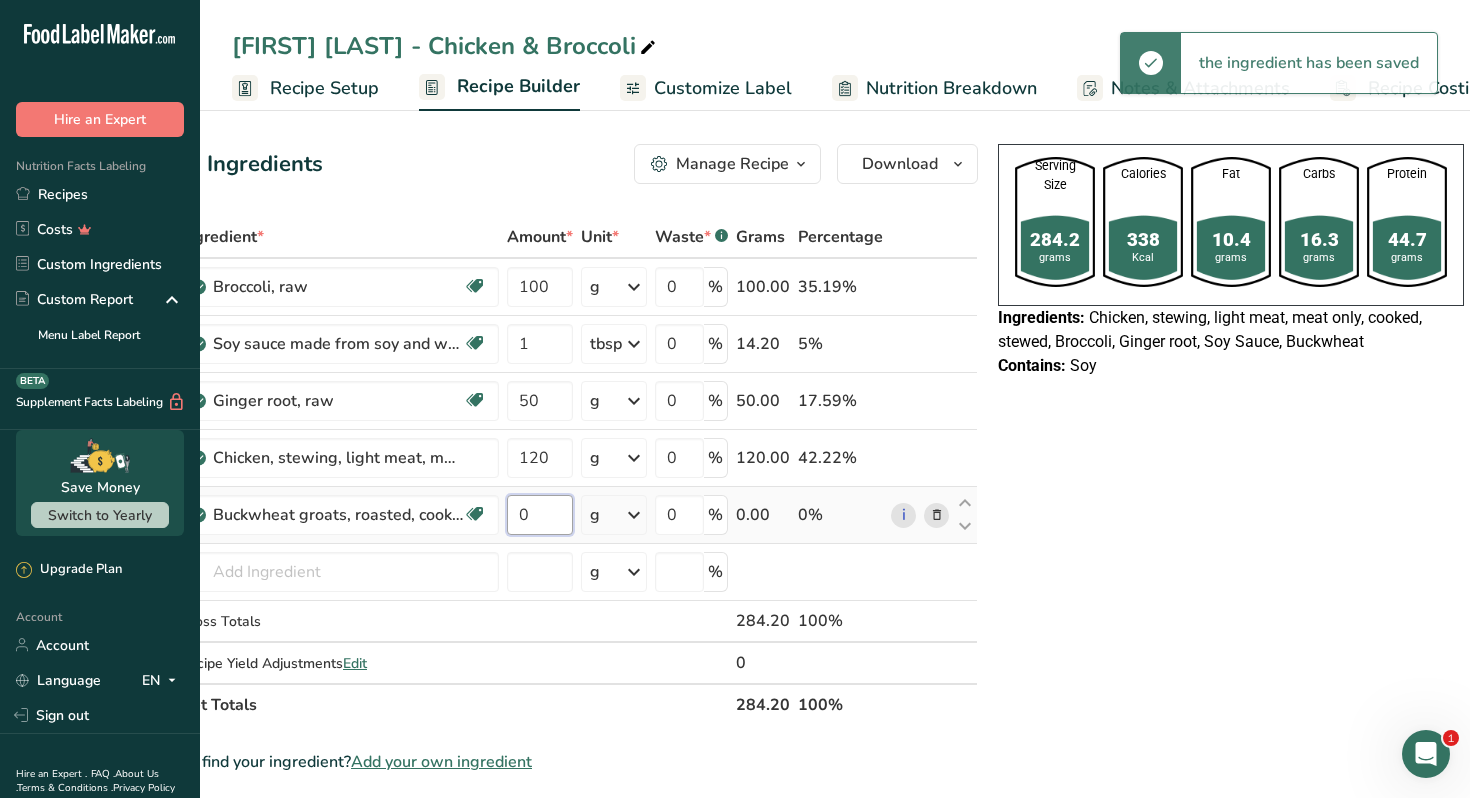 click on "0" at bounding box center [540, 515] 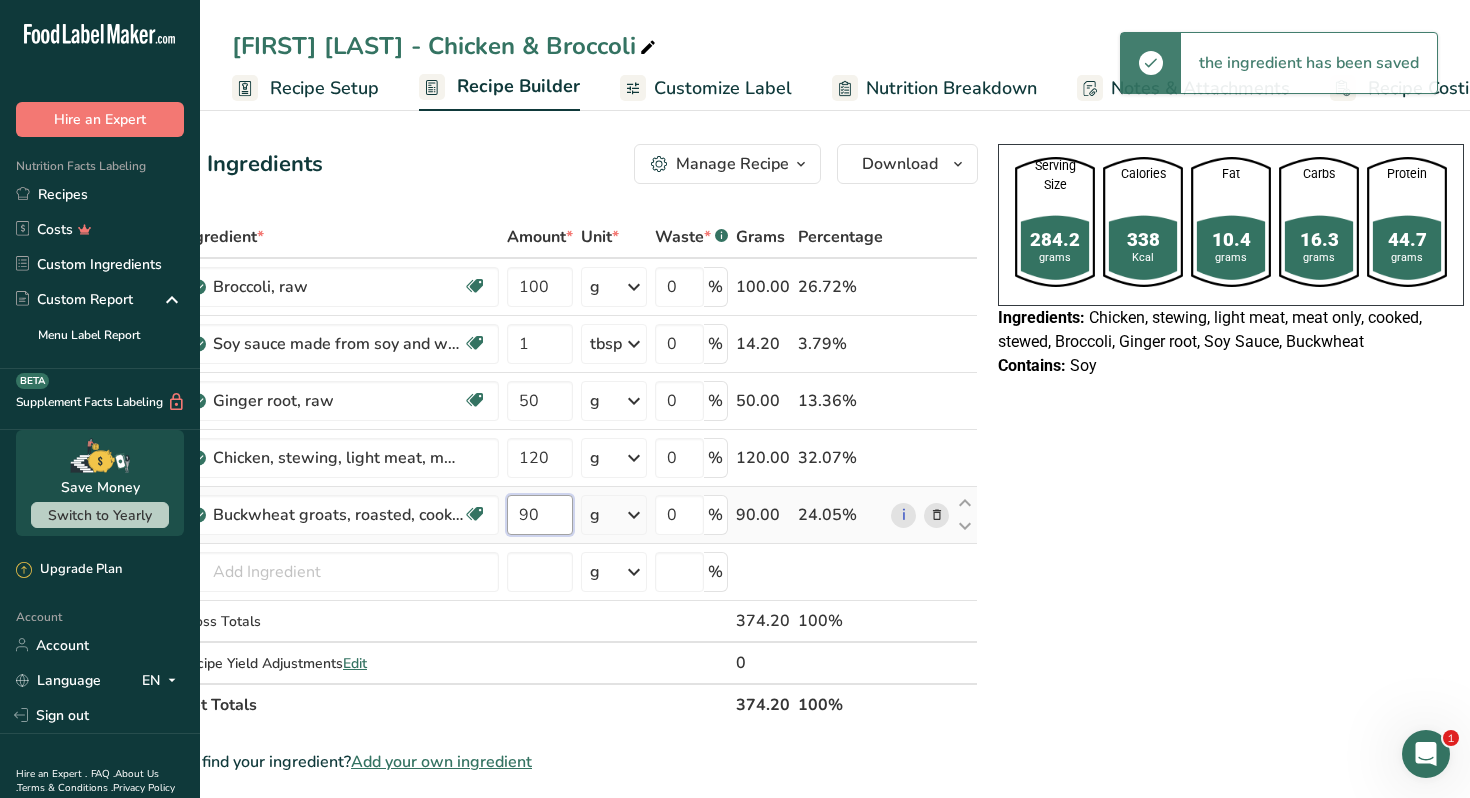 type on "90" 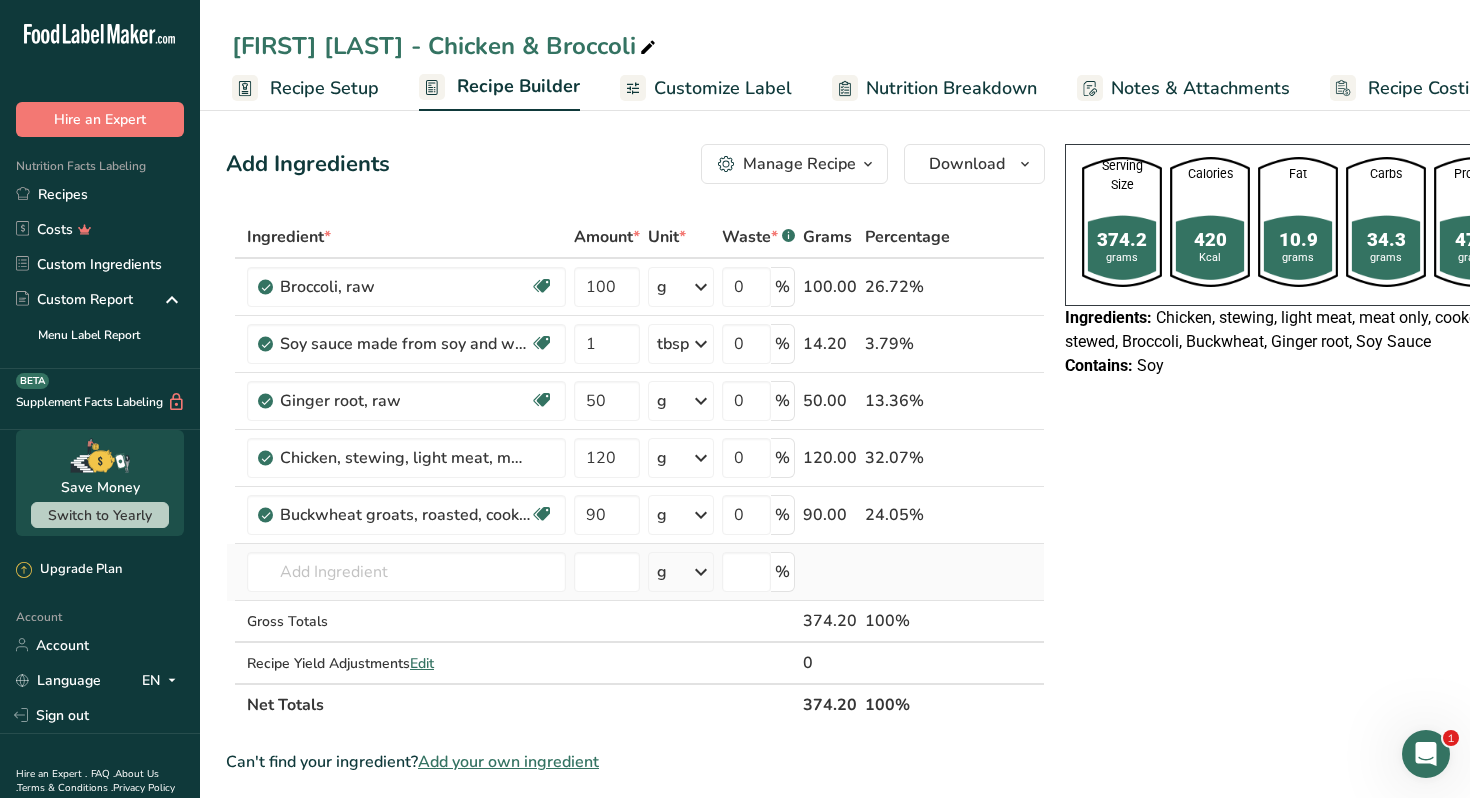 scroll, scrollTop: 0, scrollLeft: 0, axis: both 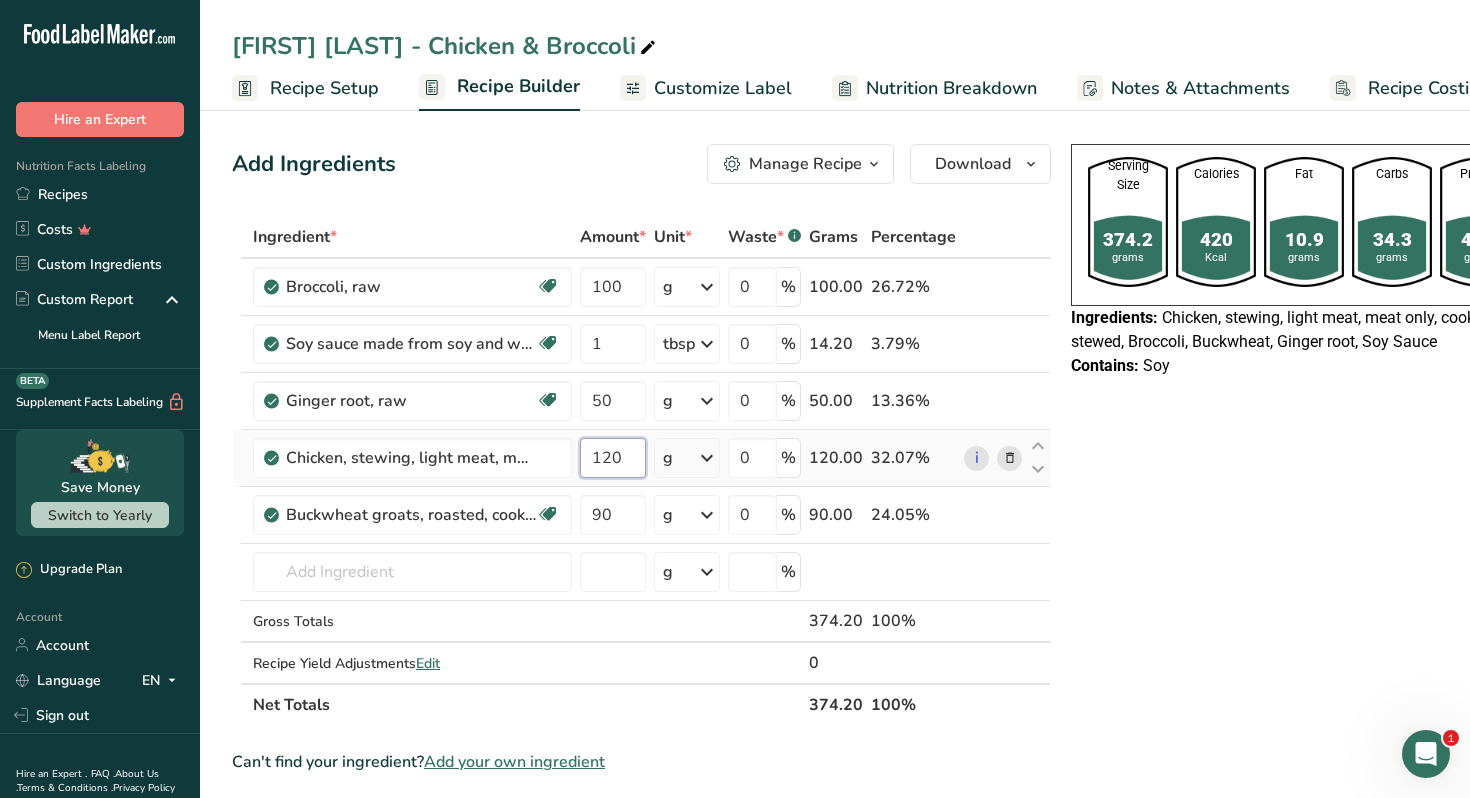 click on "120" at bounding box center [613, 458] 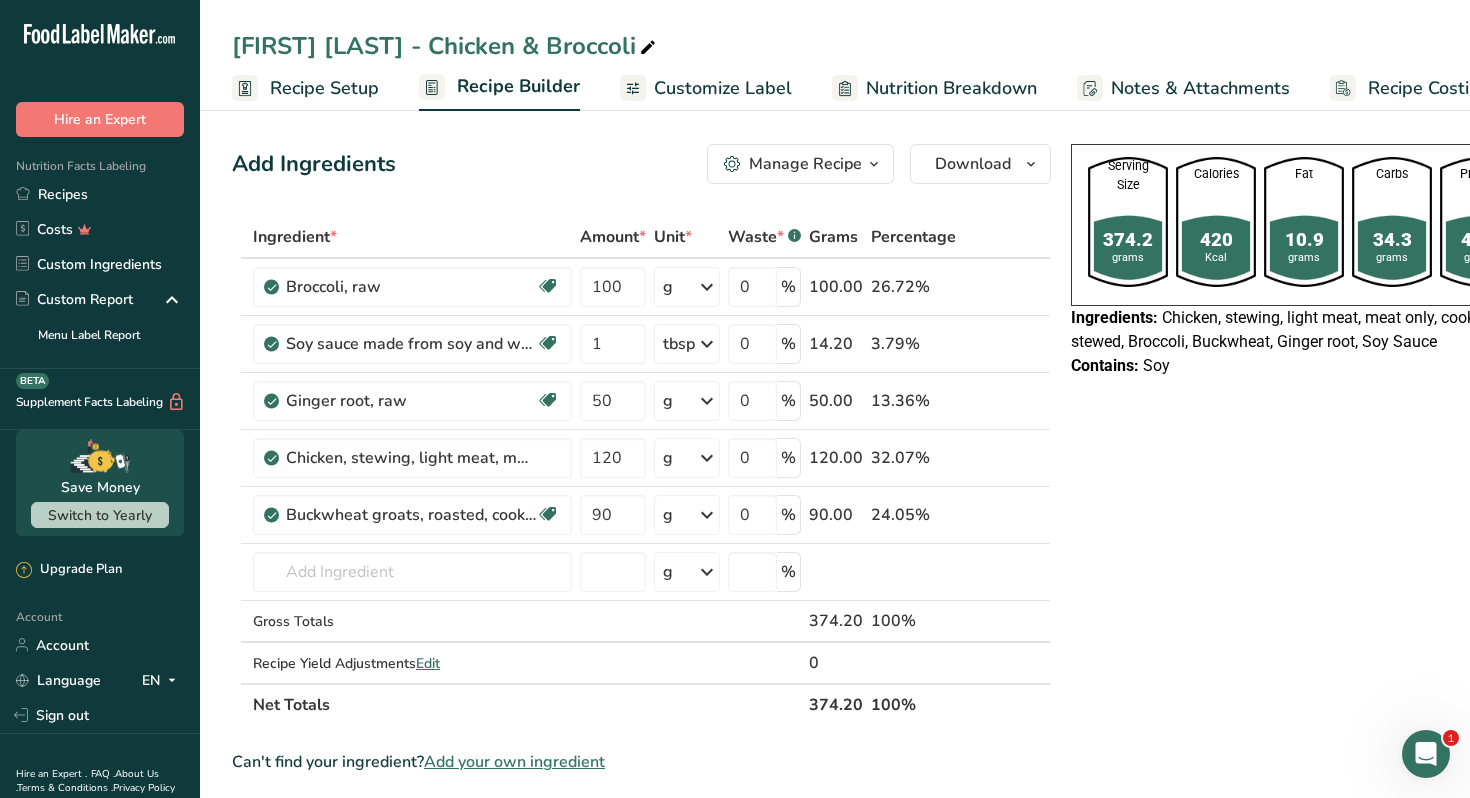click on "Serving
Size
374.2
grams
Calories
420
Kcal
Fat
10.9
grams
Carbs
34.3
grams
Protein
47.7
grams
Ingredients:   Chicken, stewing, light meat, meat only, cooked, stewed, Broccoli, Buckwheat, Ginger root, Soy Sauce   Contains:
Soy" at bounding box center (1304, 830) 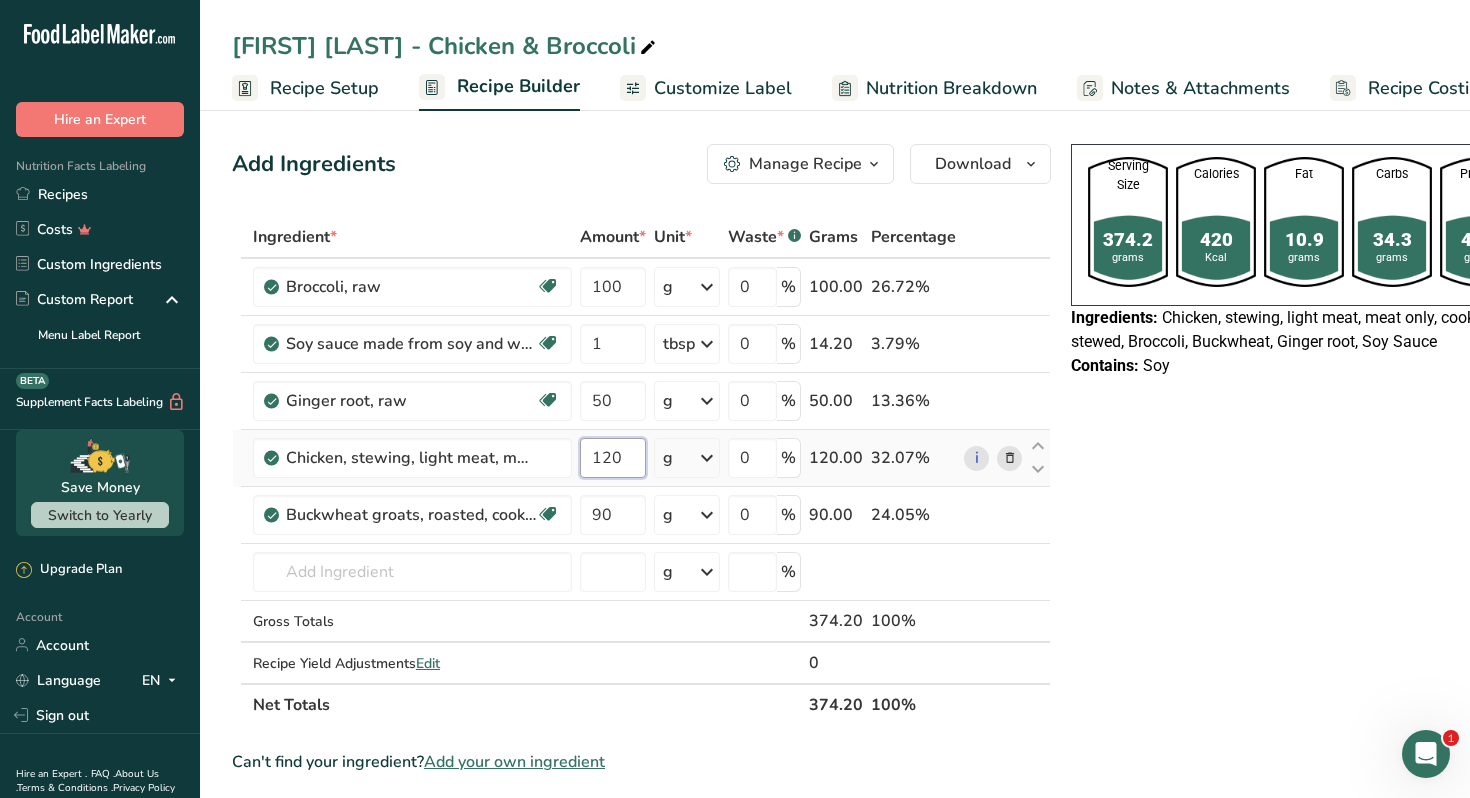 click on "120" at bounding box center [613, 458] 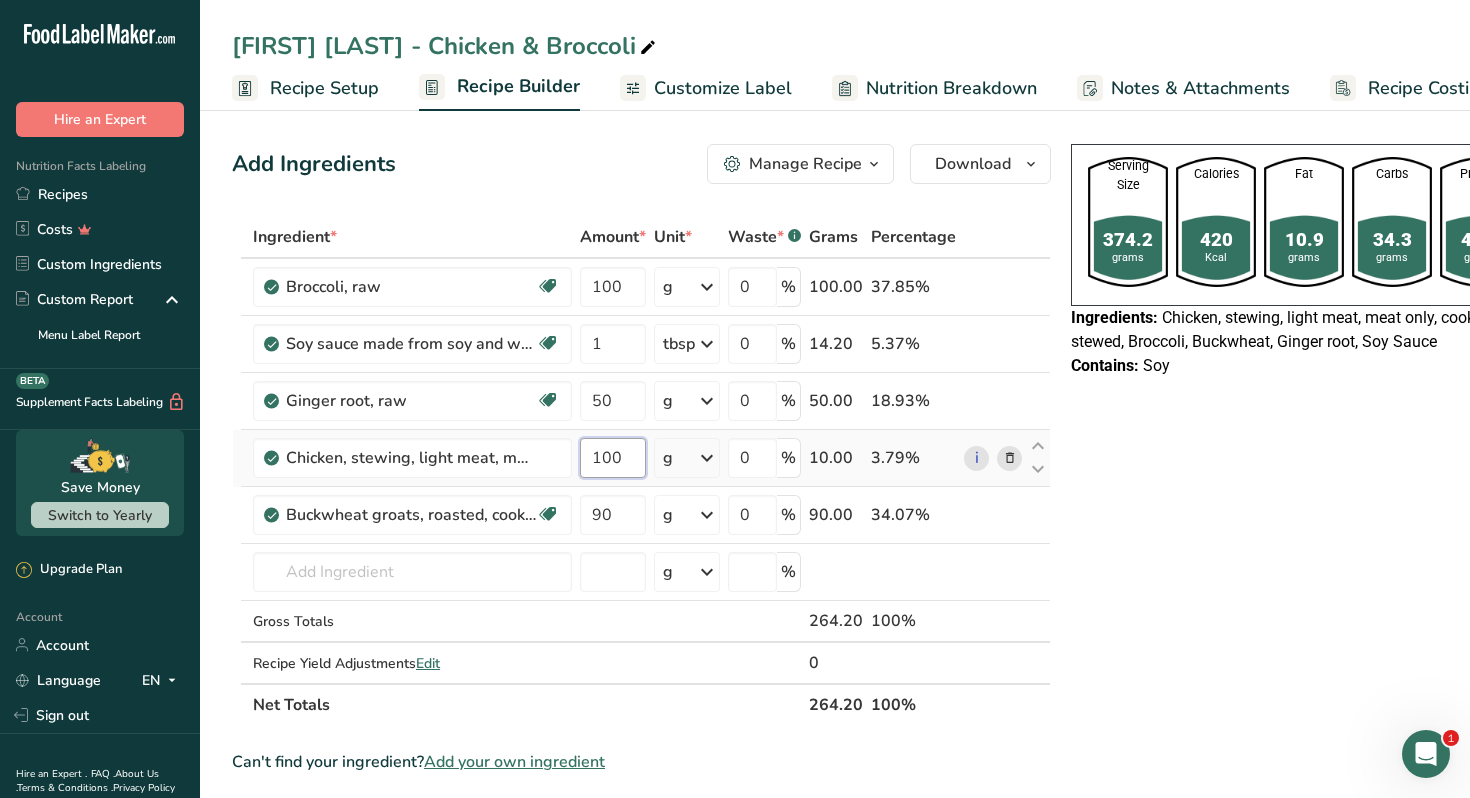 type on "100" 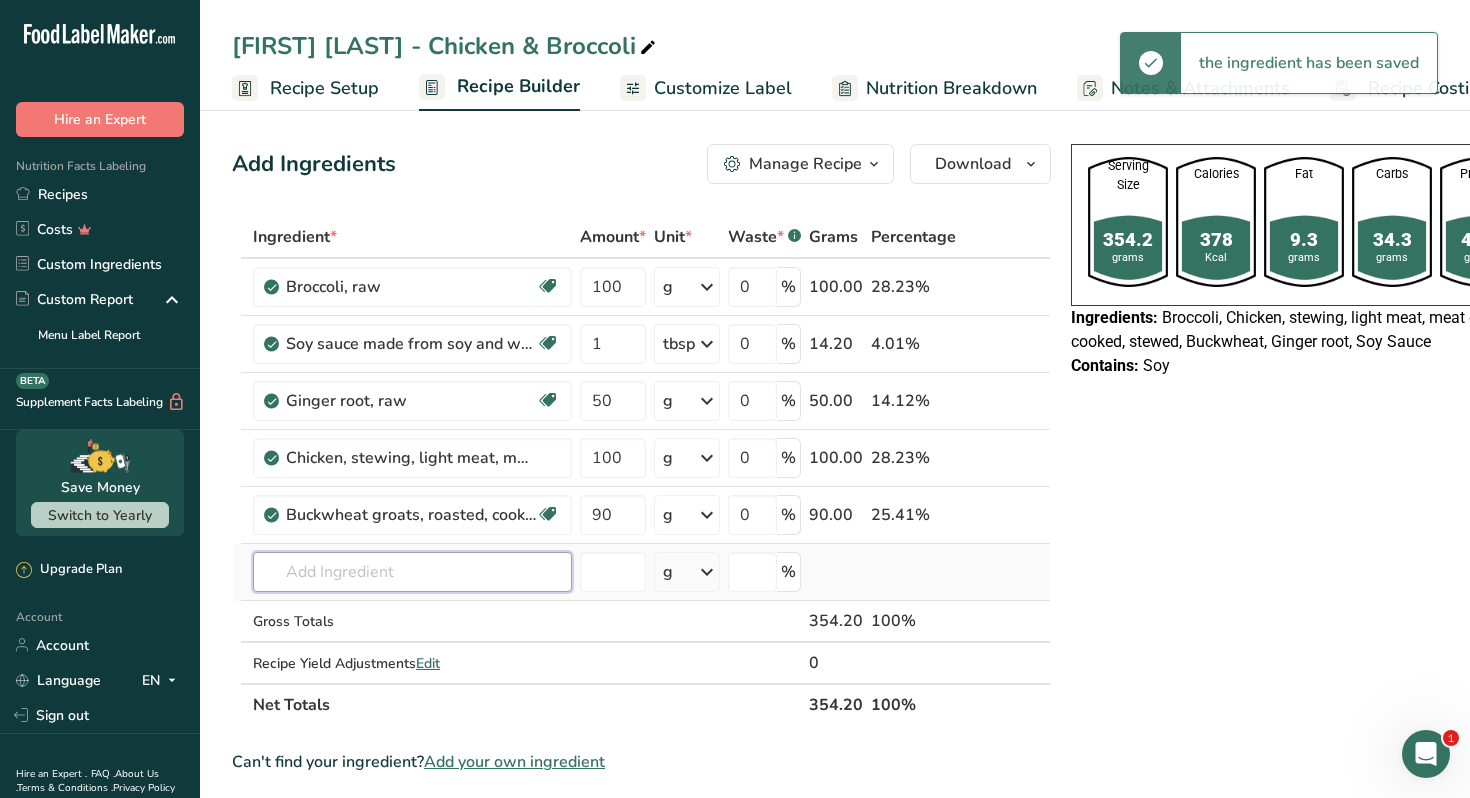 click at bounding box center [412, 572] 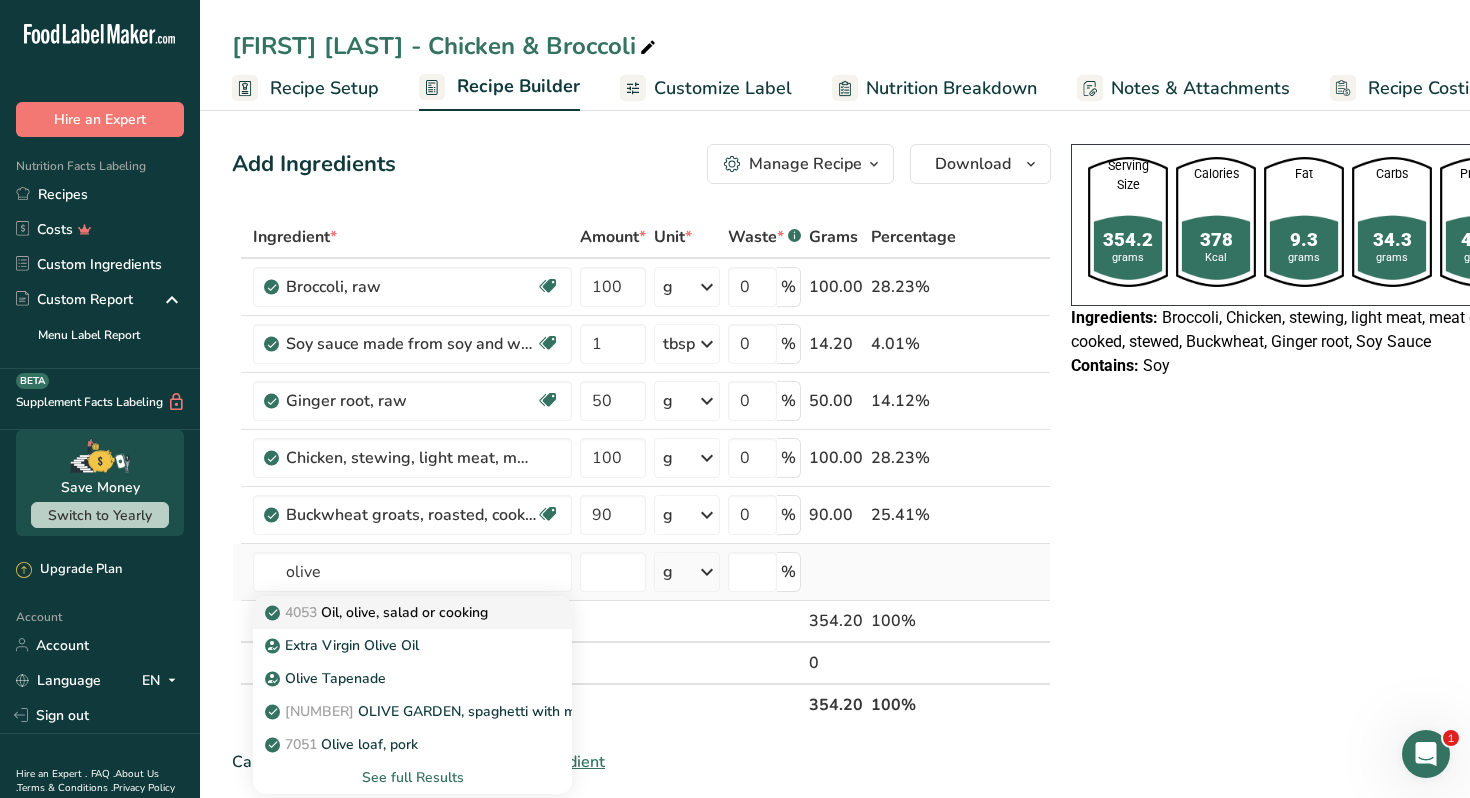 click on "4053
Oil, olive, salad or cooking" at bounding box center (396, 612) 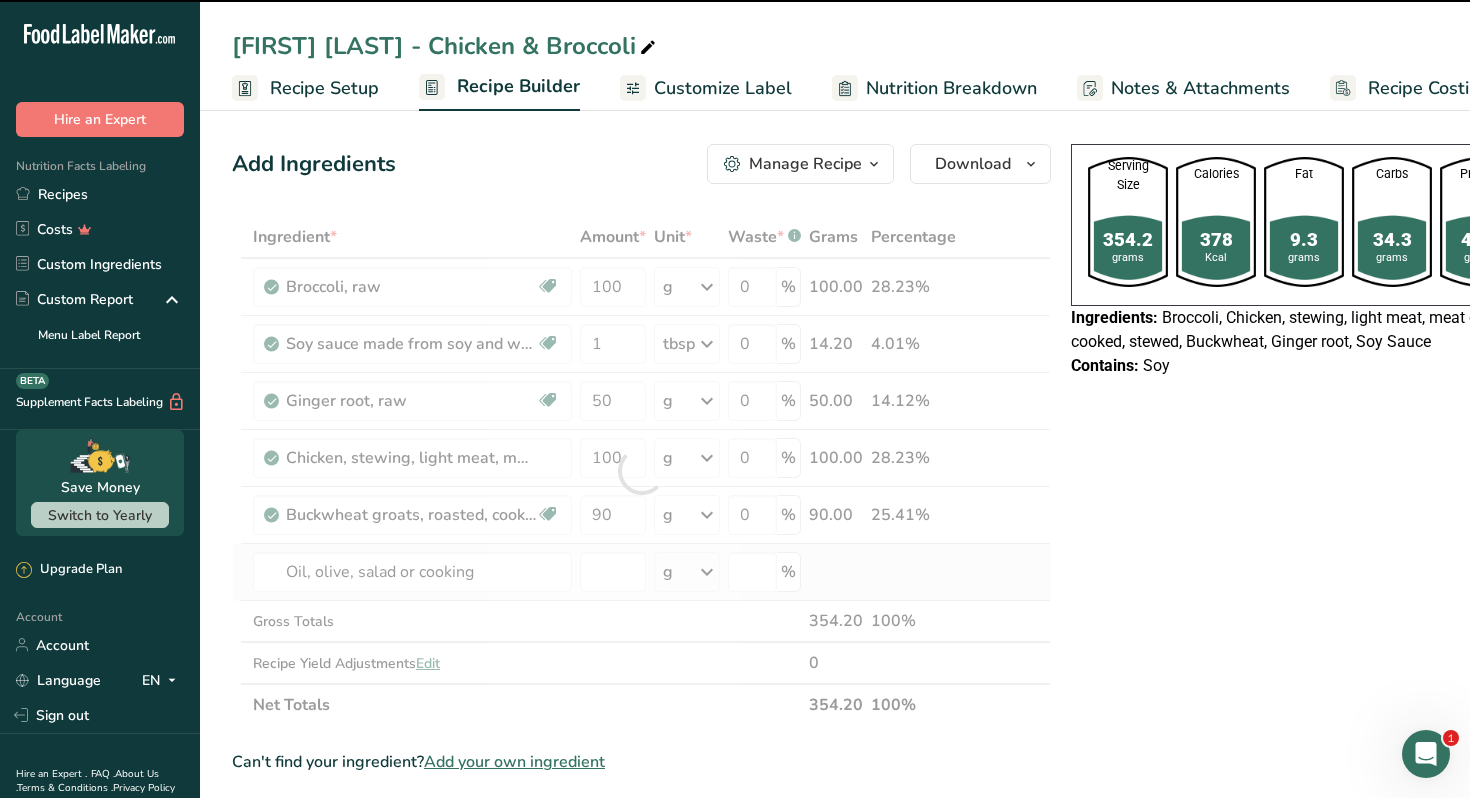 type on "0" 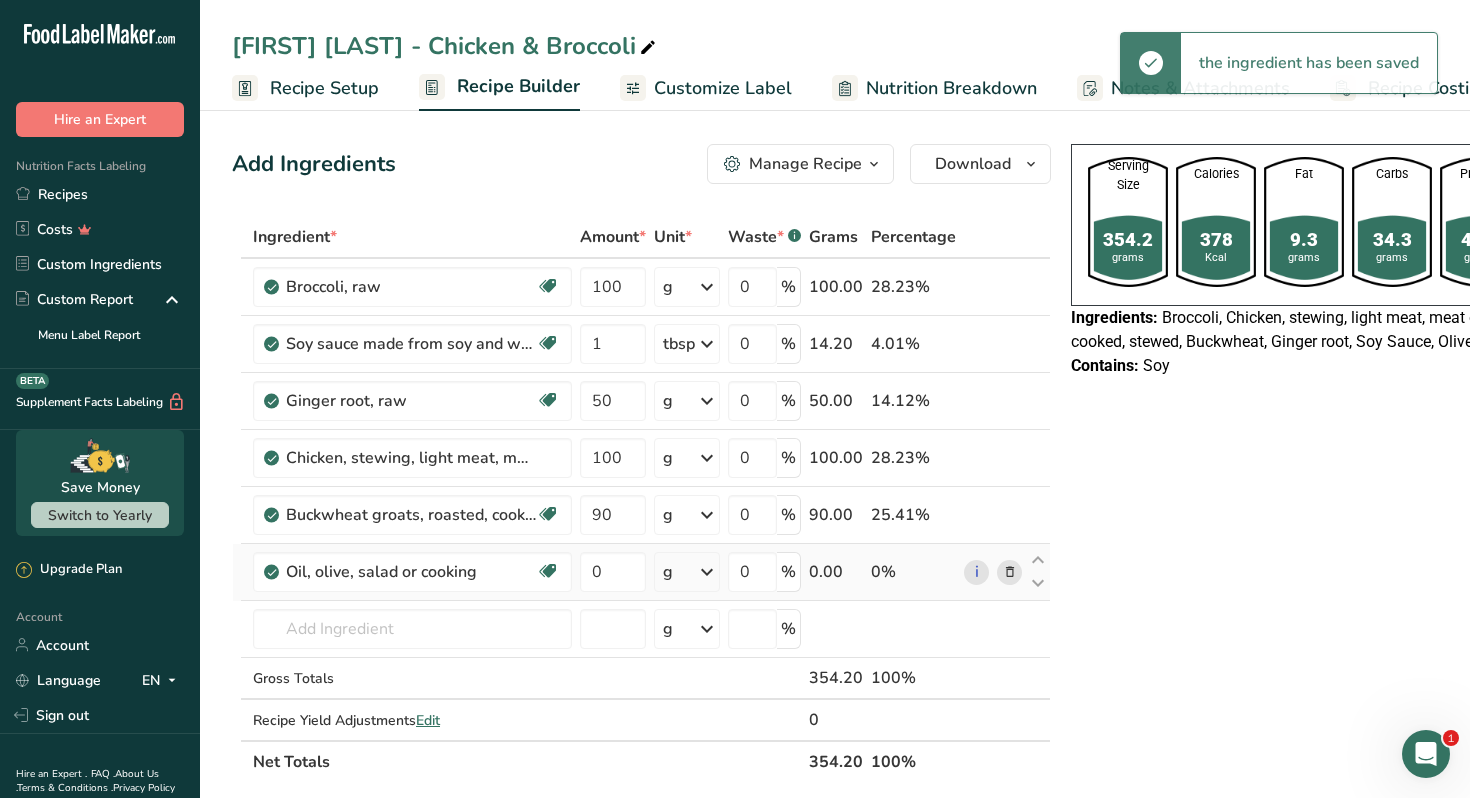 click on "g" at bounding box center [687, 572] 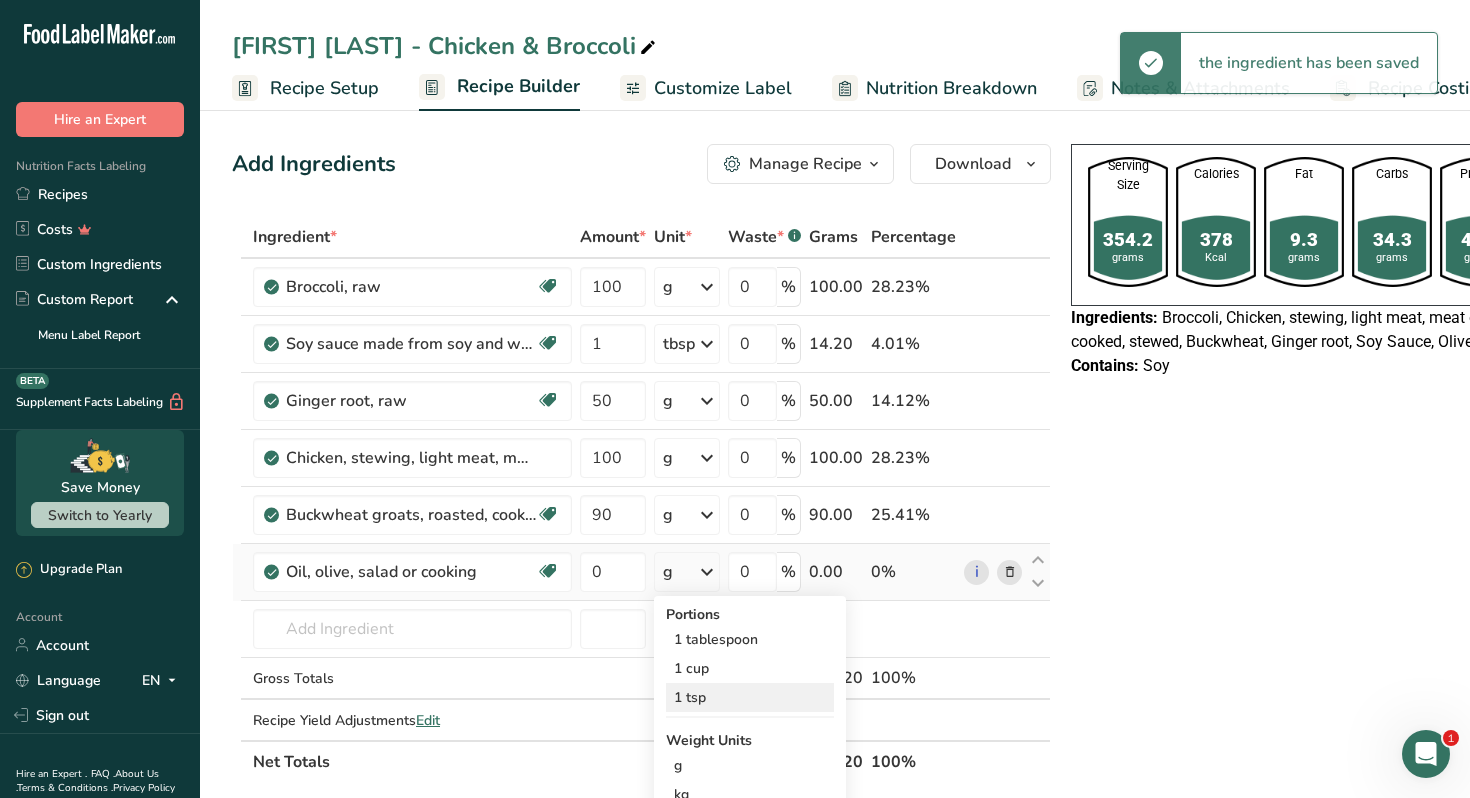 click on "1 tsp" at bounding box center [750, 697] 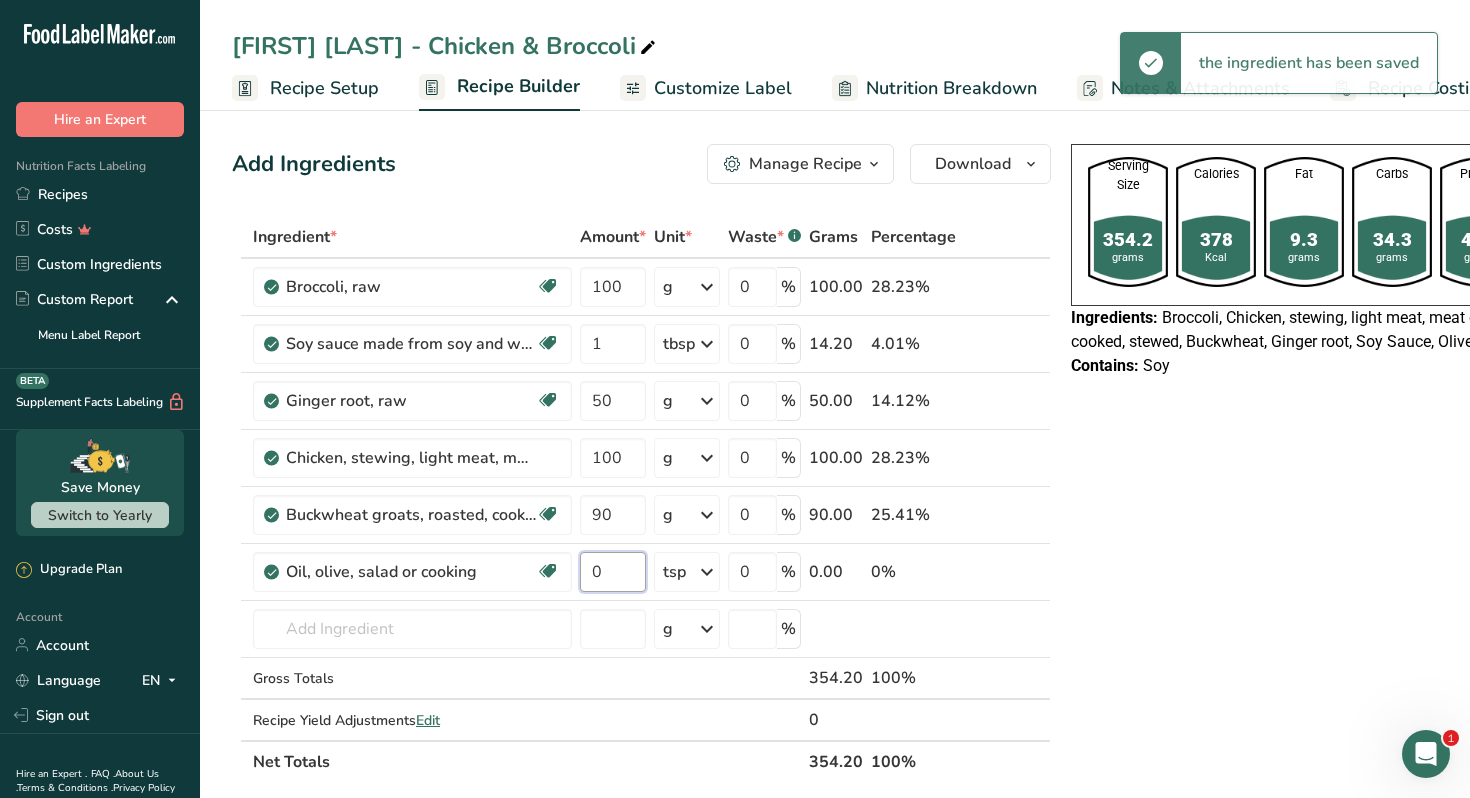 click on "0" at bounding box center [613, 572] 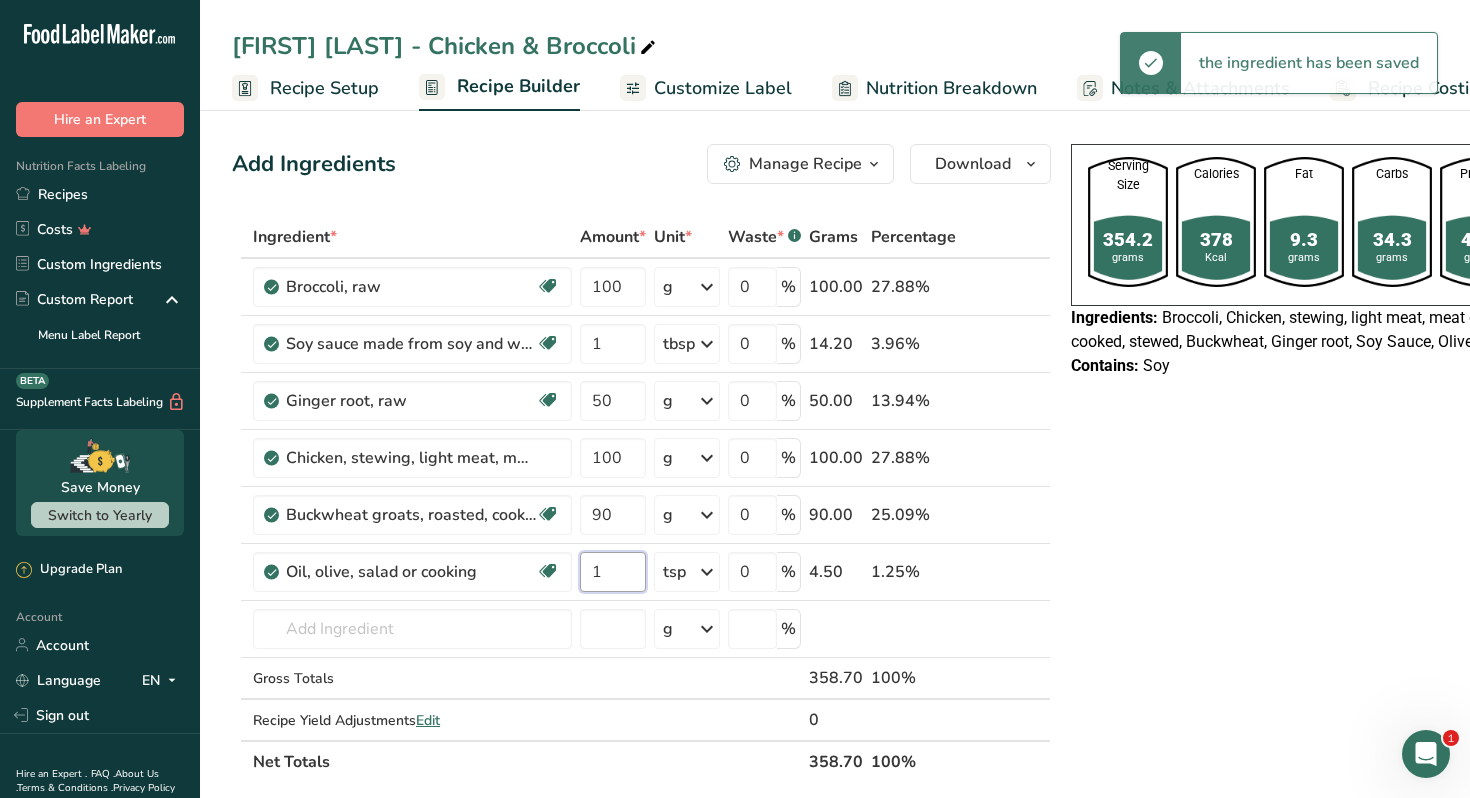 type on "1" 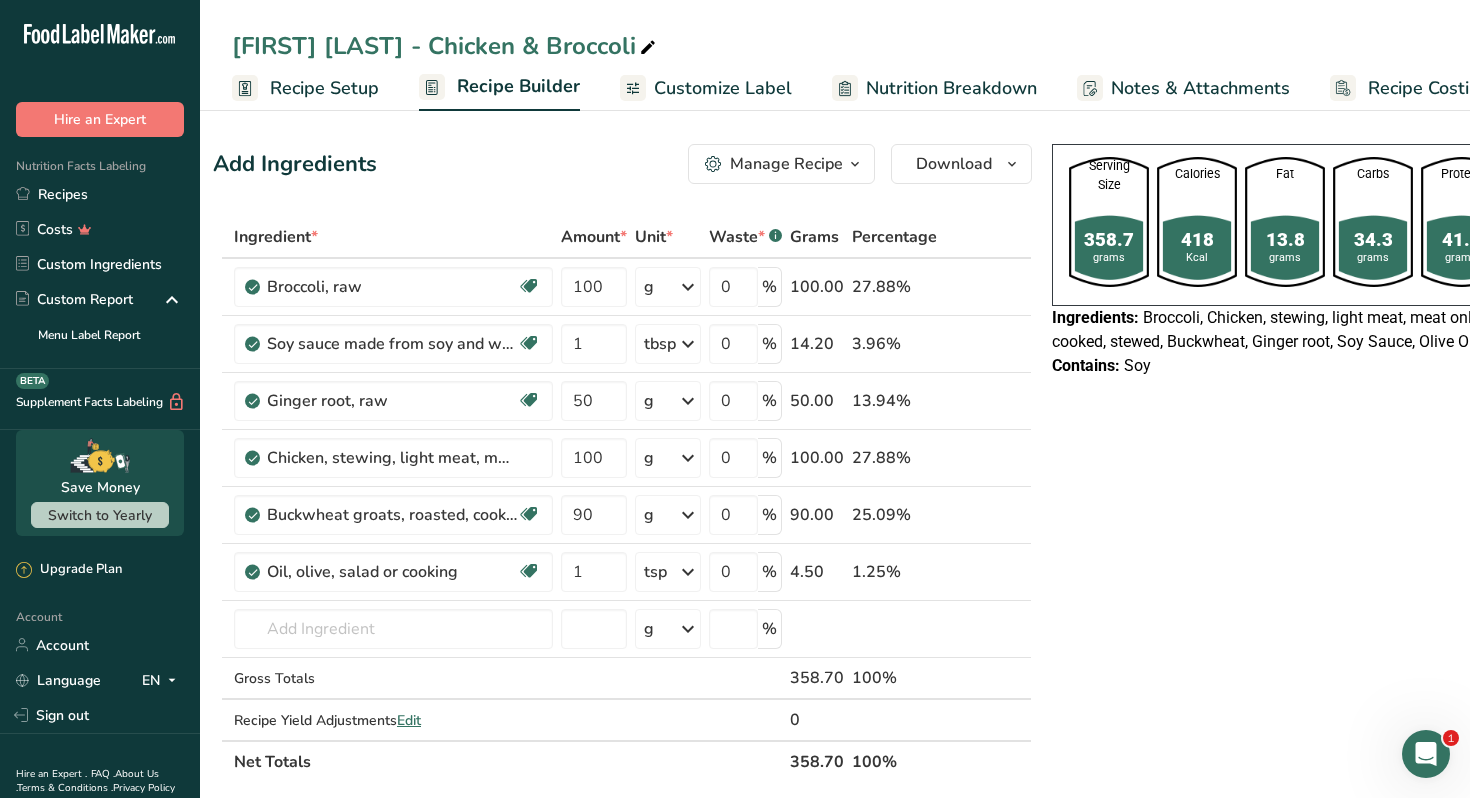 scroll, scrollTop: 0, scrollLeft: 0, axis: both 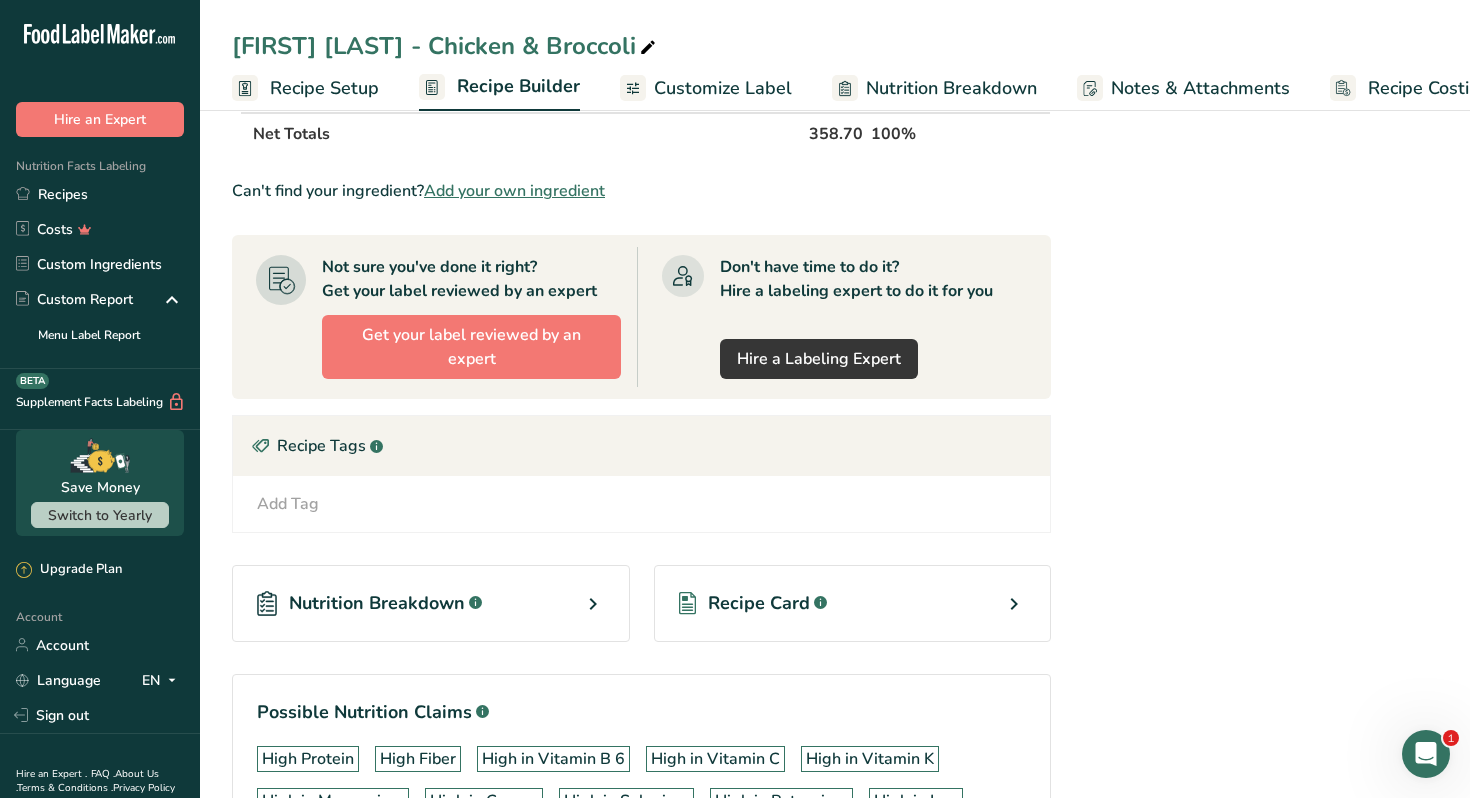 click on "Recipe Card
.a-a{fill:#347362;}.b-a{fill:#fff;}" at bounding box center [853, 603] 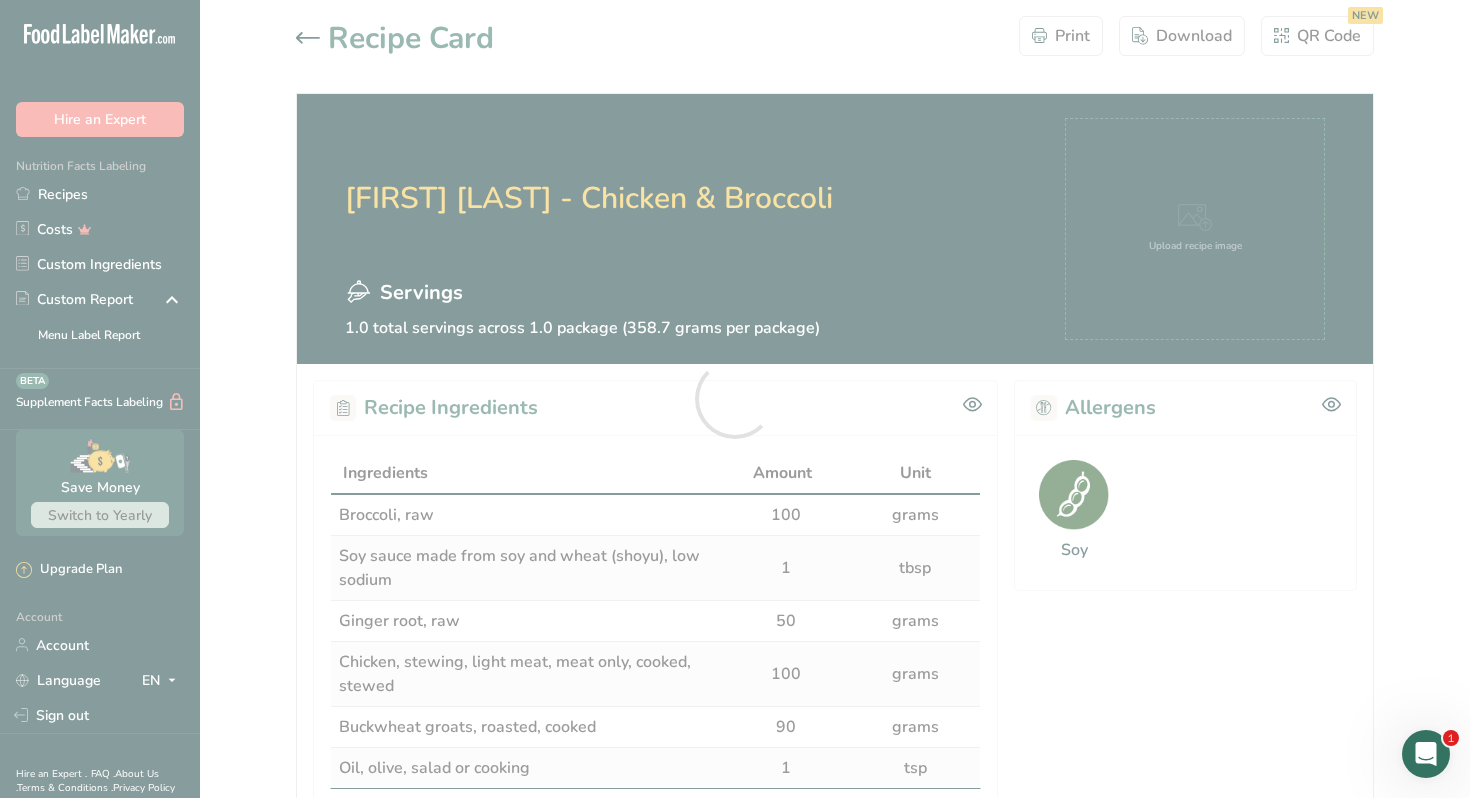 scroll, scrollTop: 0, scrollLeft: 0, axis: both 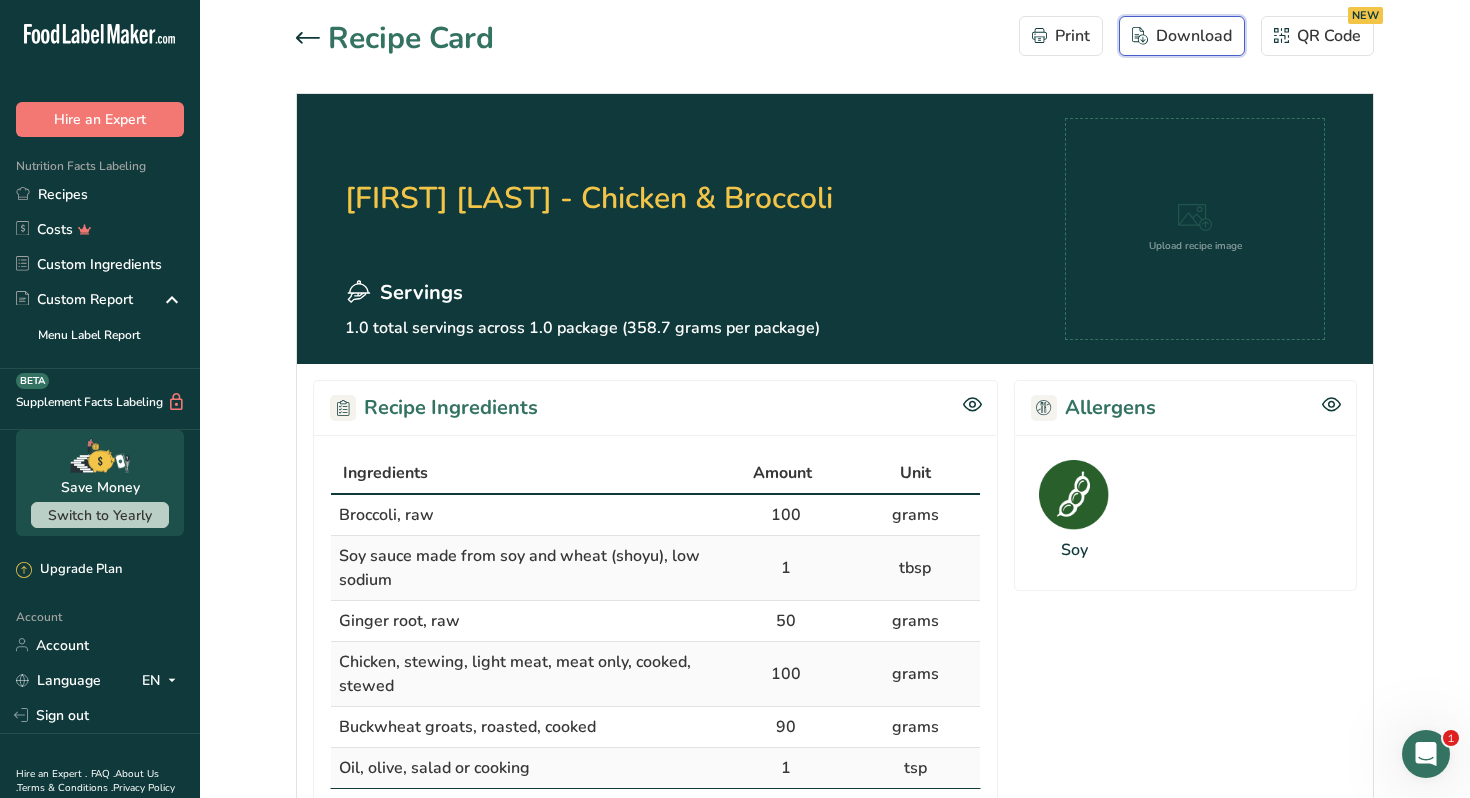 click on "Download" at bounding box center (1182, 36) 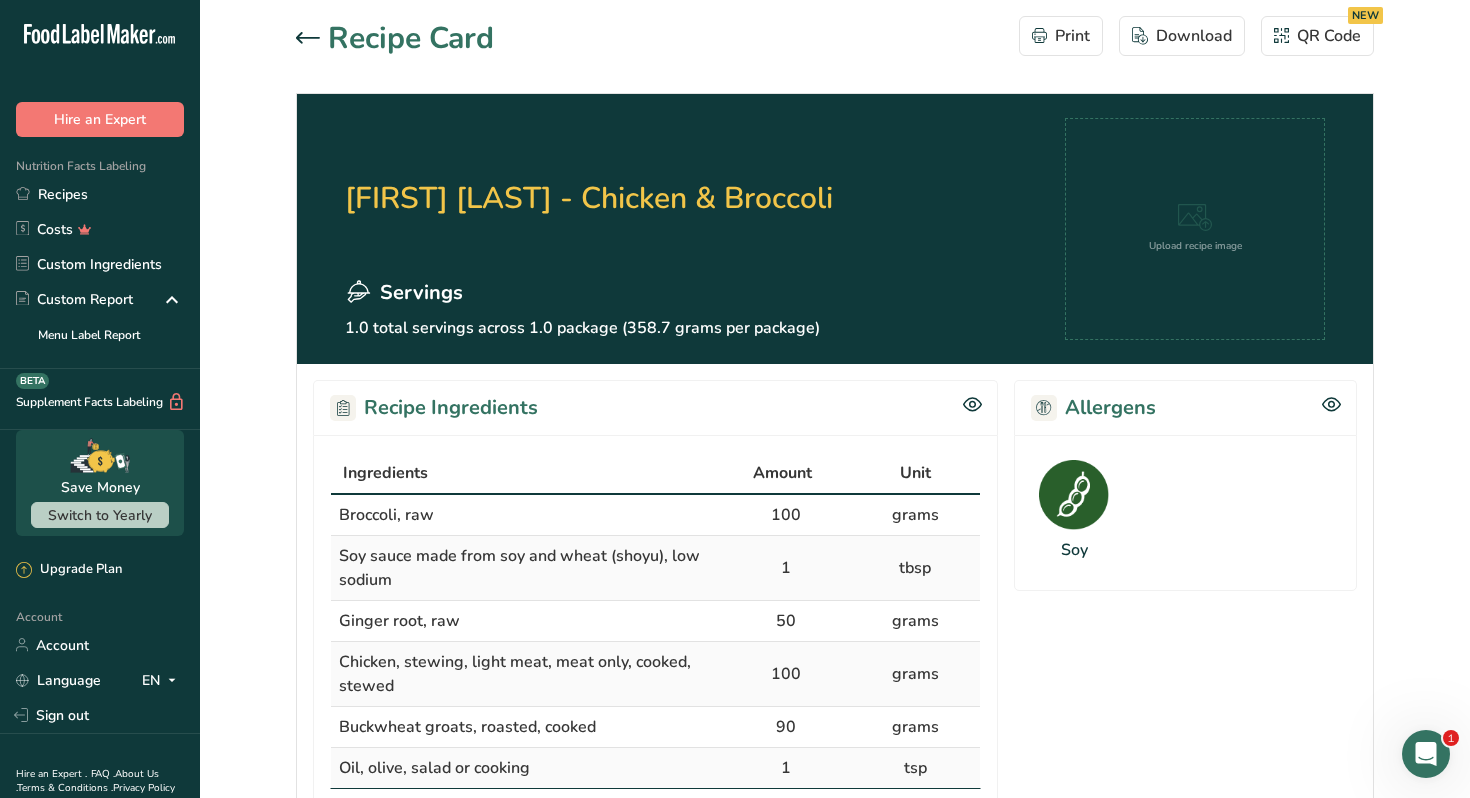 click 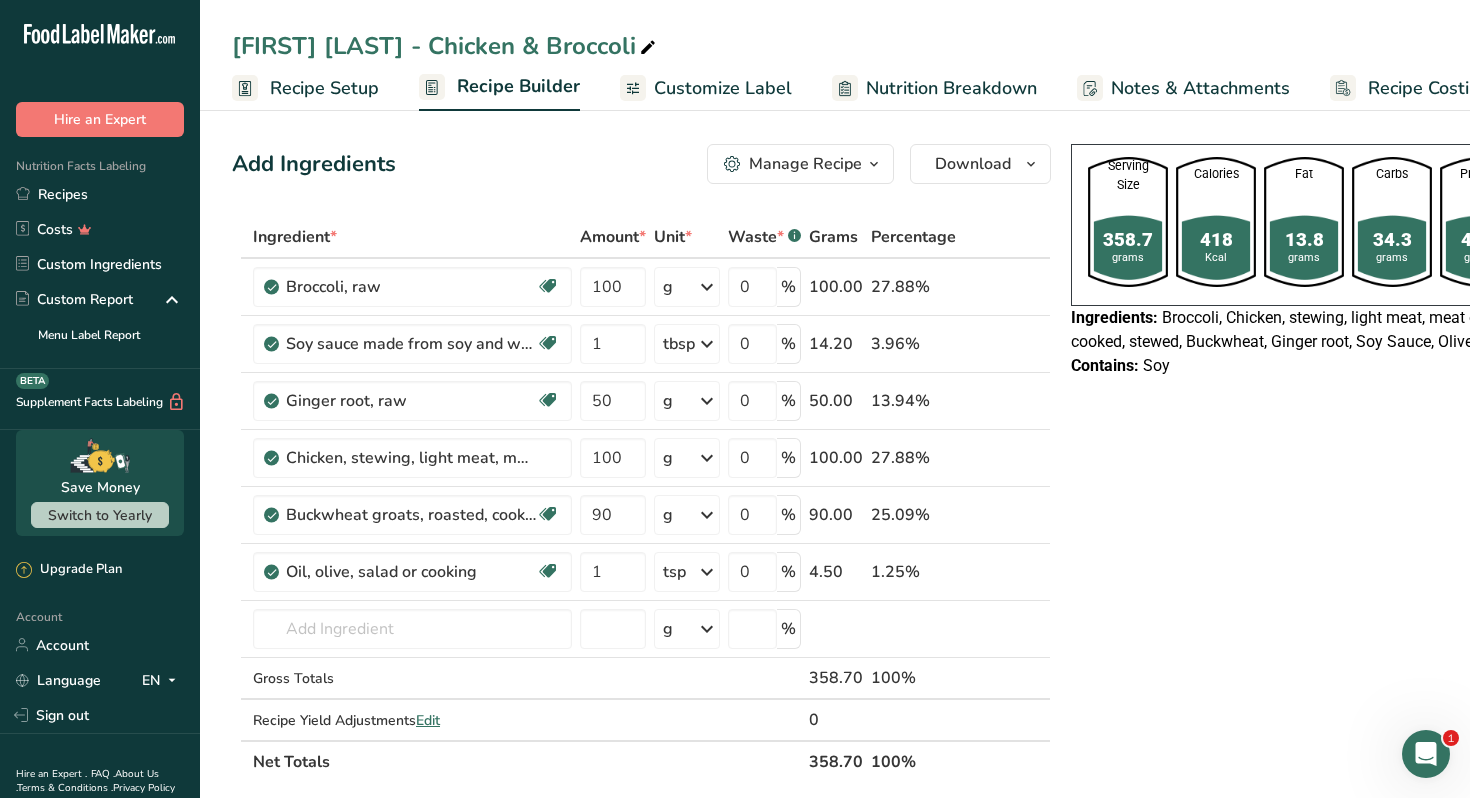 click on "Customize Label" at bounding box center [723, 88] 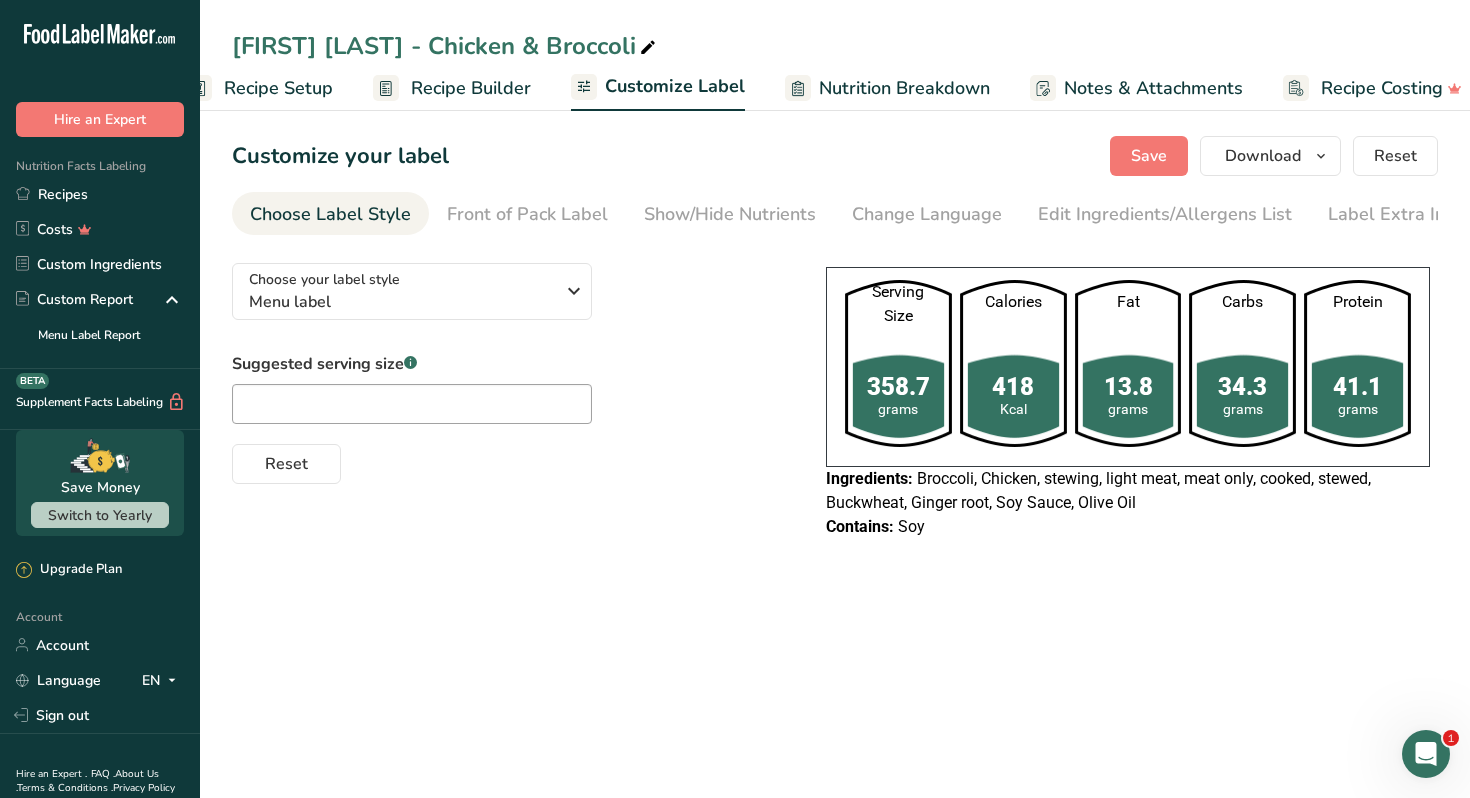 scroll, scrollTop: 0, scrollLeft: 70, axis: horizontal 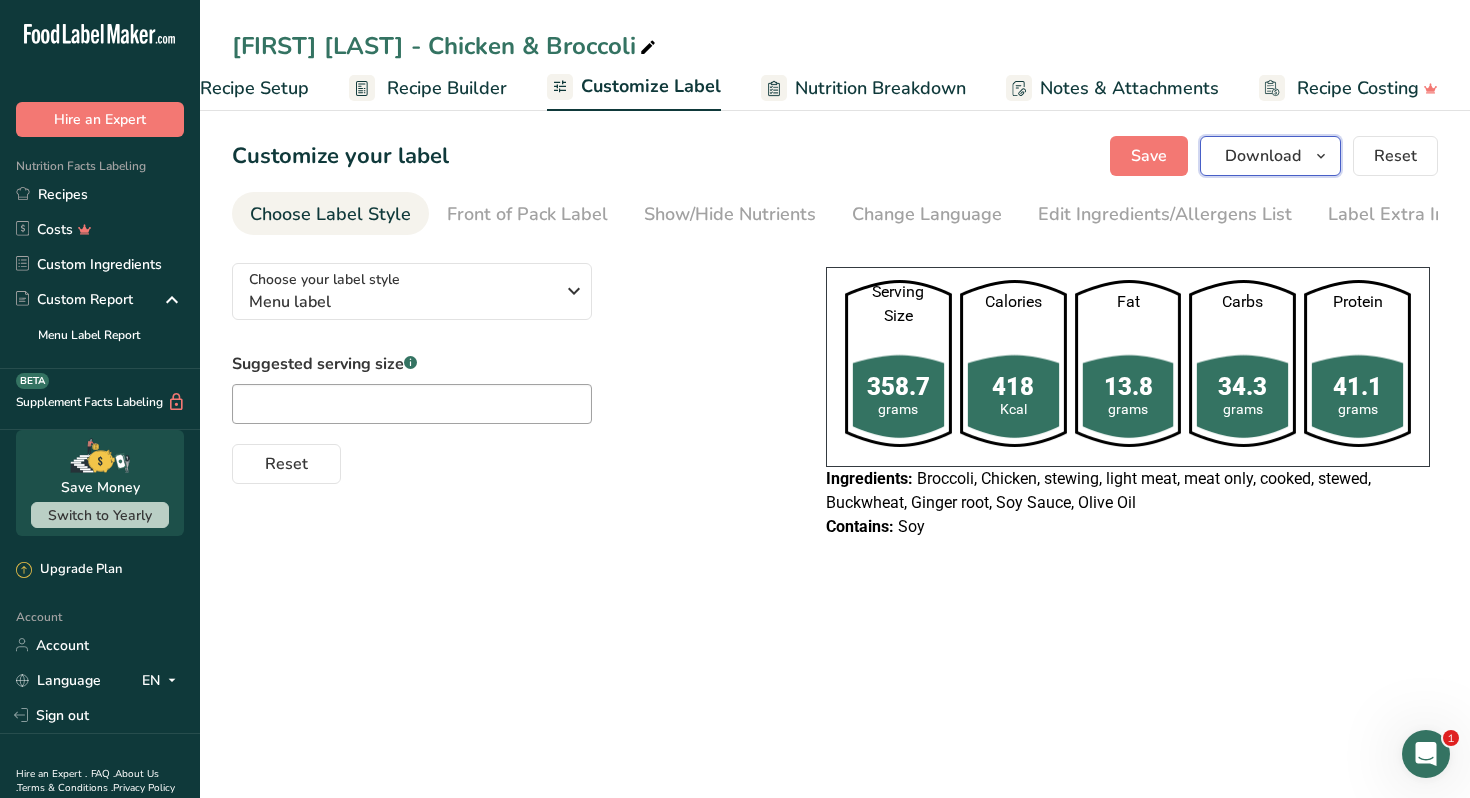 click at bounding box center [1321, 156] 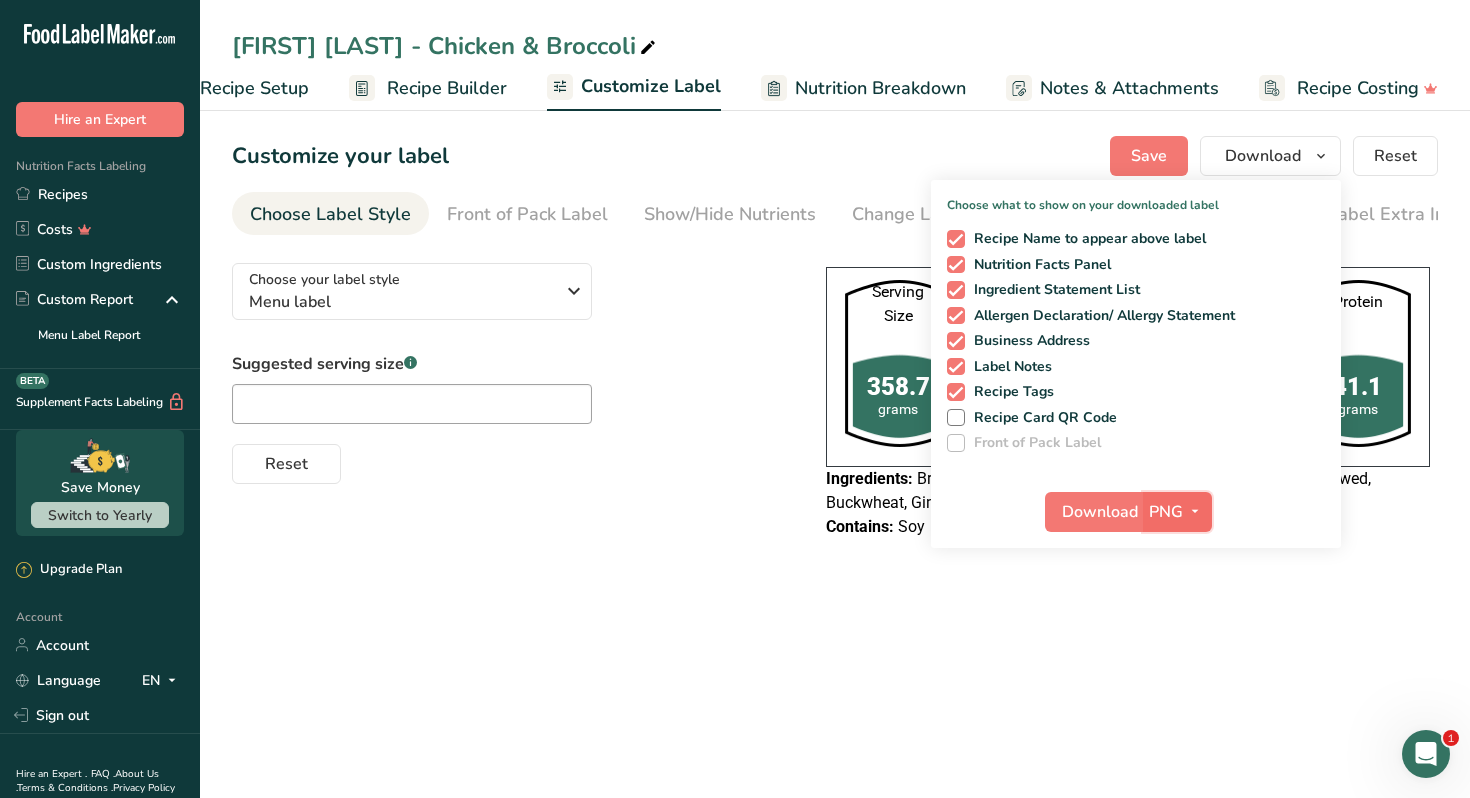 click on "PNG" at bounding box center (1166, 512) 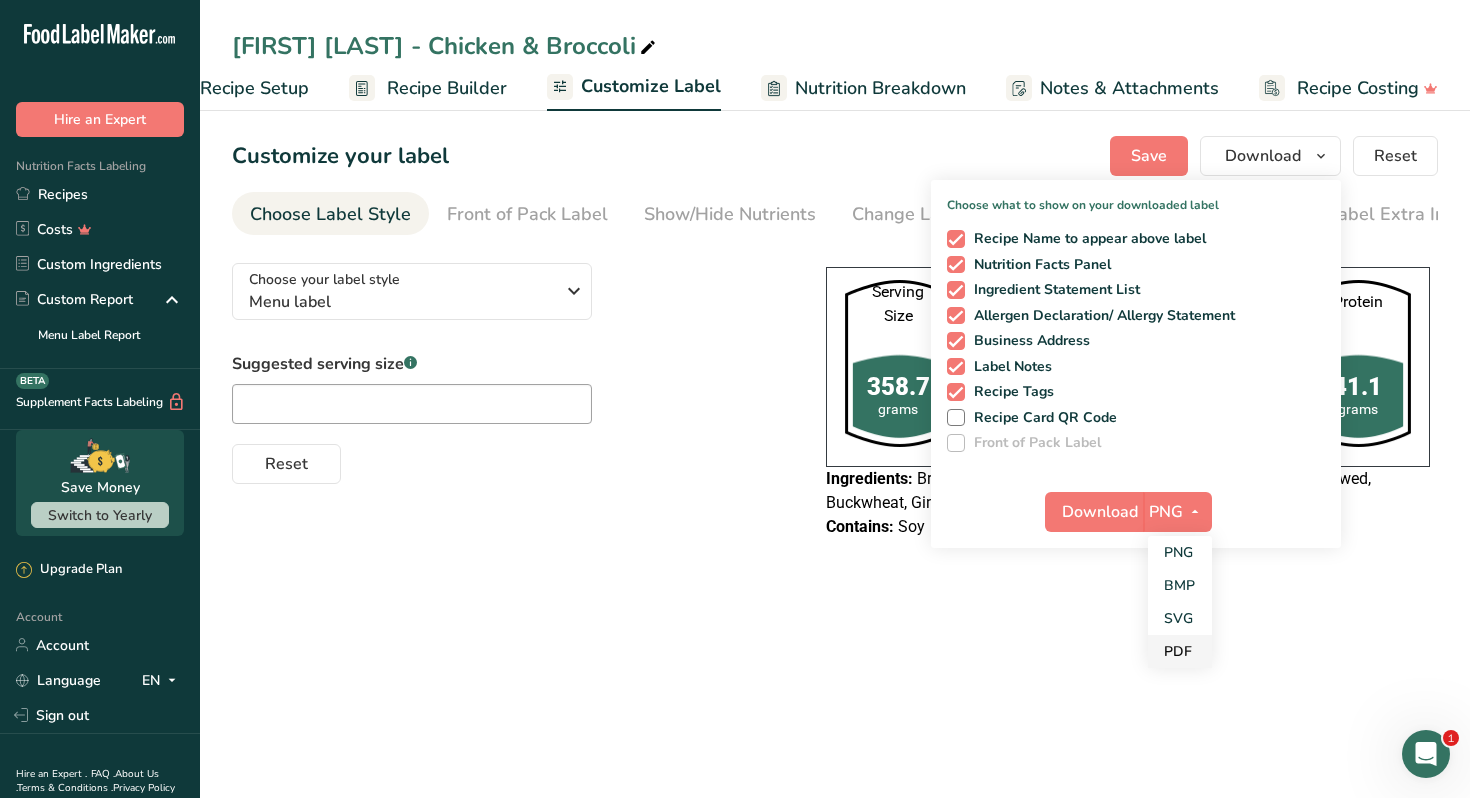 click on "PDF" at bounding box center (1180, 651) 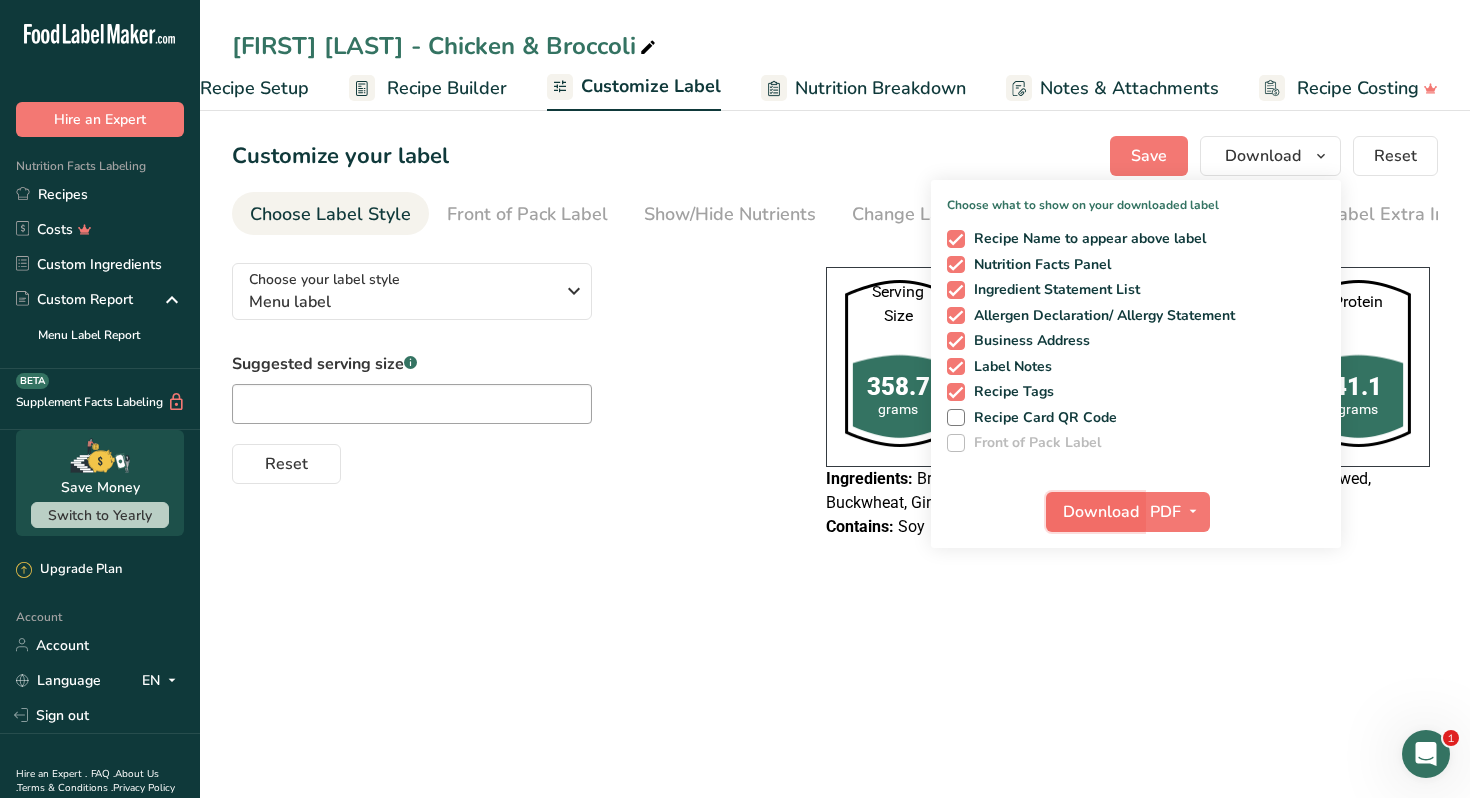 click on "Download" at bounding box center [1101, 512] 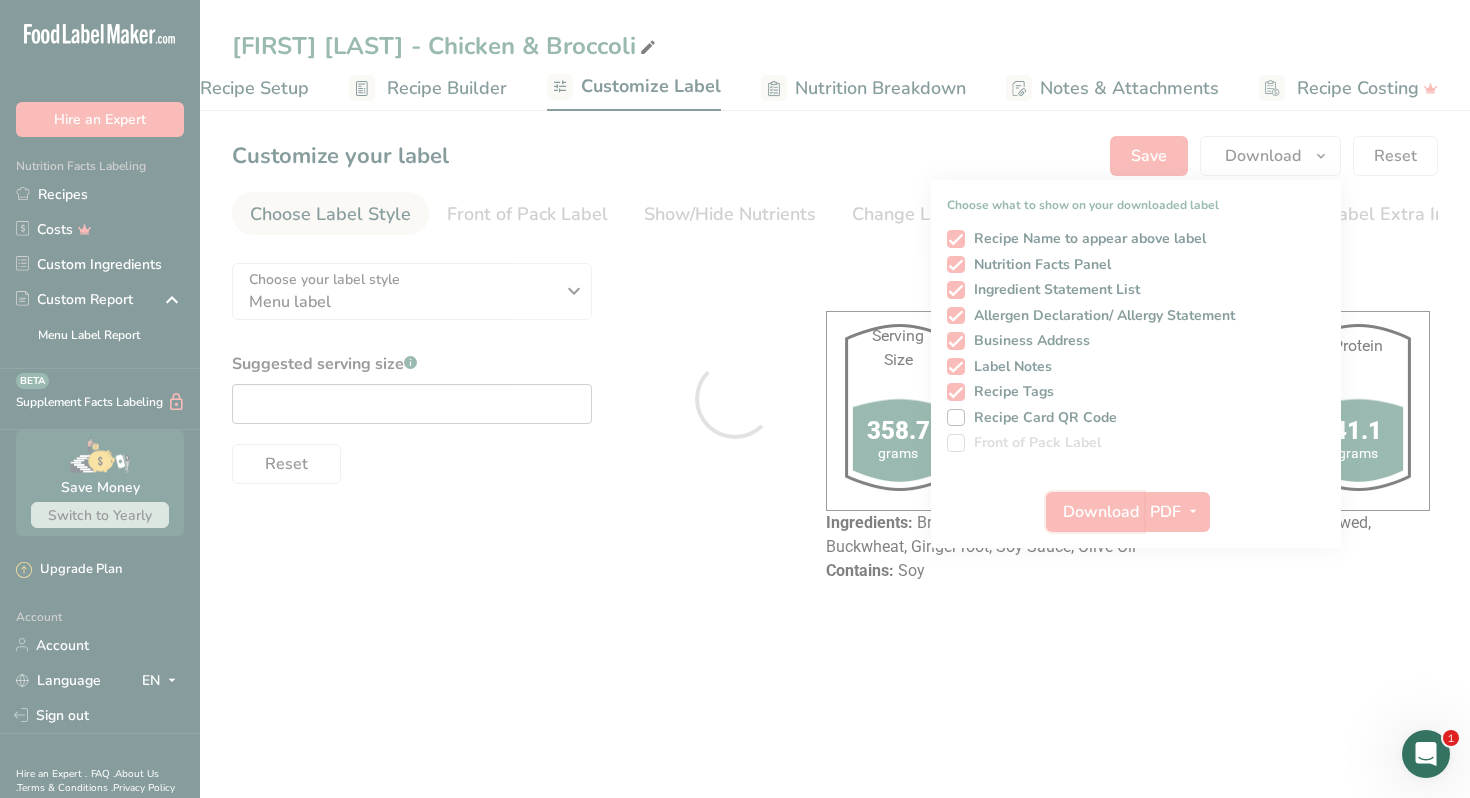 scroll, scrollTop: 0, scrollLeft: 0, axis: both 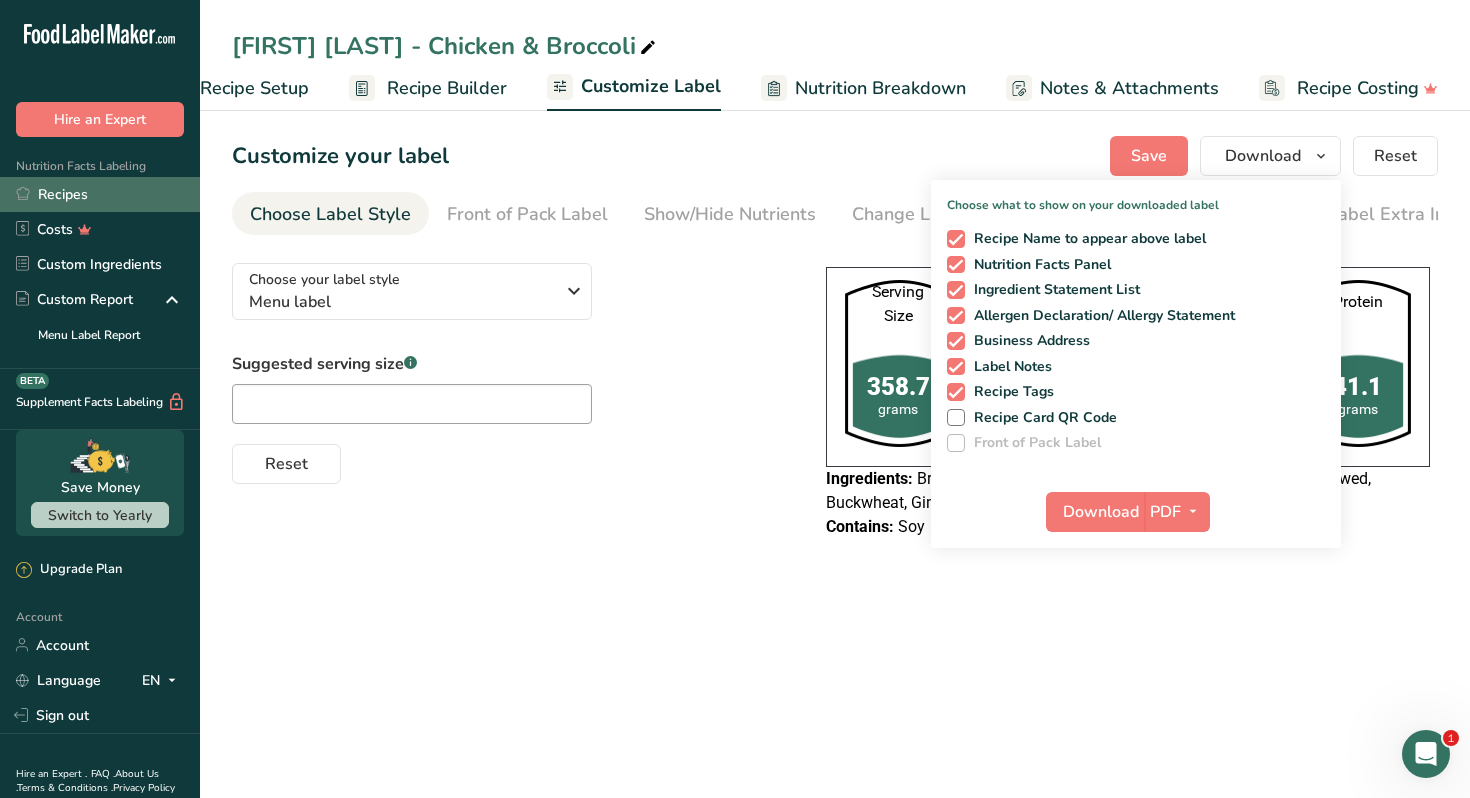 click on "Recipes" at bounding box center [100, 194] 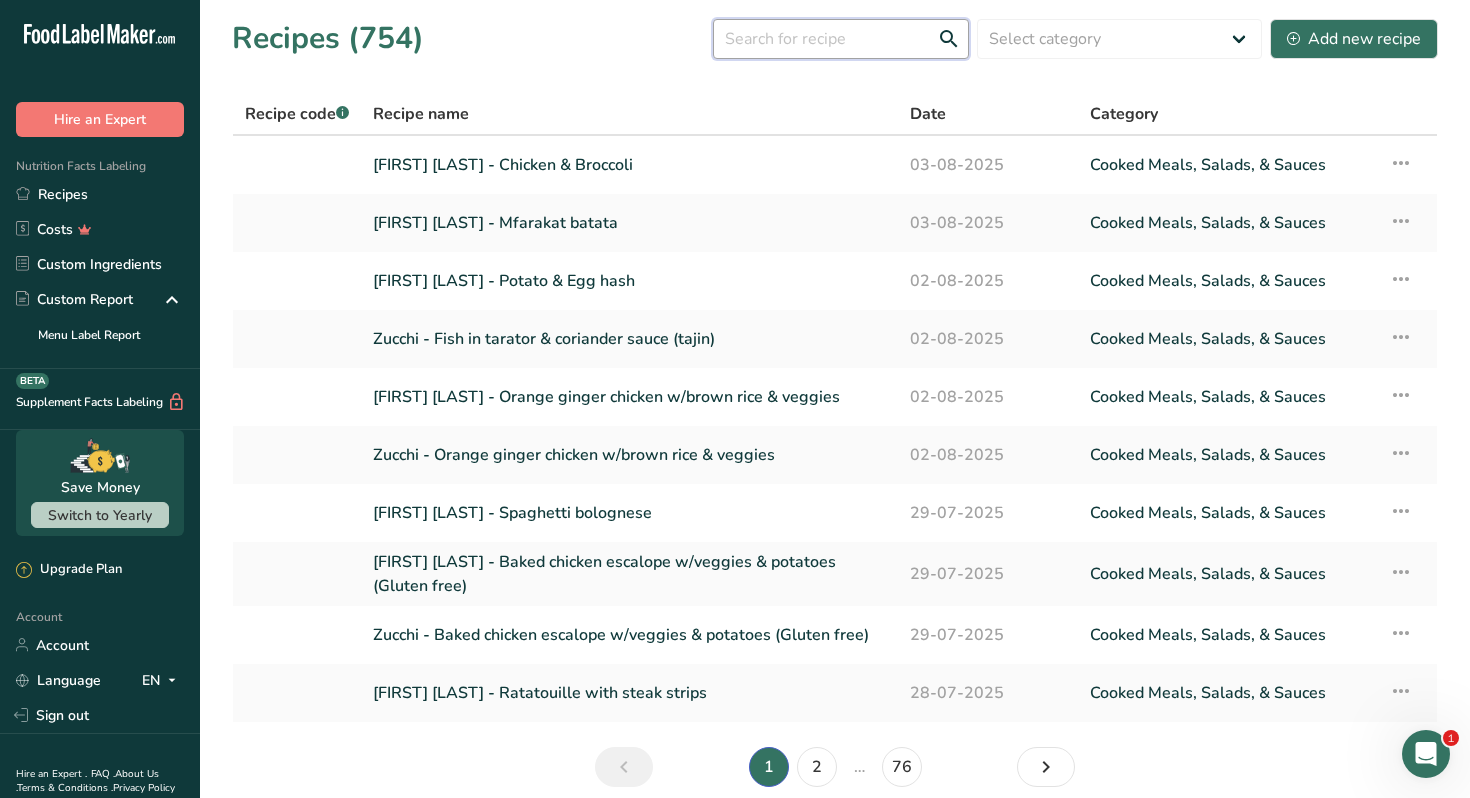 click at bounding box center [841, 39] 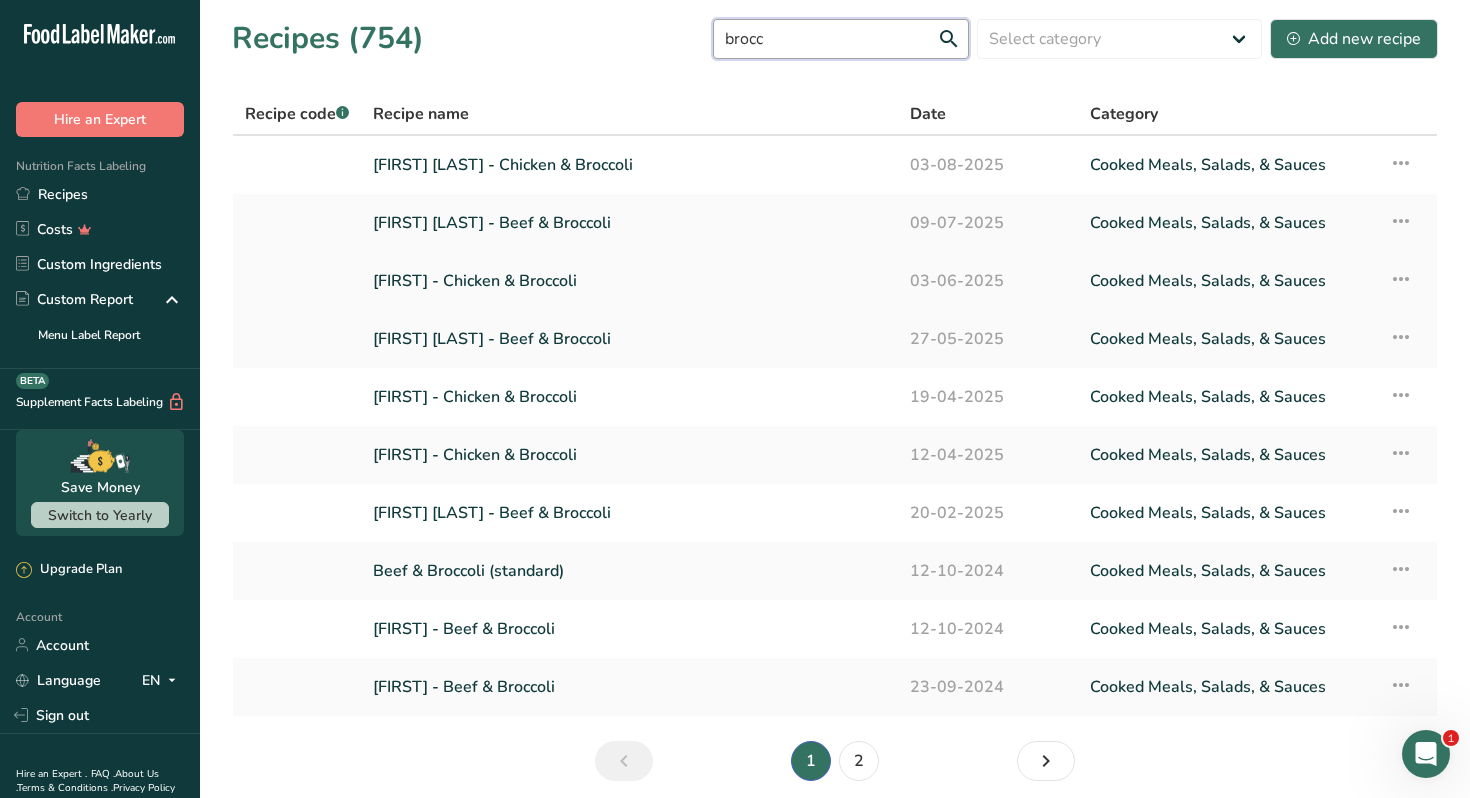 type on "brocc" 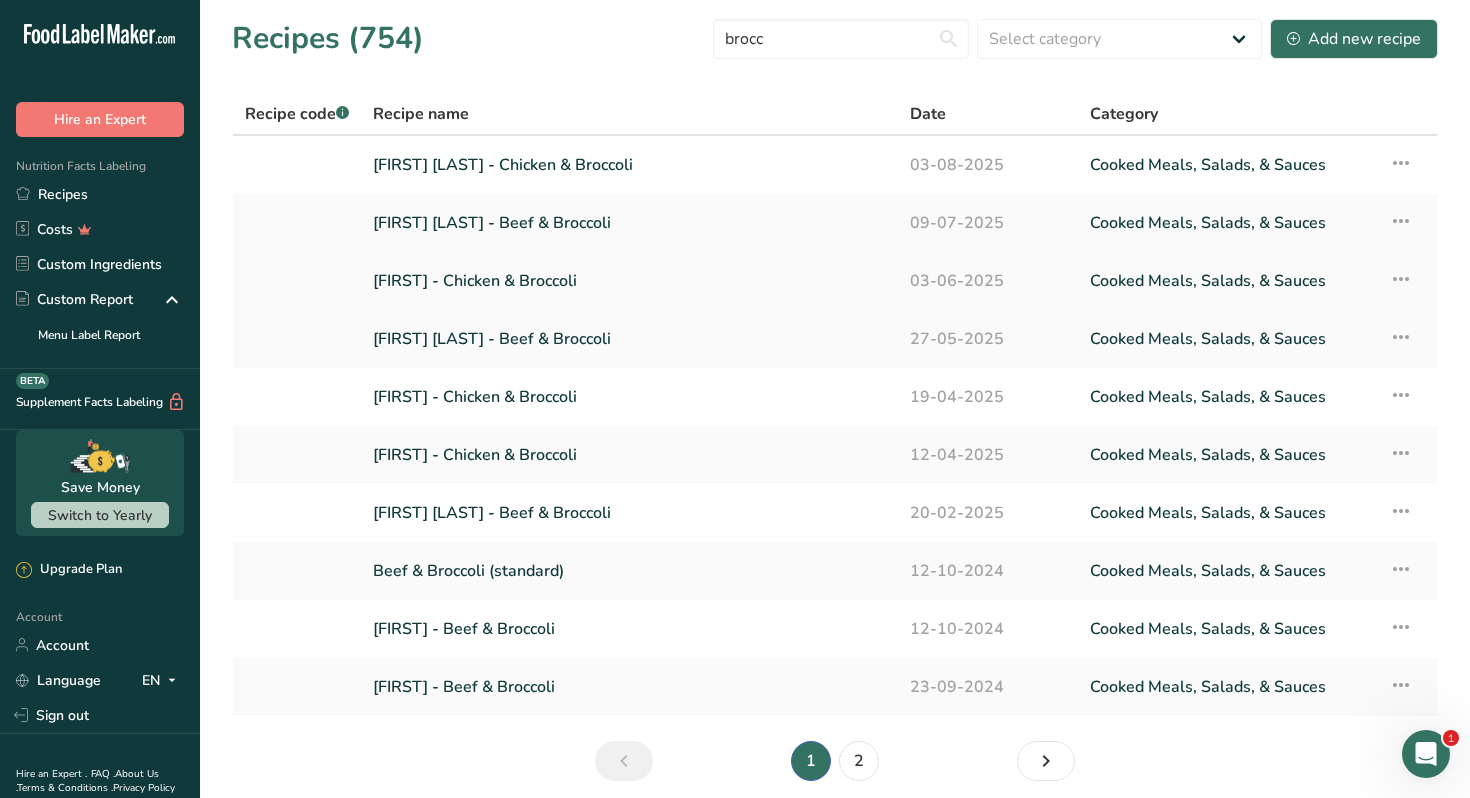 click on "Zucchi - Chicken & Broccoli" at bounding box center [629, 281] 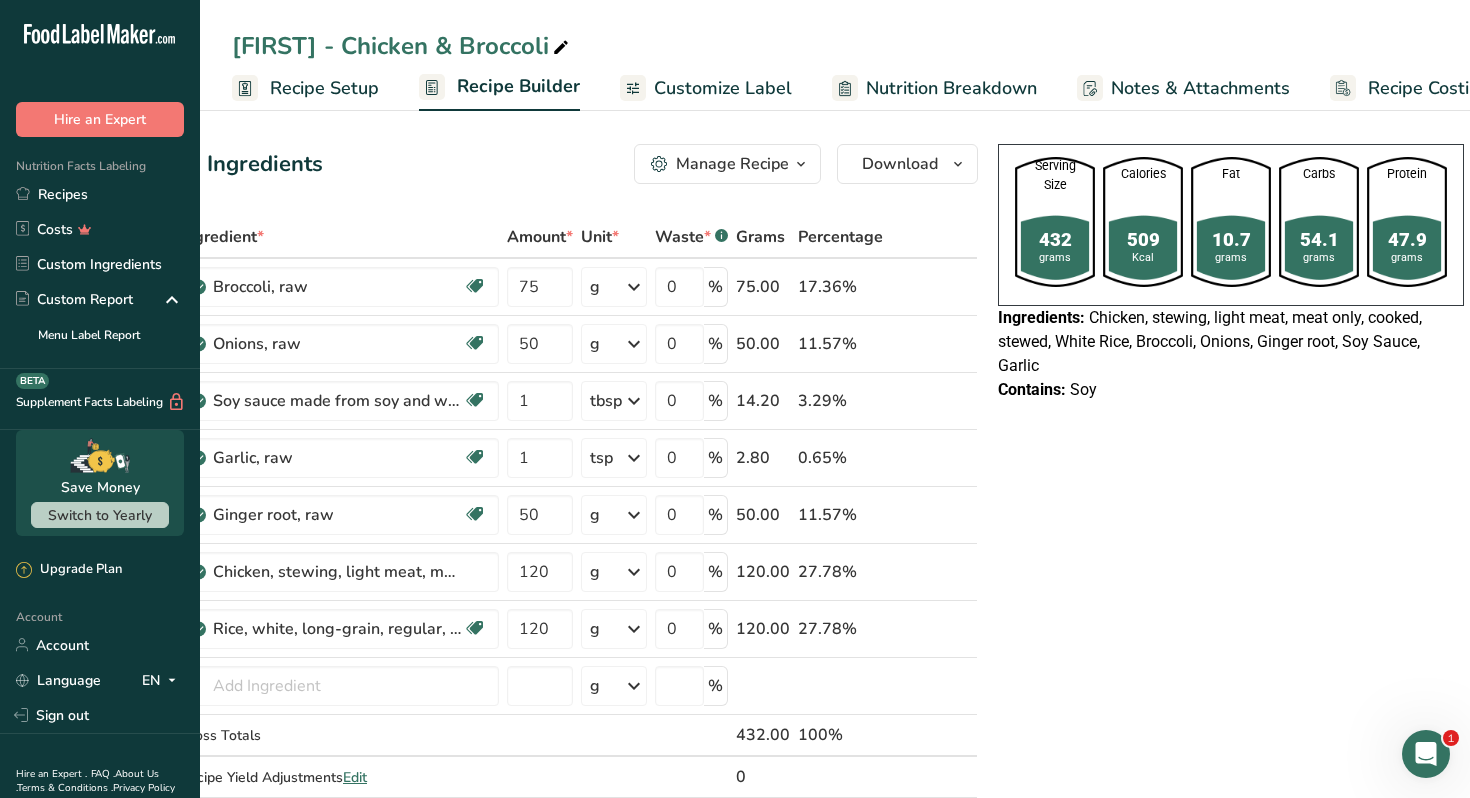 scroll, scrollTop: 0, scrollLeft: 0, axis: both 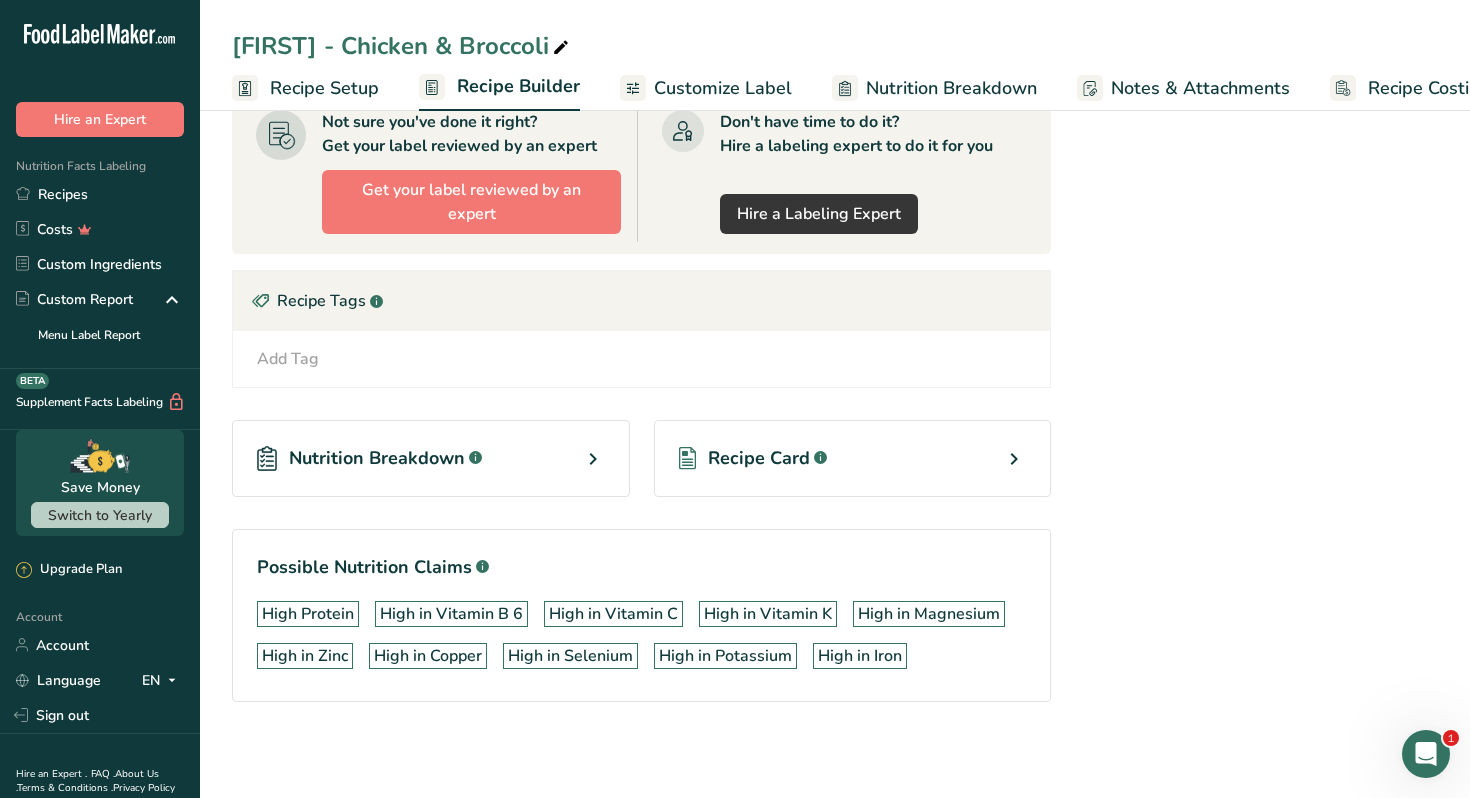 click on "Recipe Card
.a-a{fill:#347362;}.b-a{fill:#fff;}" at bounding box center (853, 458) 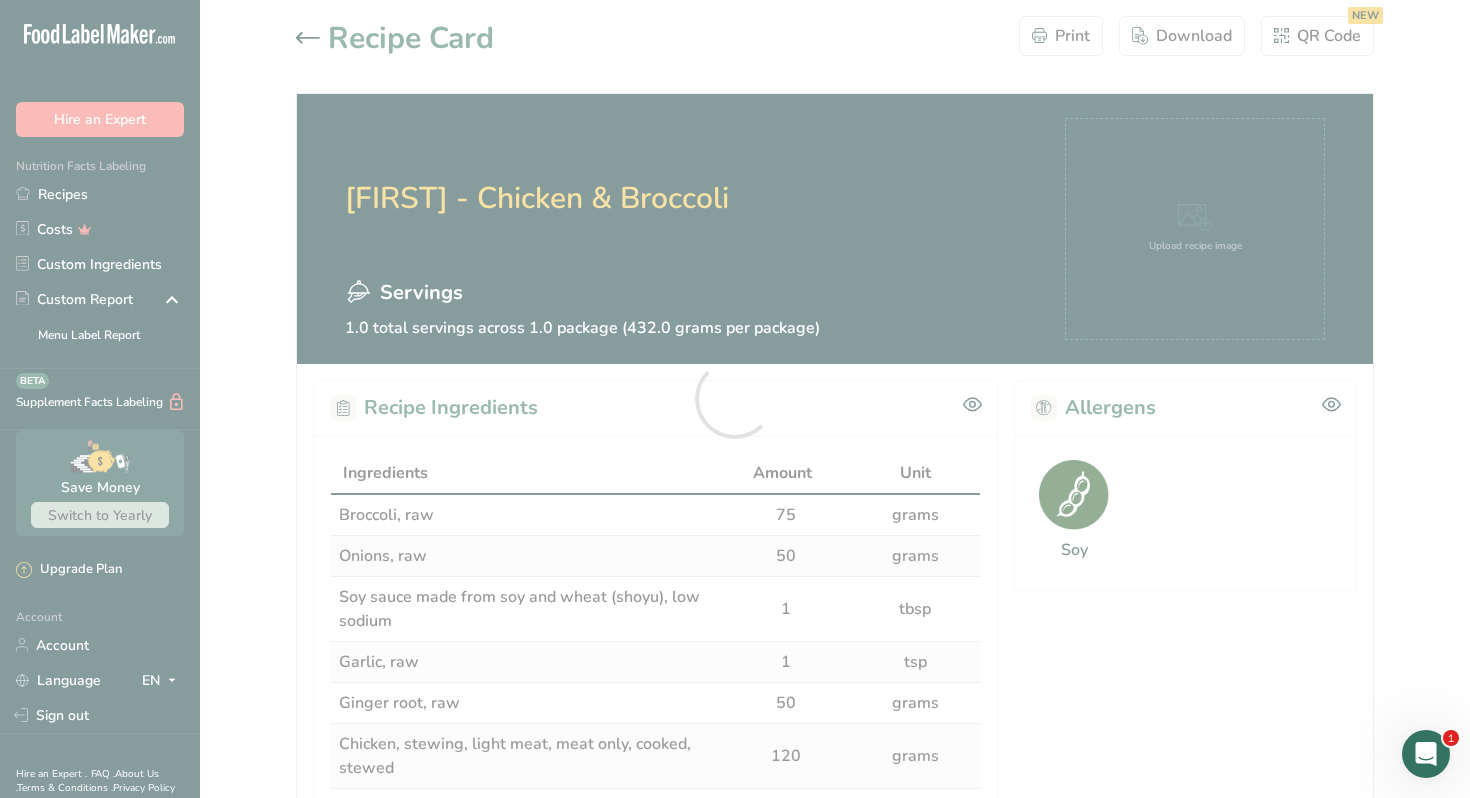 scroll, scrollTop: 0, scrollLeft: 0, axis: both 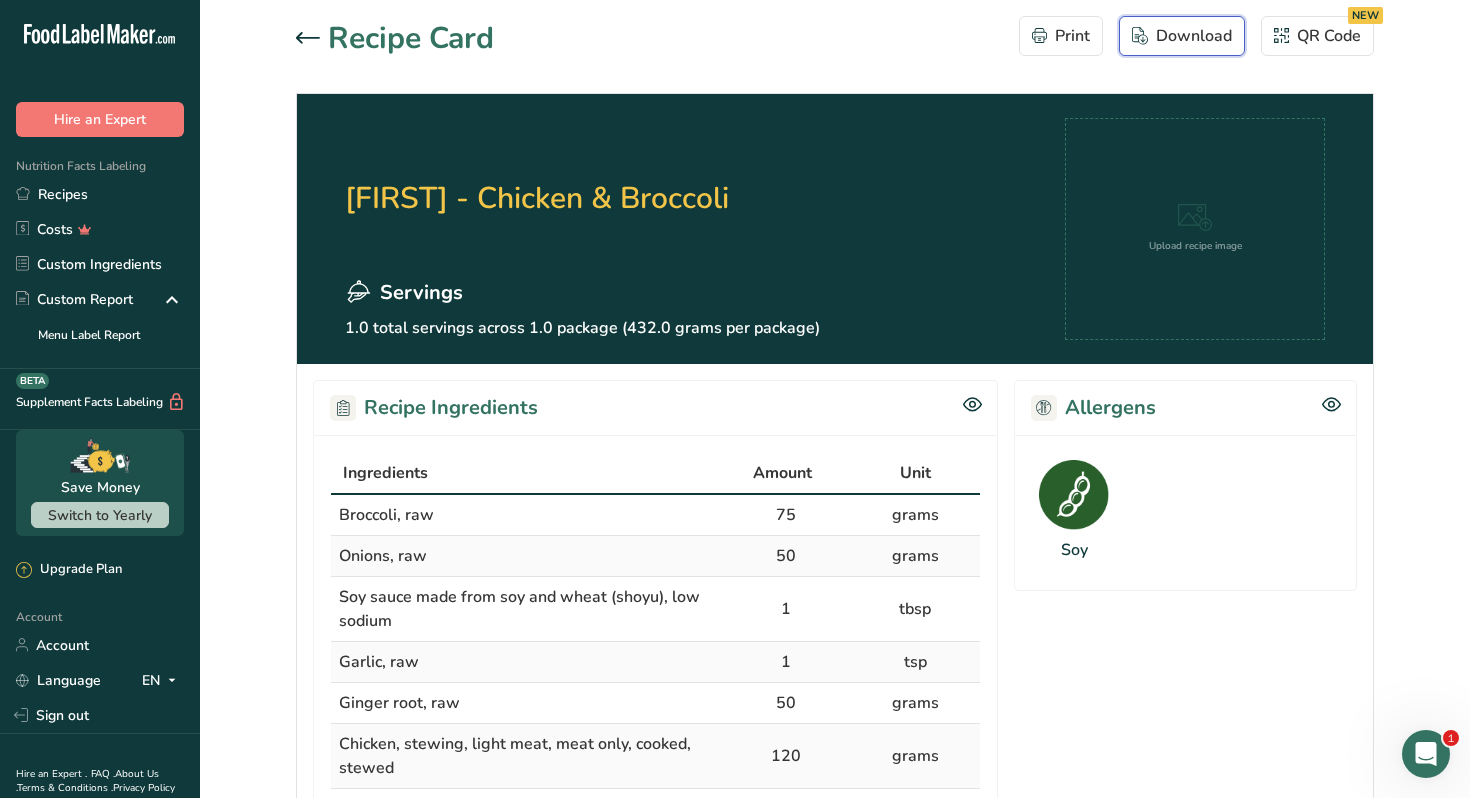 click on "Download" at bounding box center [1182, 36] 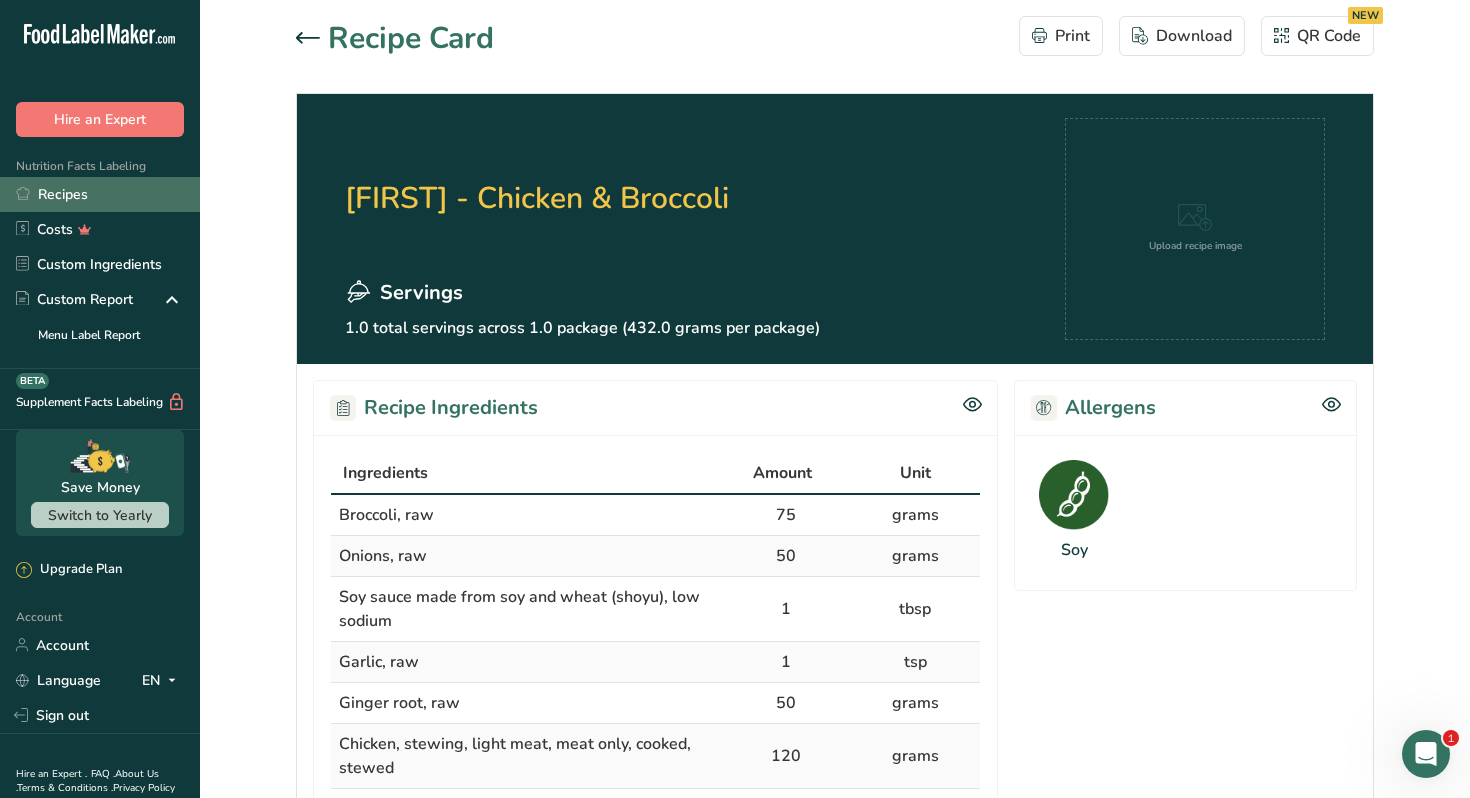 click on "Recipes" at bounding box center (100, 194) 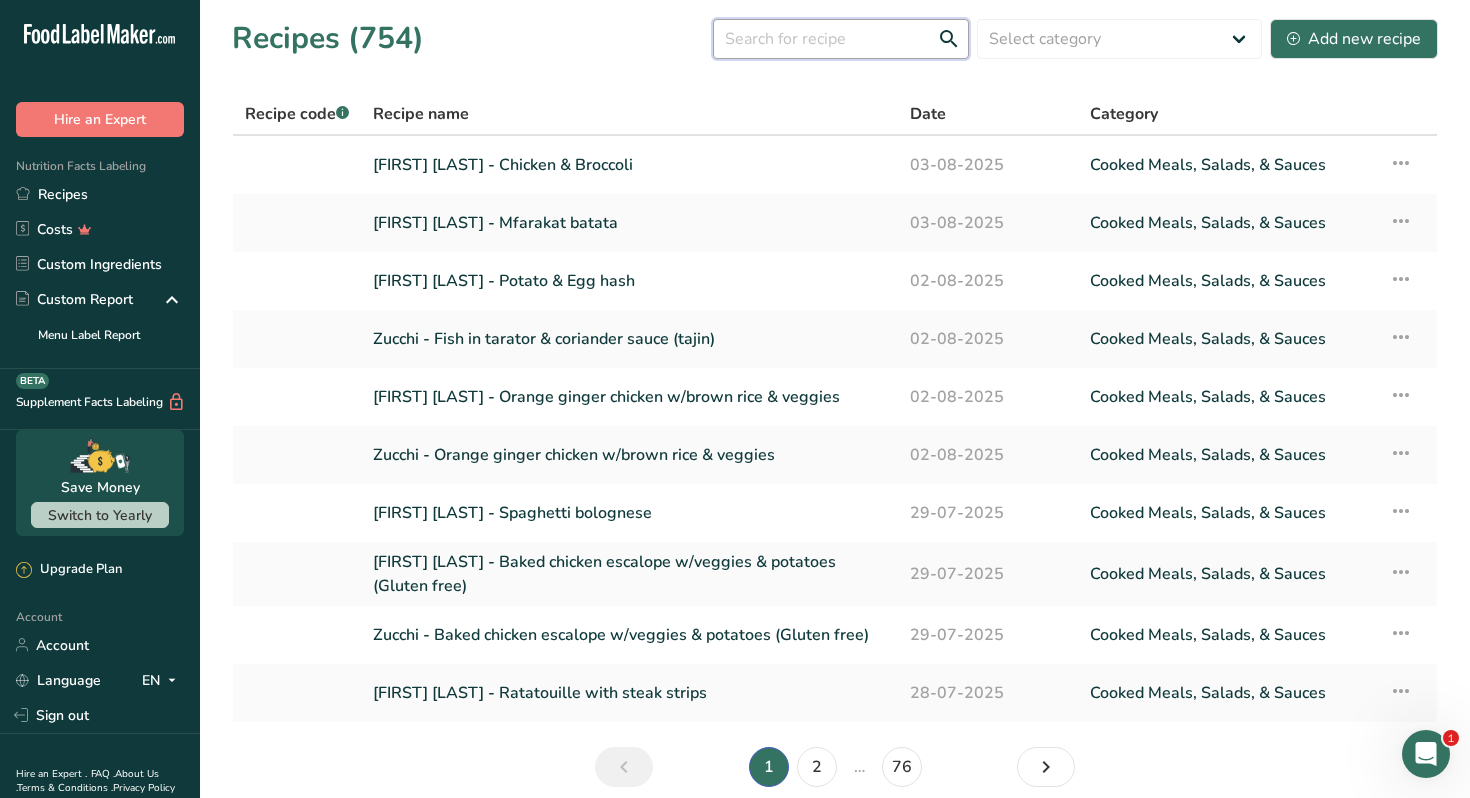 click at bounding box center [841, 39] 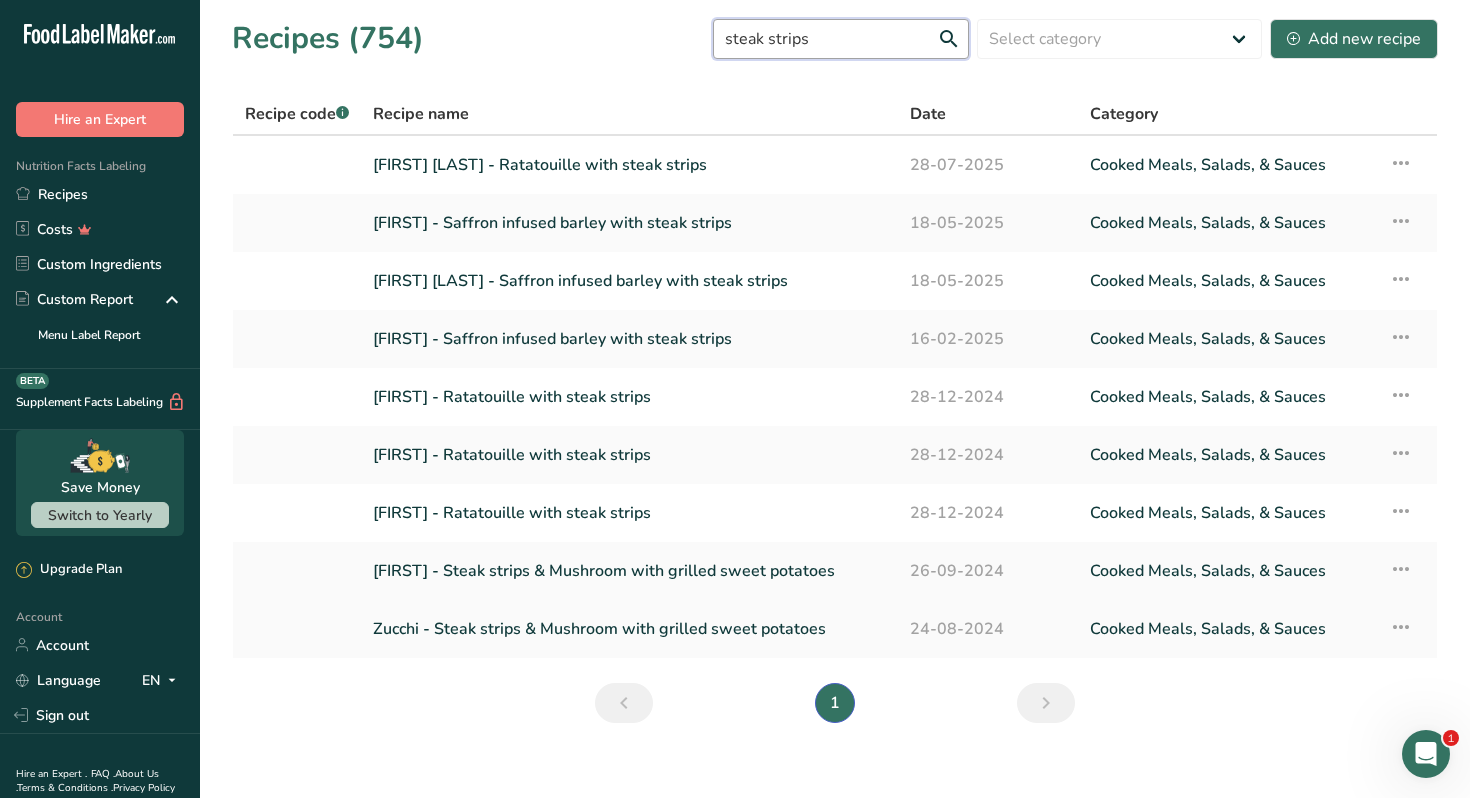 type on "steak strips" 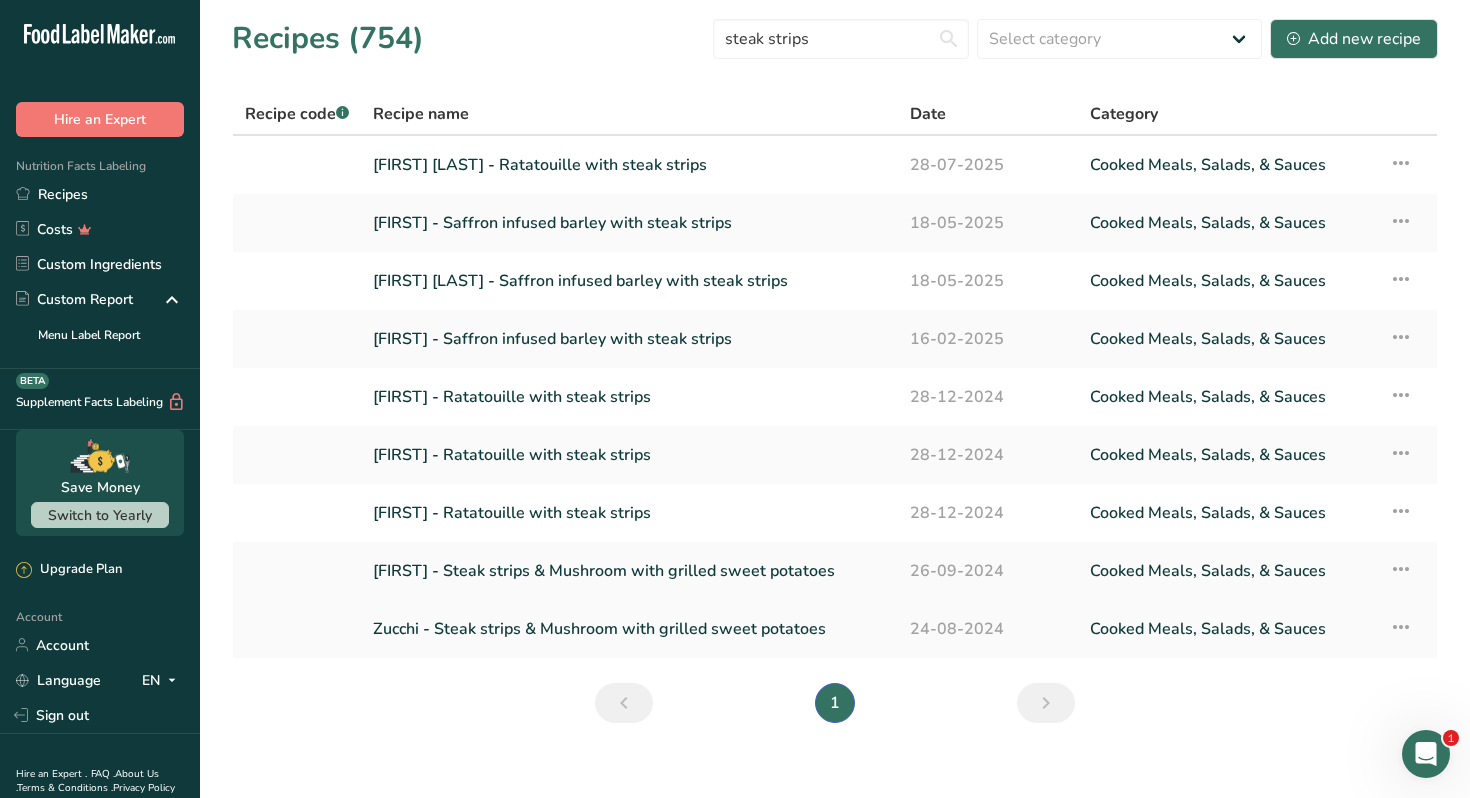 click on "Zucchi - Steak strips & Mushroom with grilled sweet potatoes" at bounding box center (629, 629) 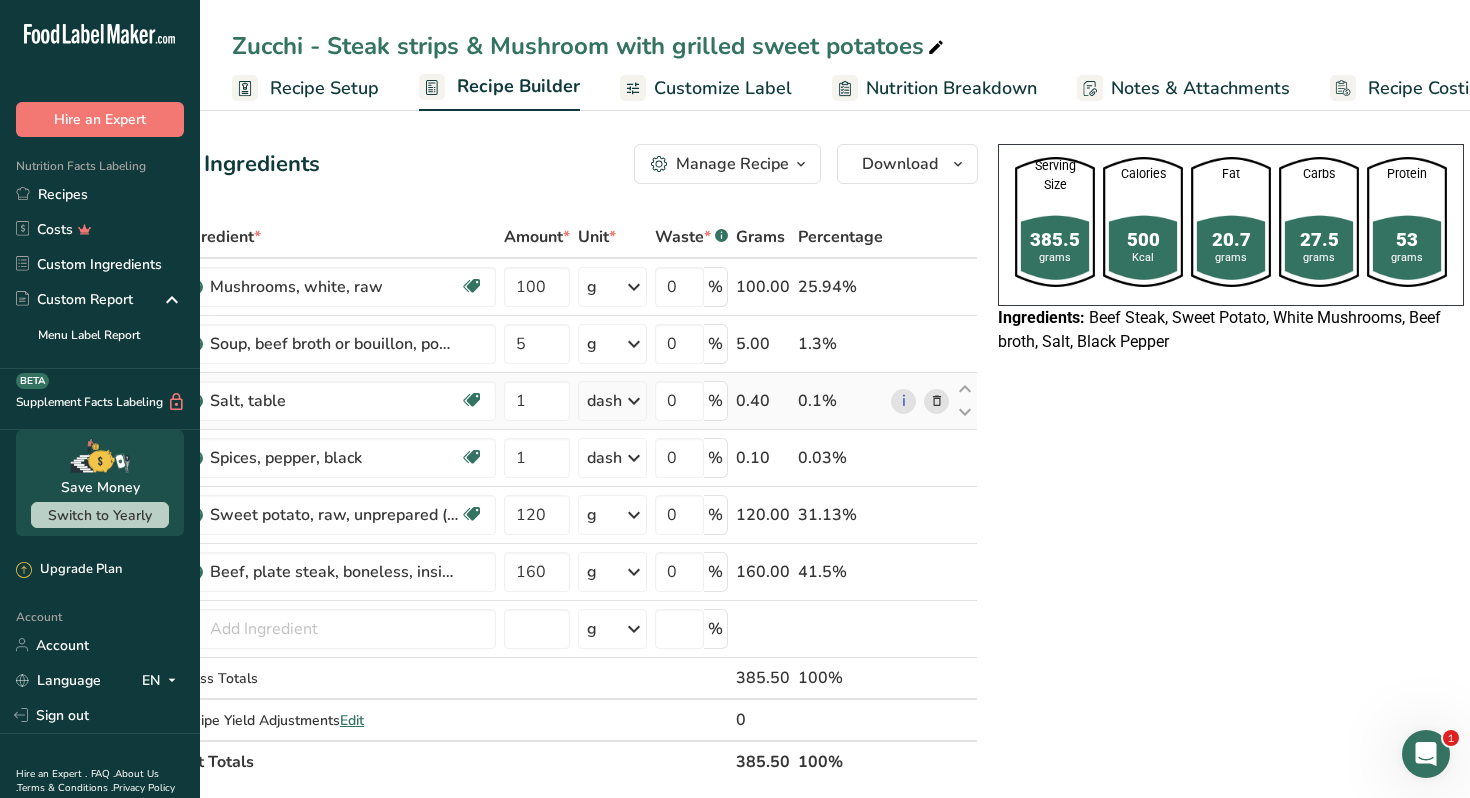 scroll, scrollTop: 0, scrollLeft: 0, axis: both 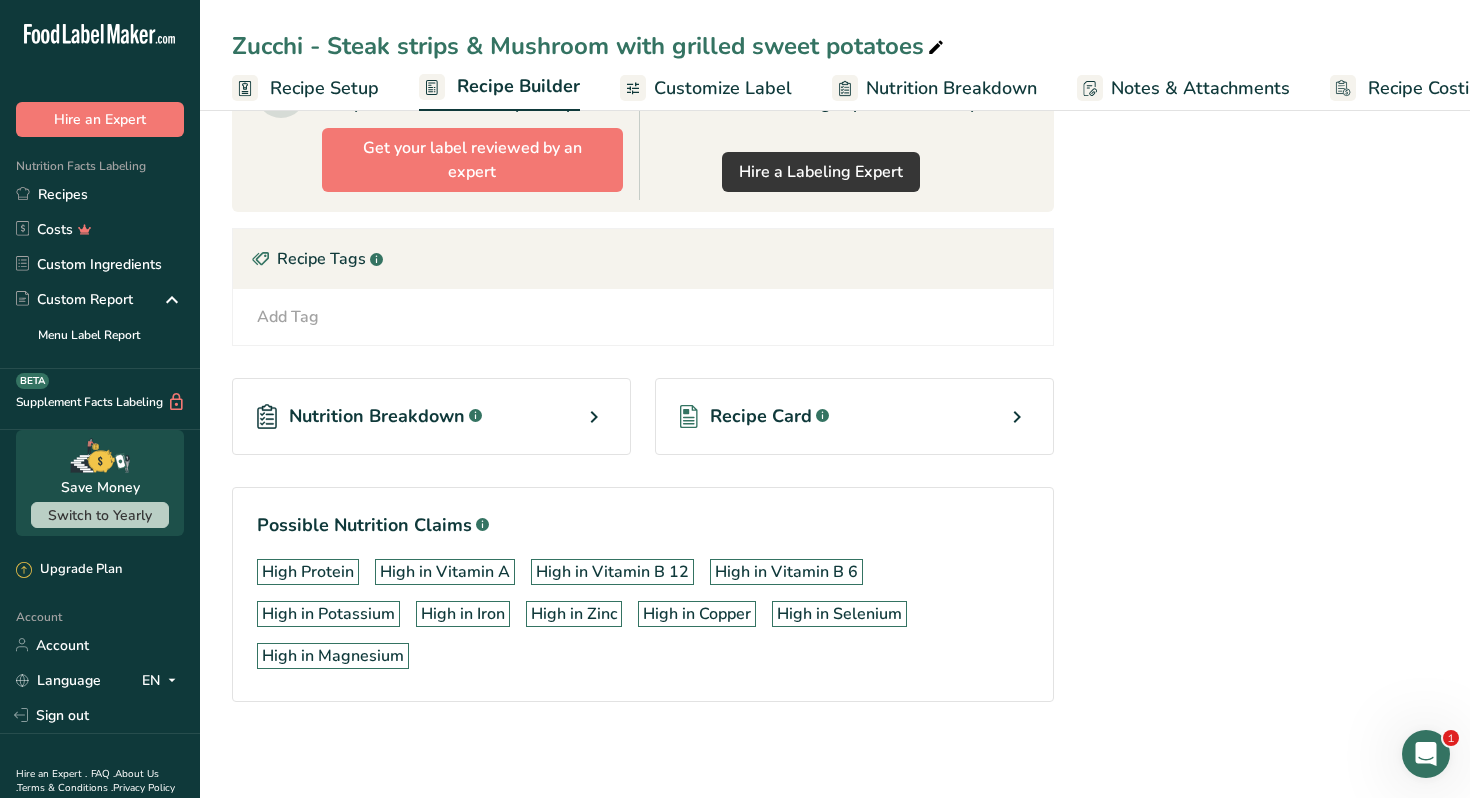 click on "Recipe Card
.a-a{fill:#347362;}.b-a{fill:#fff;}" at bounding box center [854, 416] 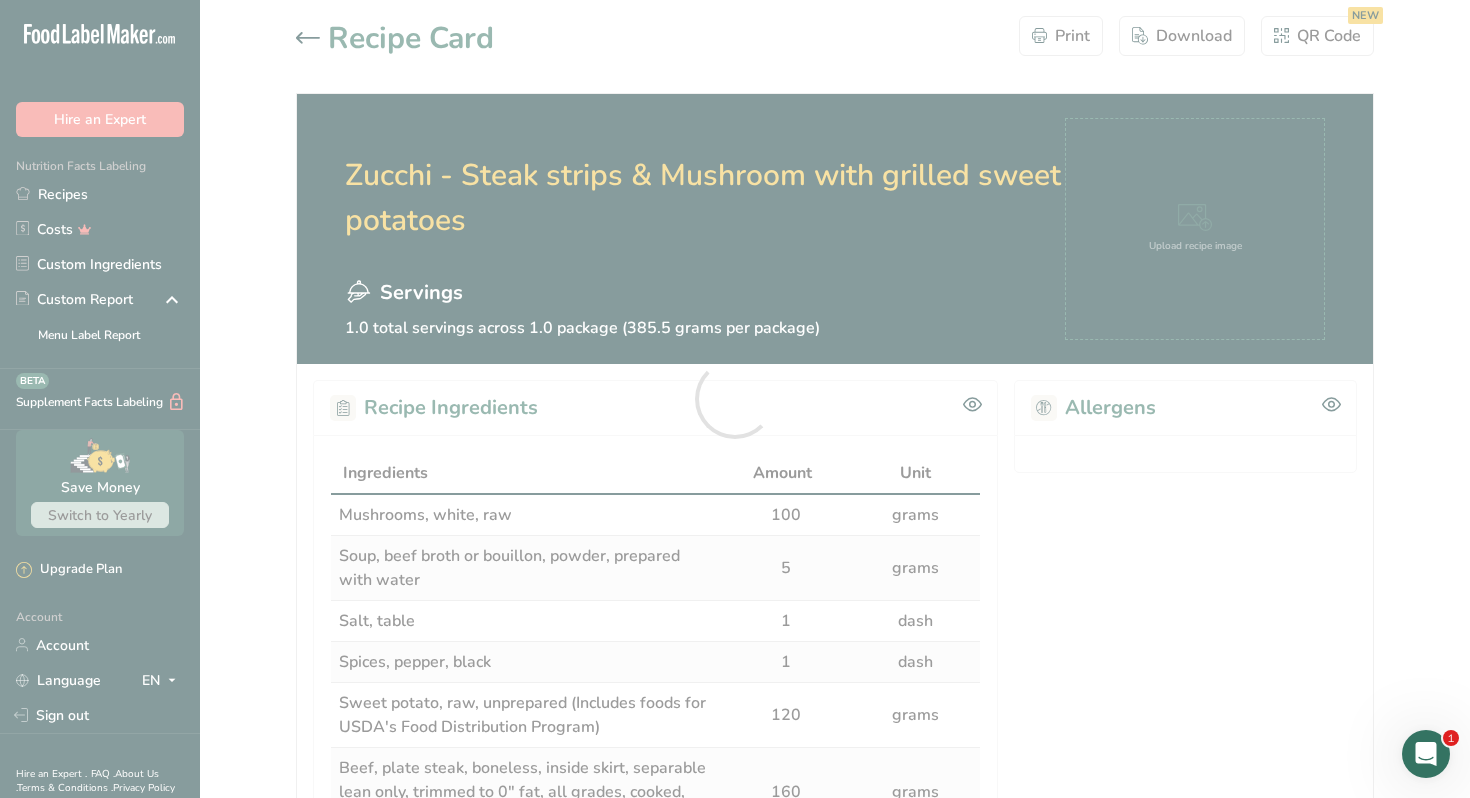 scroll, scrollTop: 0, scrollLeft: 0, axis: both 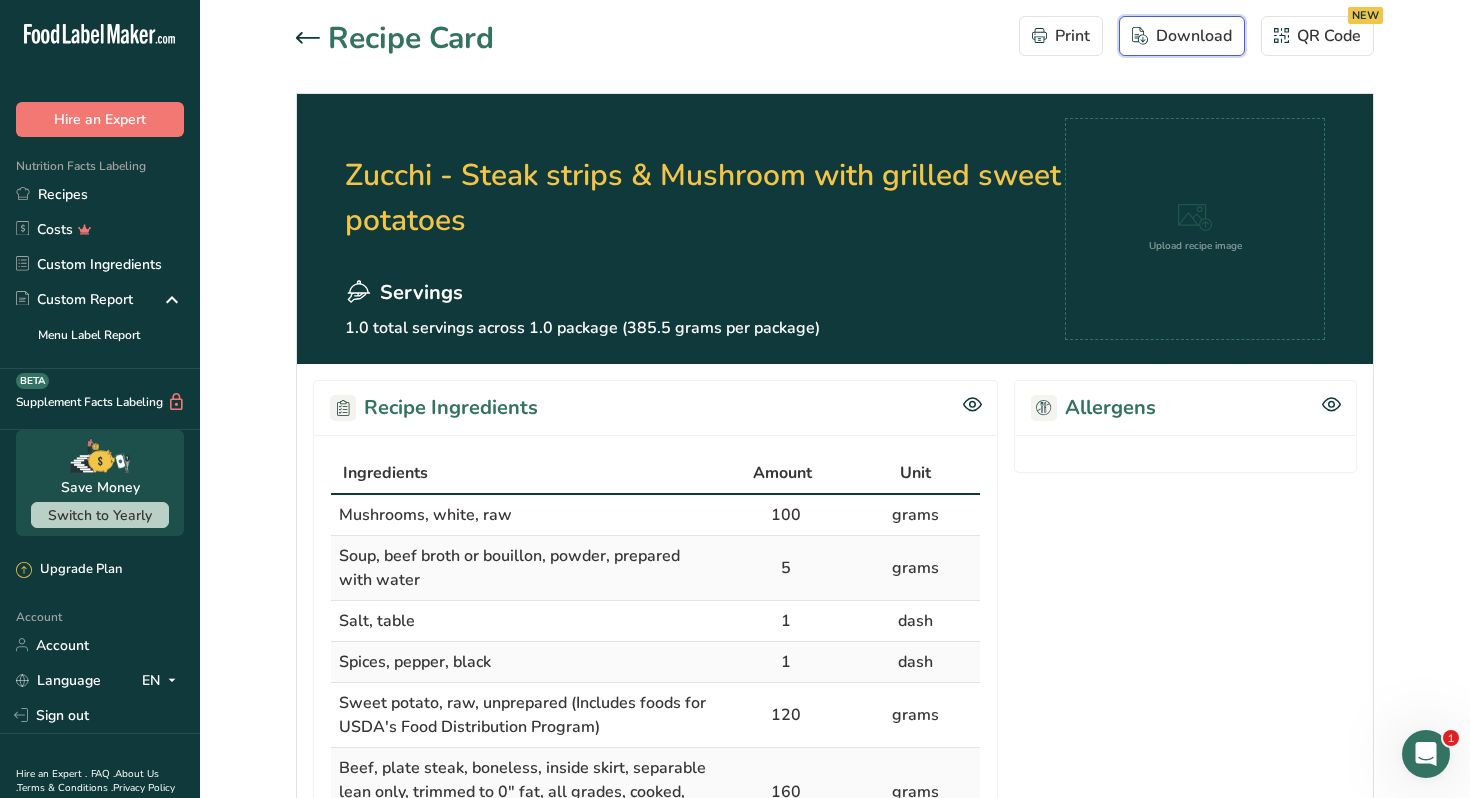 click on "Download" at bounding box center (1182, 36) 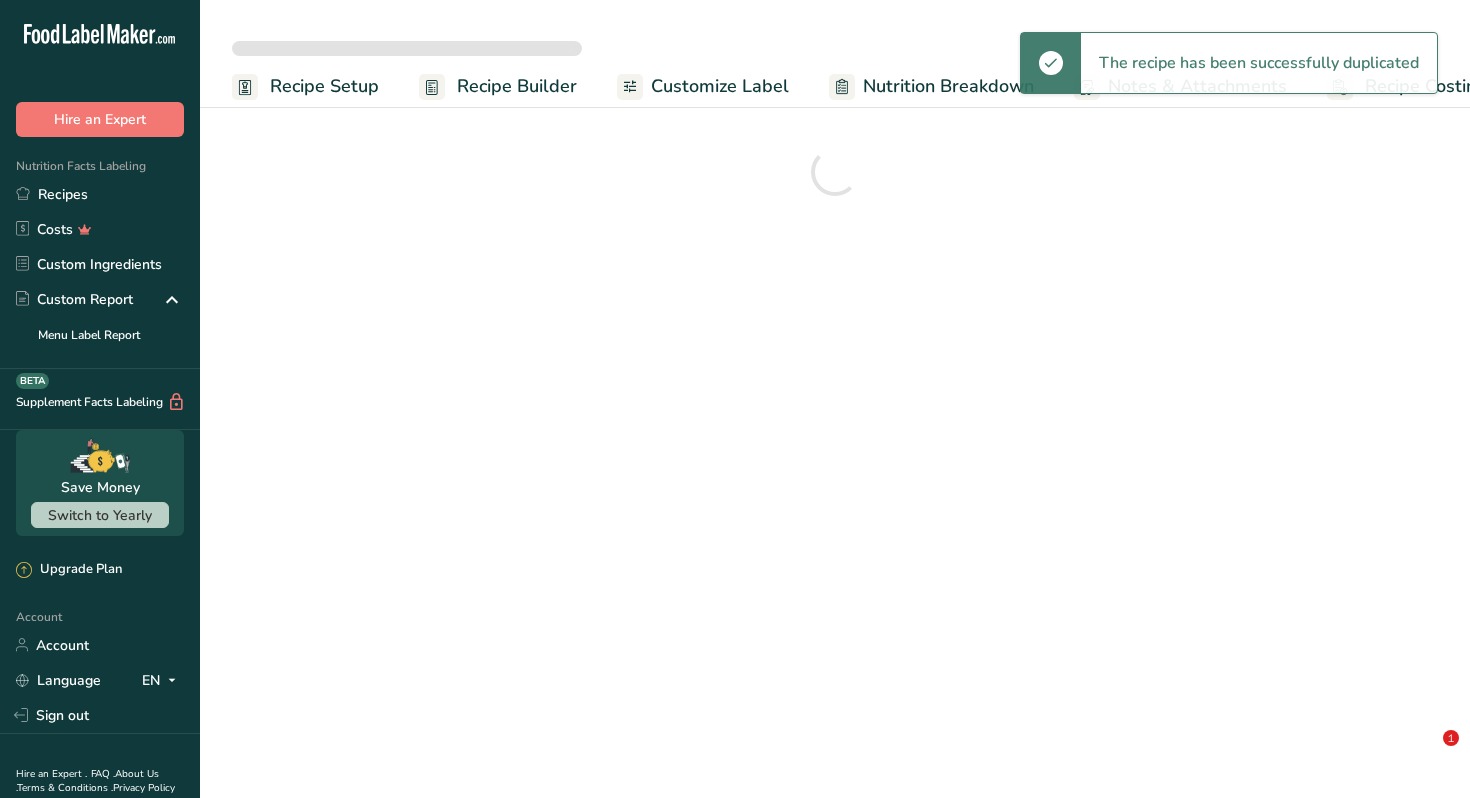 scroll, scrollTop: 0, scrollLeft: 0, axis: both 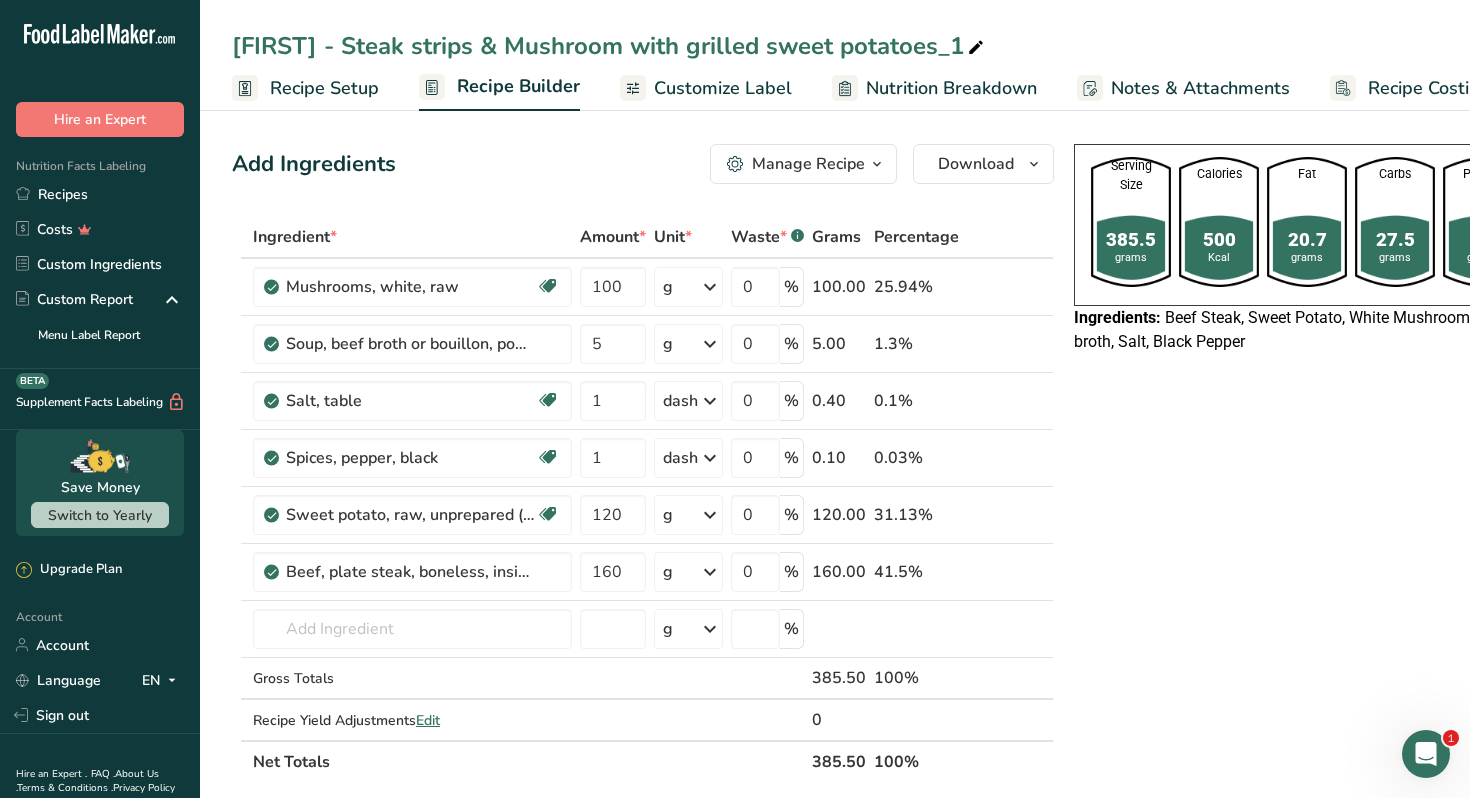 click at bounding box center (976, 48) 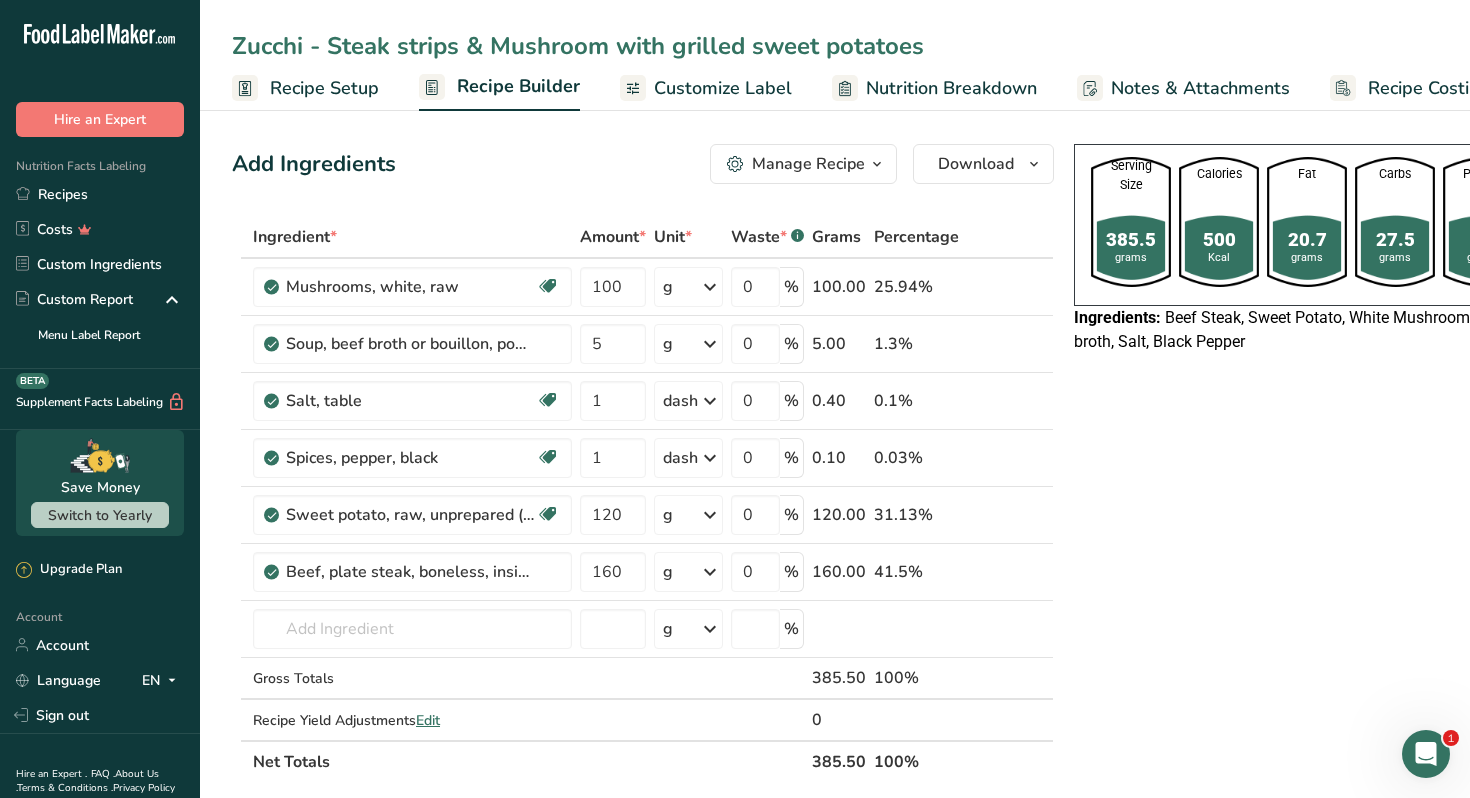 click on "Zucchi - Steak strips & Mushroom with grilled sweet potatoes" at bounding box center (835, 46) 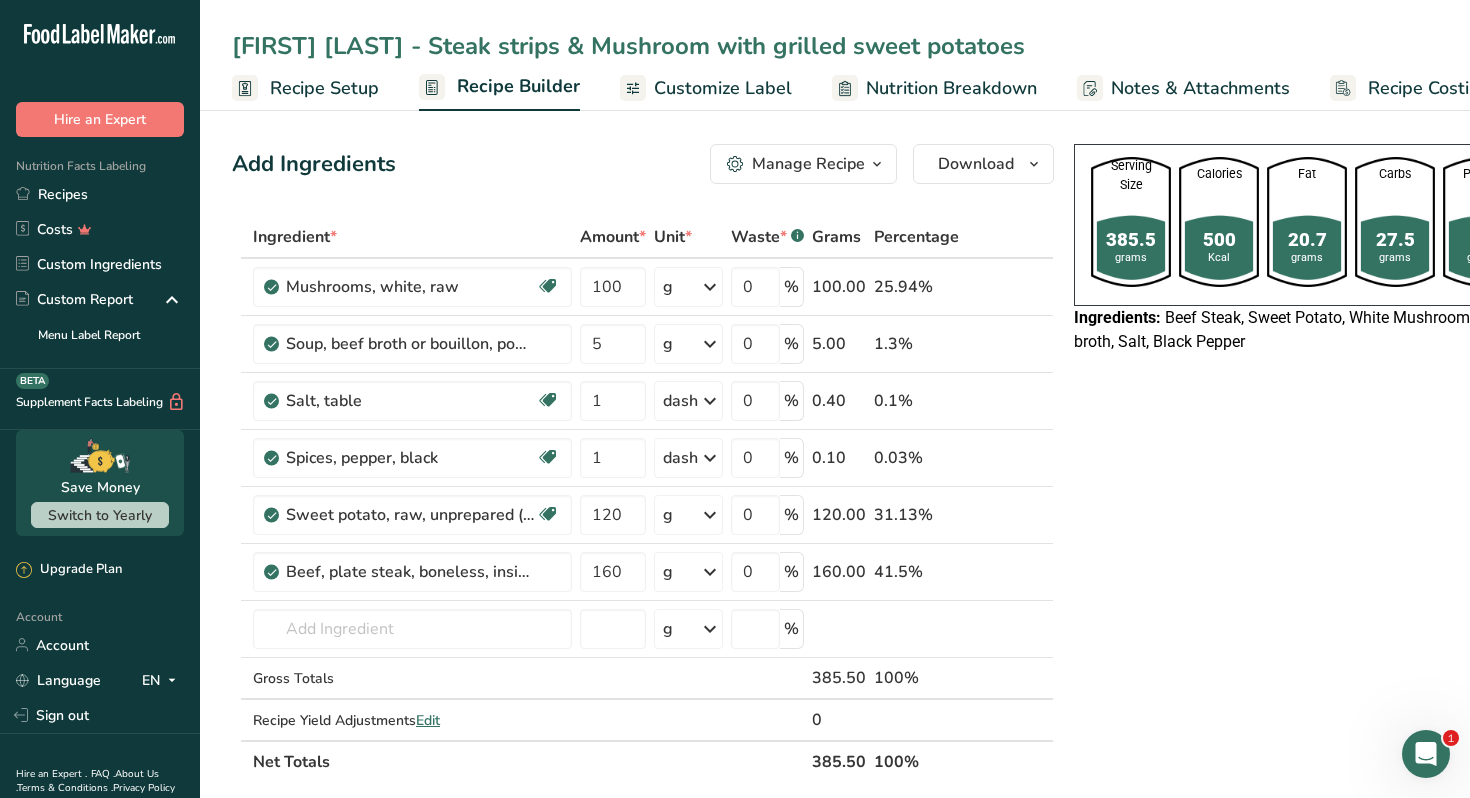 type on "[FIRST] [LAST] - Steak strips & Mushroom with grilled sweet potatoes" 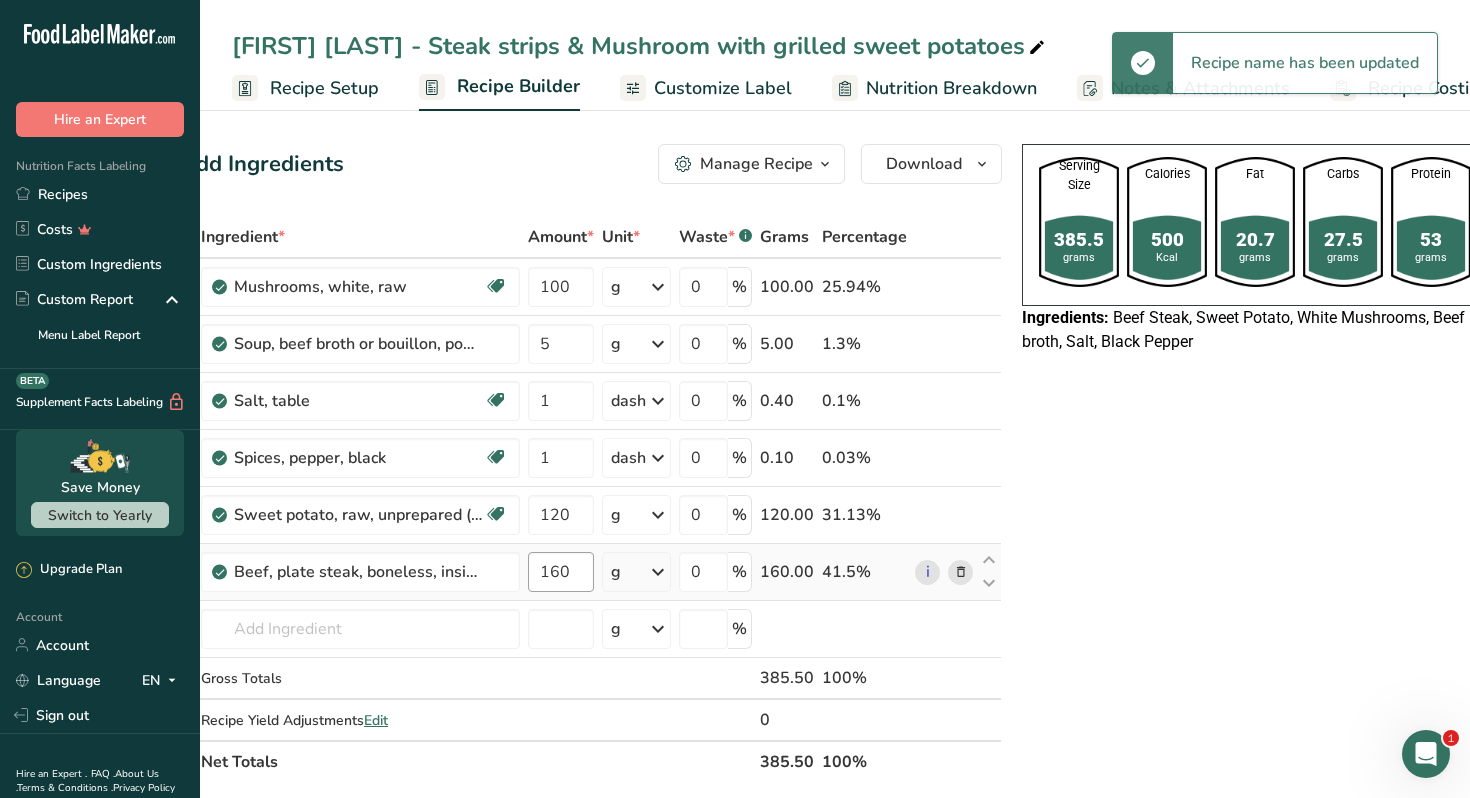scroll, scrollTop: 0, scrollLeft: 28, axis: horizontal 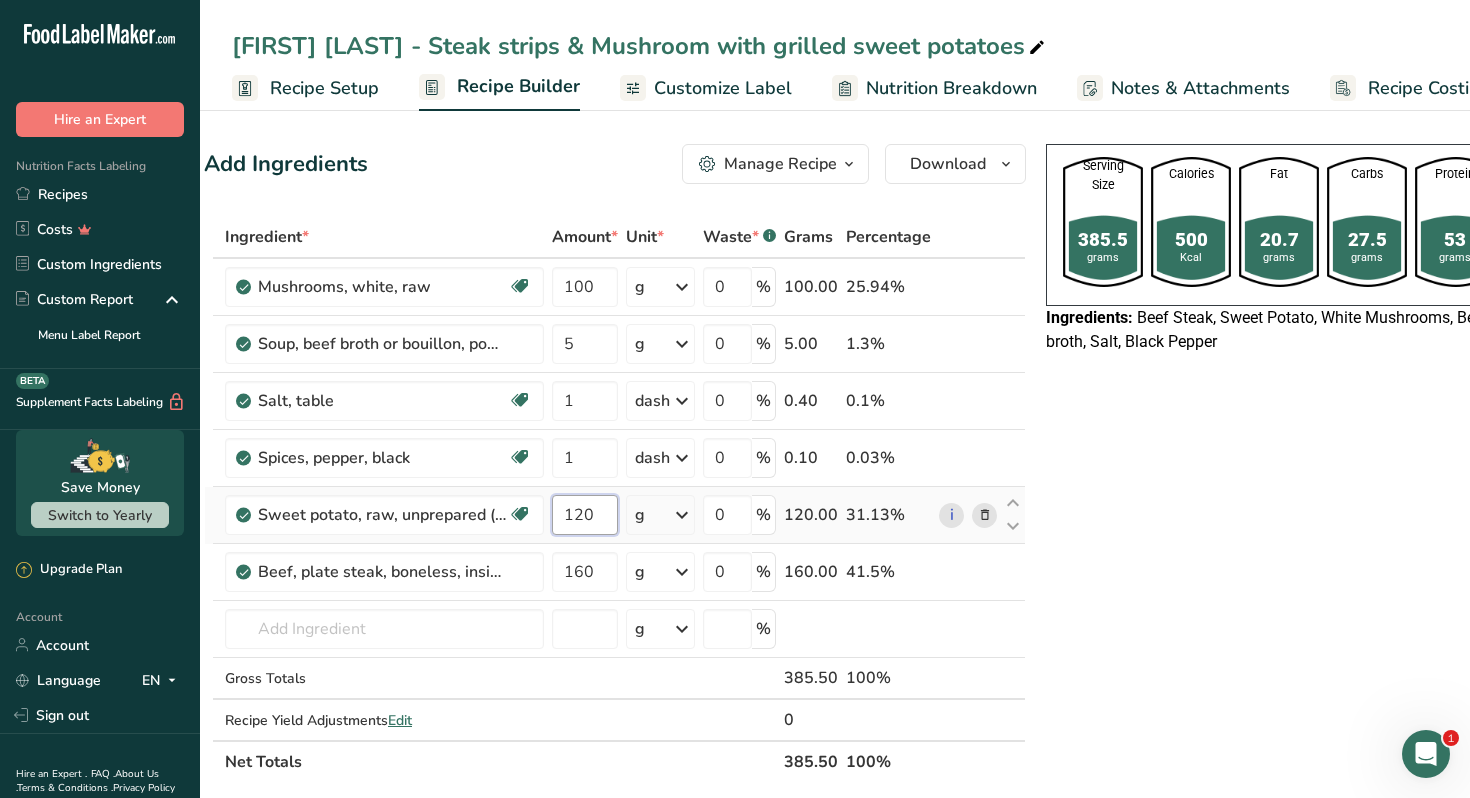 click on "120" at bounding box center [585, 515] 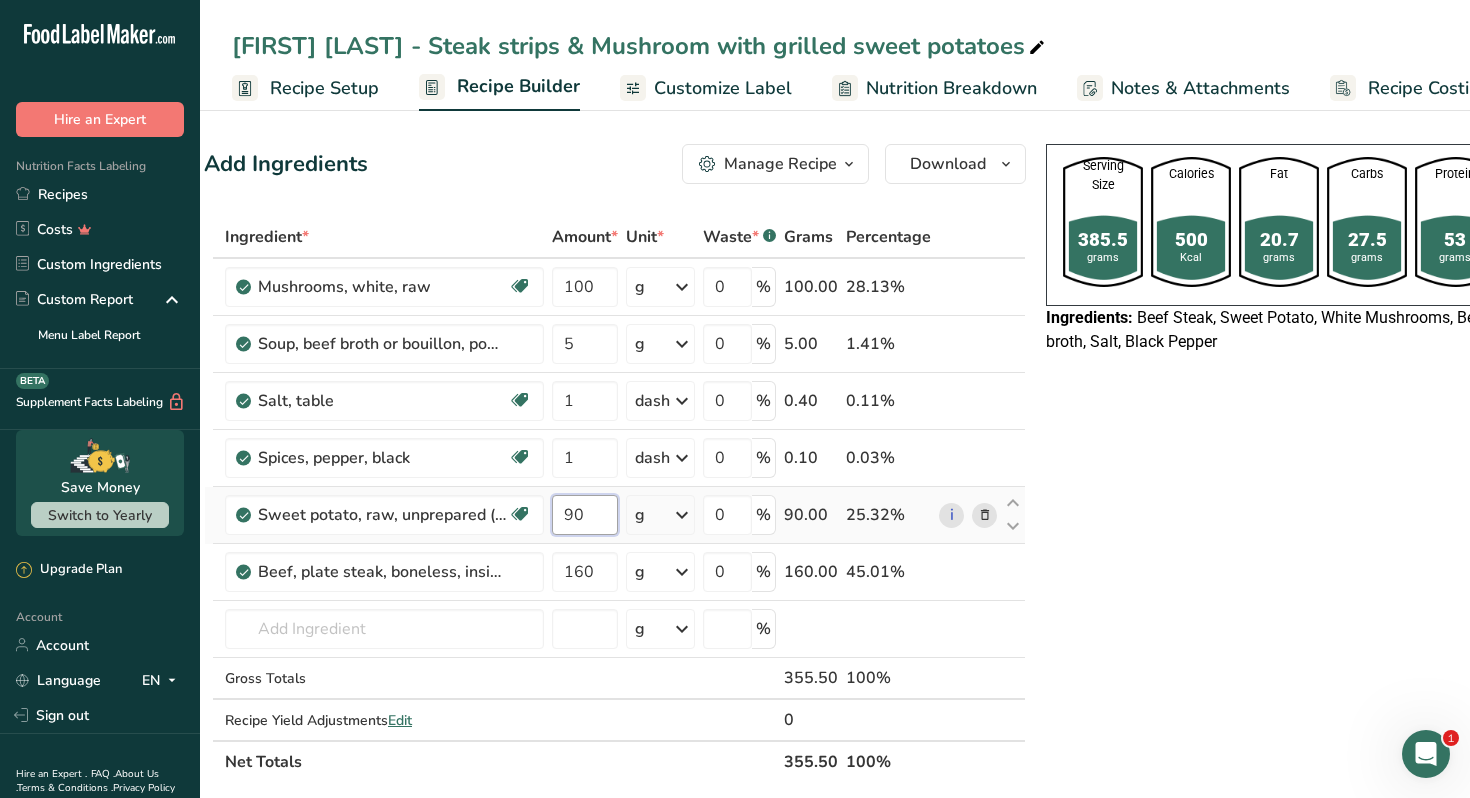 type on "90" 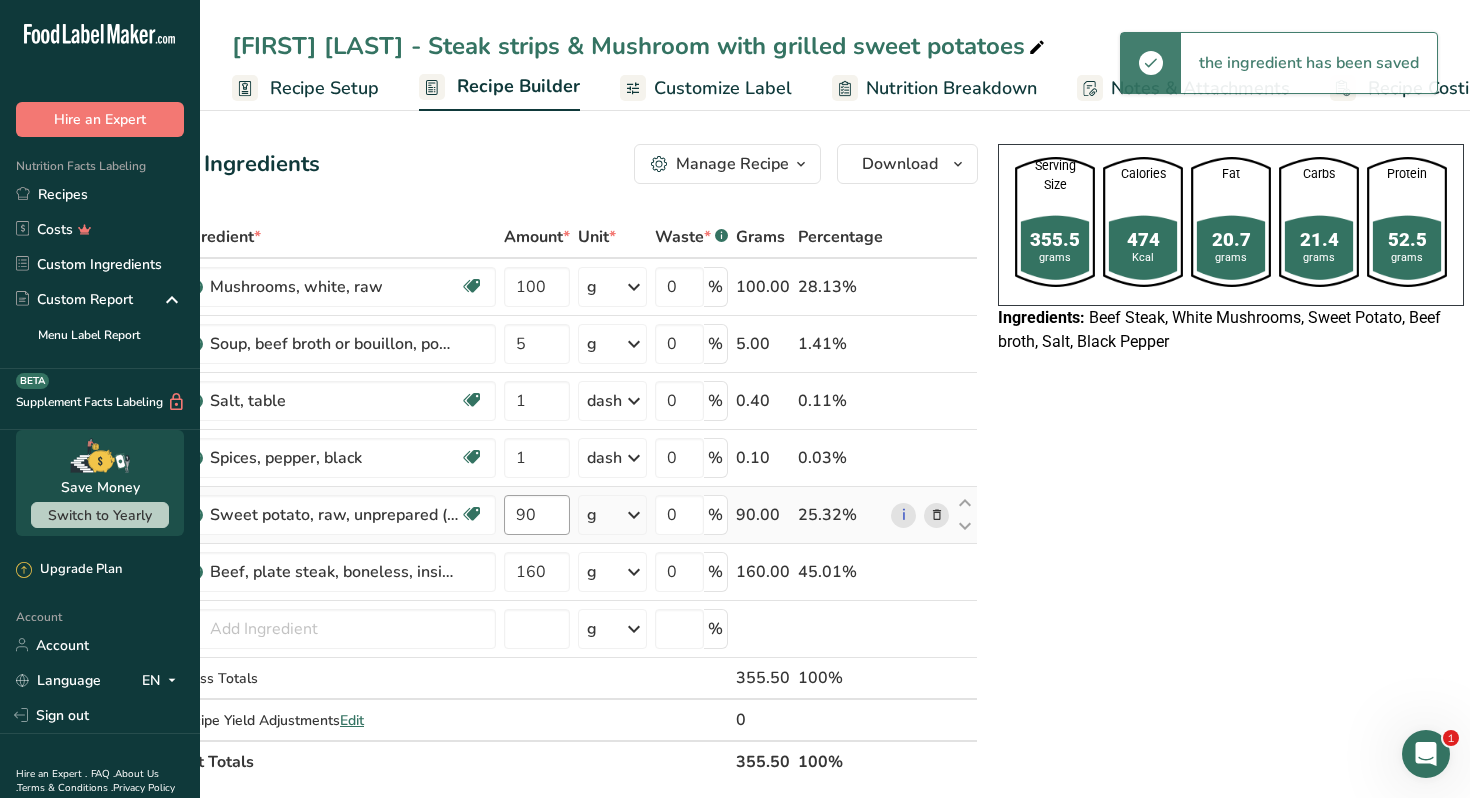 scroll, scrollTop: 0, scrollLeft: 6, axis: horizontal 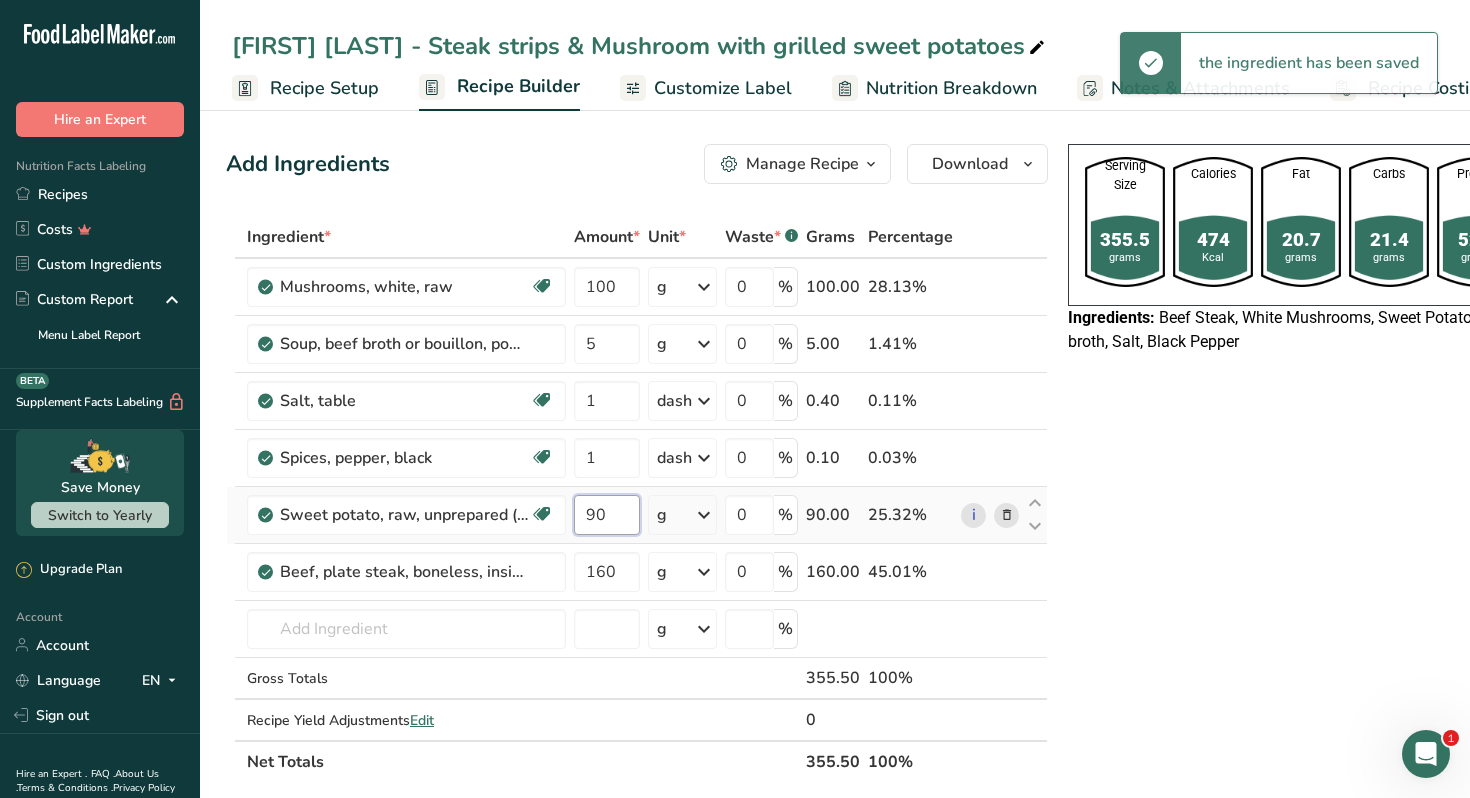 click on "90" at bounding box center (607, 515) 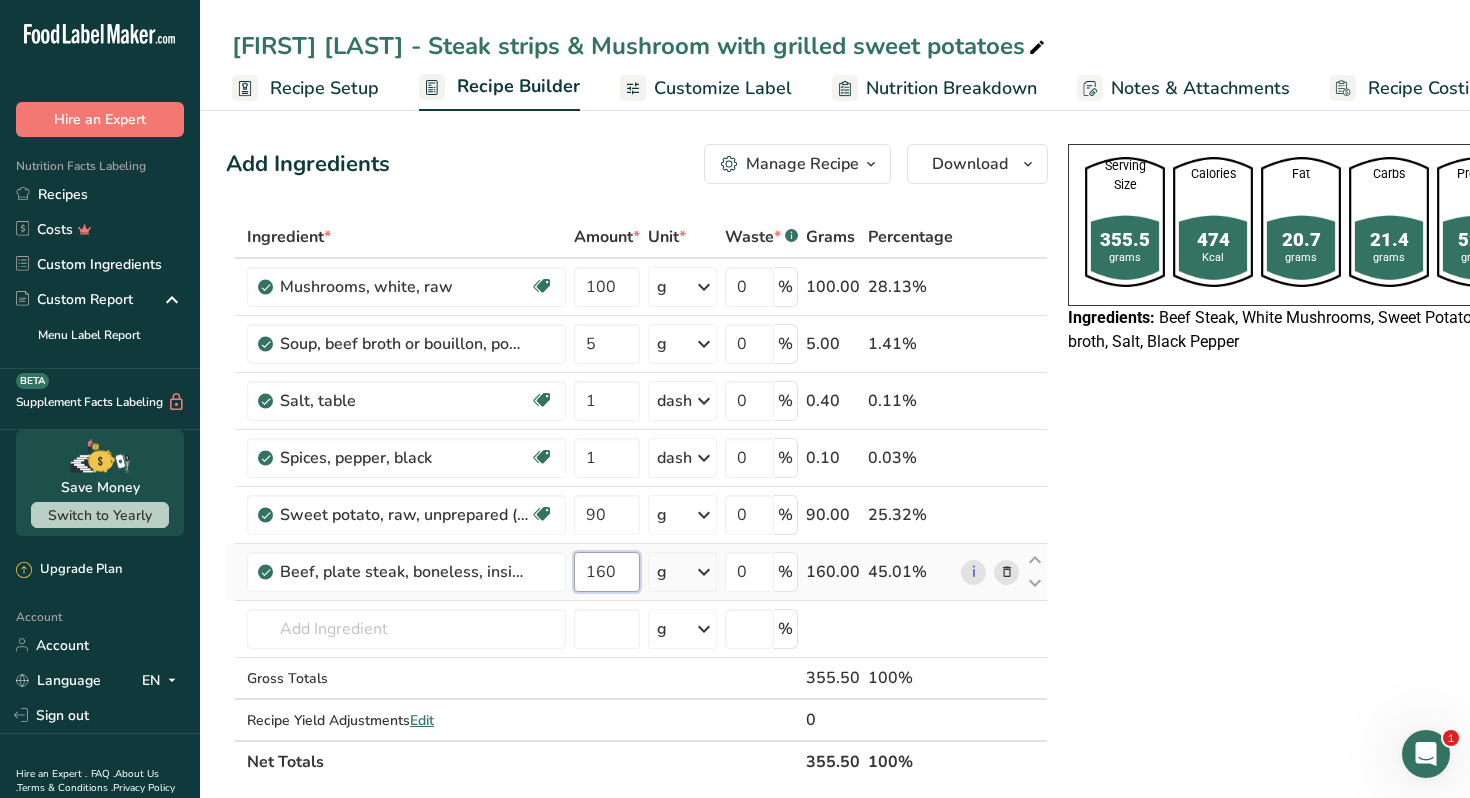 click on "Ingredient *
Amount *
Unit *
Waste *   .a-a{fill:#347362;}.b-a{fill:#fff;}          Grams
Percentage
Mushrooms, white, raw
Source of Antioxidants
Dairy free
Gluten free
Vegan
Vegetarian
Soy free
100
g
Portions
1 cup, pieces or slices
1 cup, whole
1 large
See more
Weight Units
g
kg
mg
See more
Volume Units
l
Volume units require a density conversion. If you know your ingredient's density enter it below. Otherwise, click on "RIA" our AI Regulatory bot - she will be able to help you
lb/ft3
g/cm3
mL" at bounding box center [637, 499] 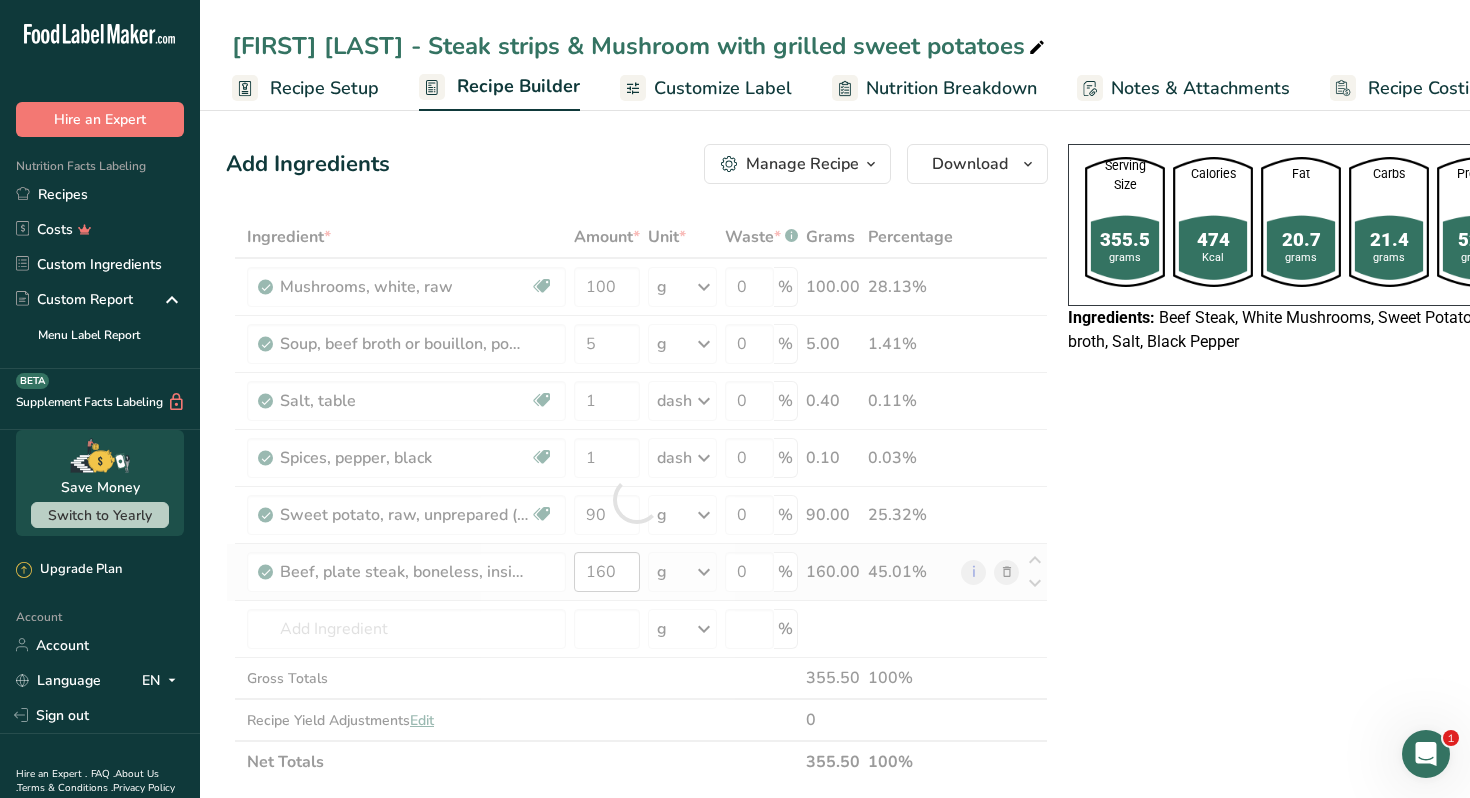 click at bounding box center [637, 499] 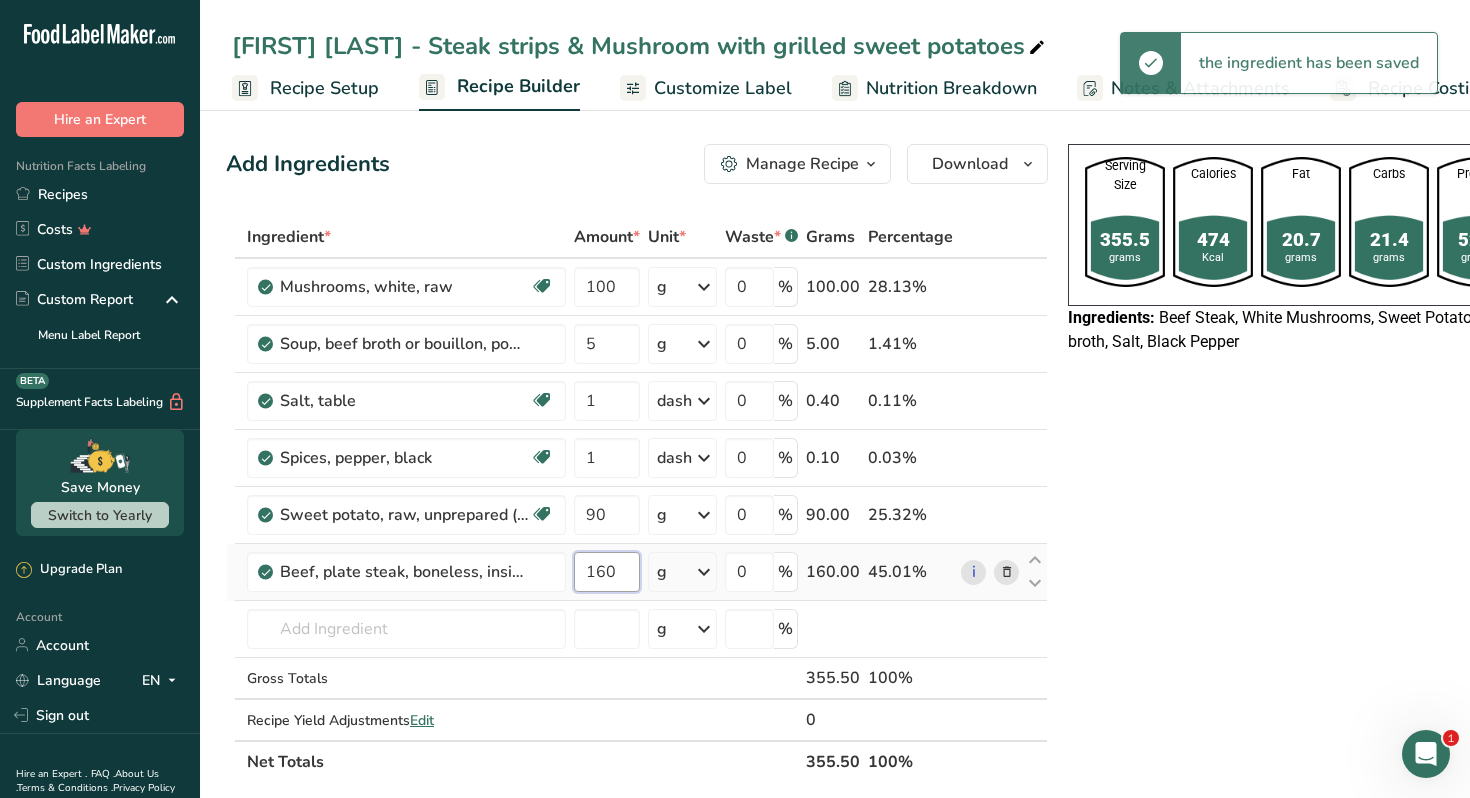 click on "160" at bounding box center [607, 572] 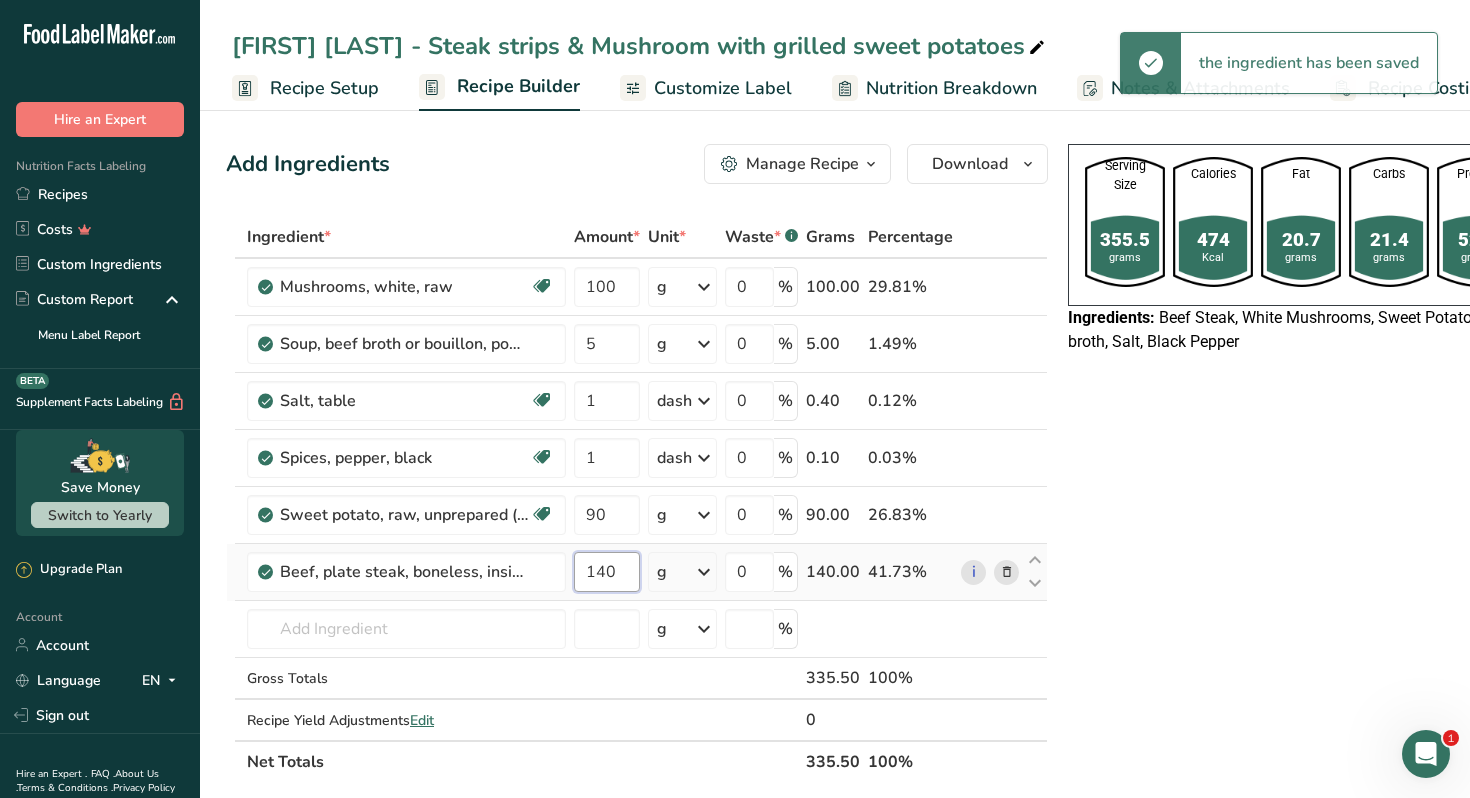 type on "140" 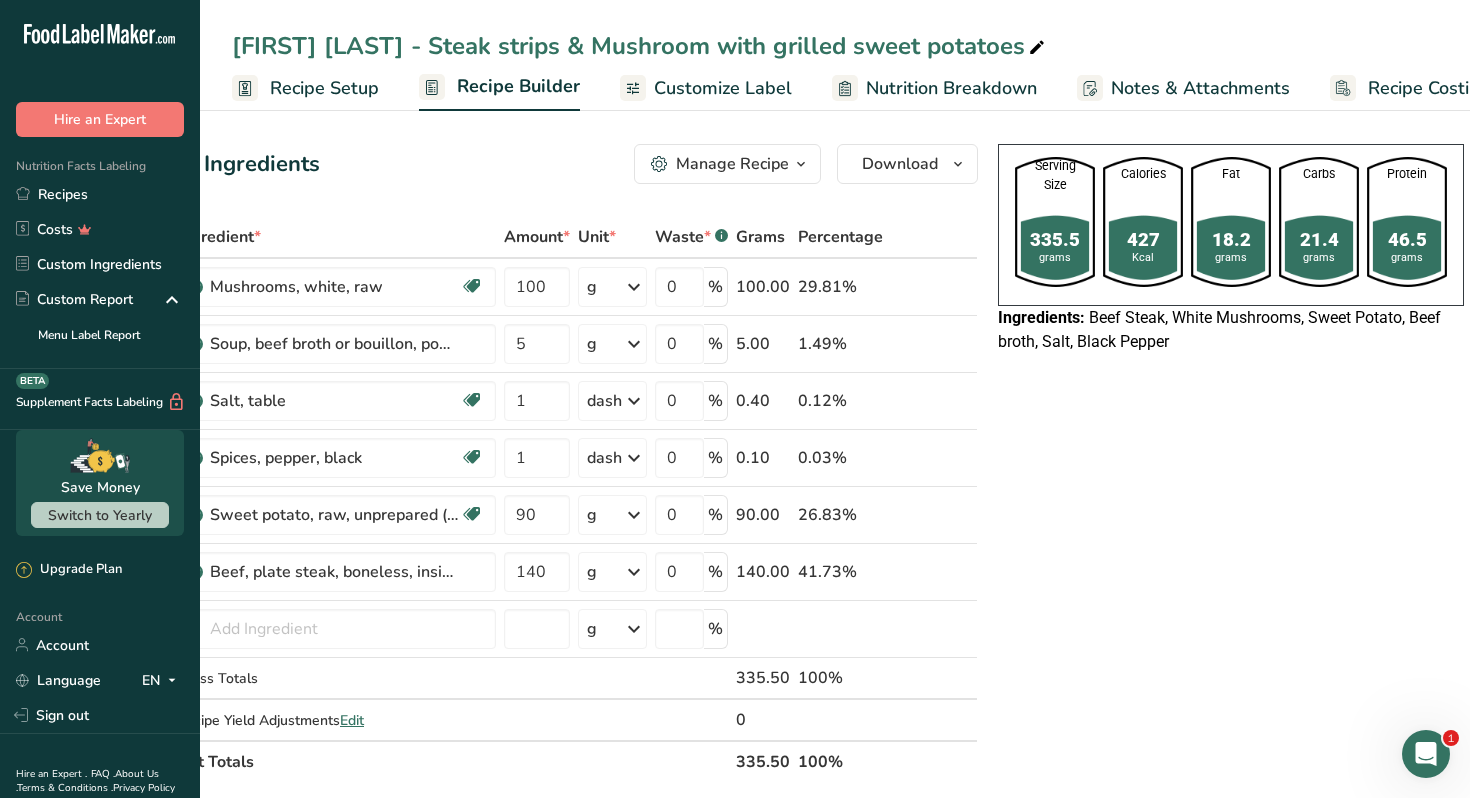scroll, scrollTop: 0, scrollLeft: 0, axis: both 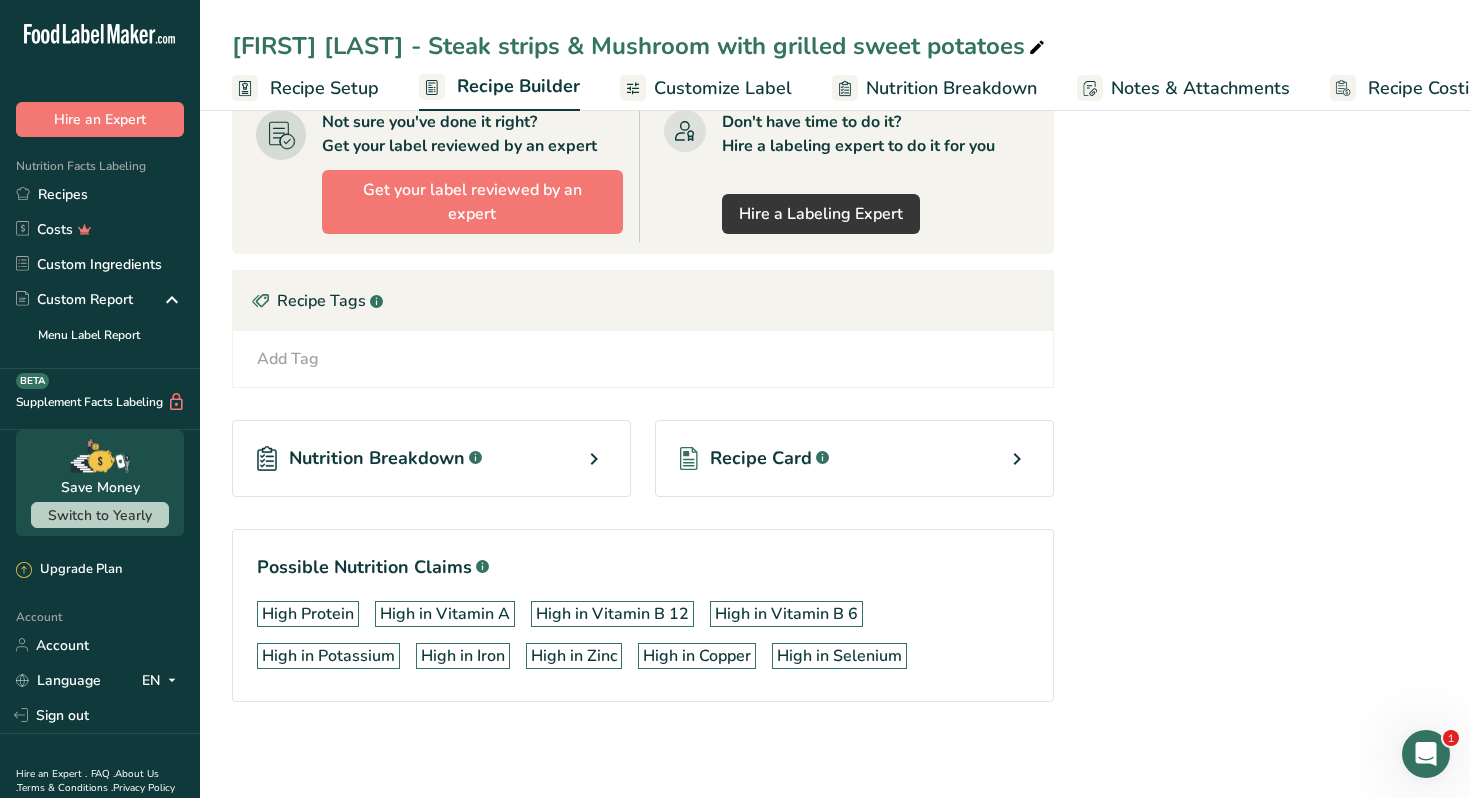 click at bounding box center [1017, 459] 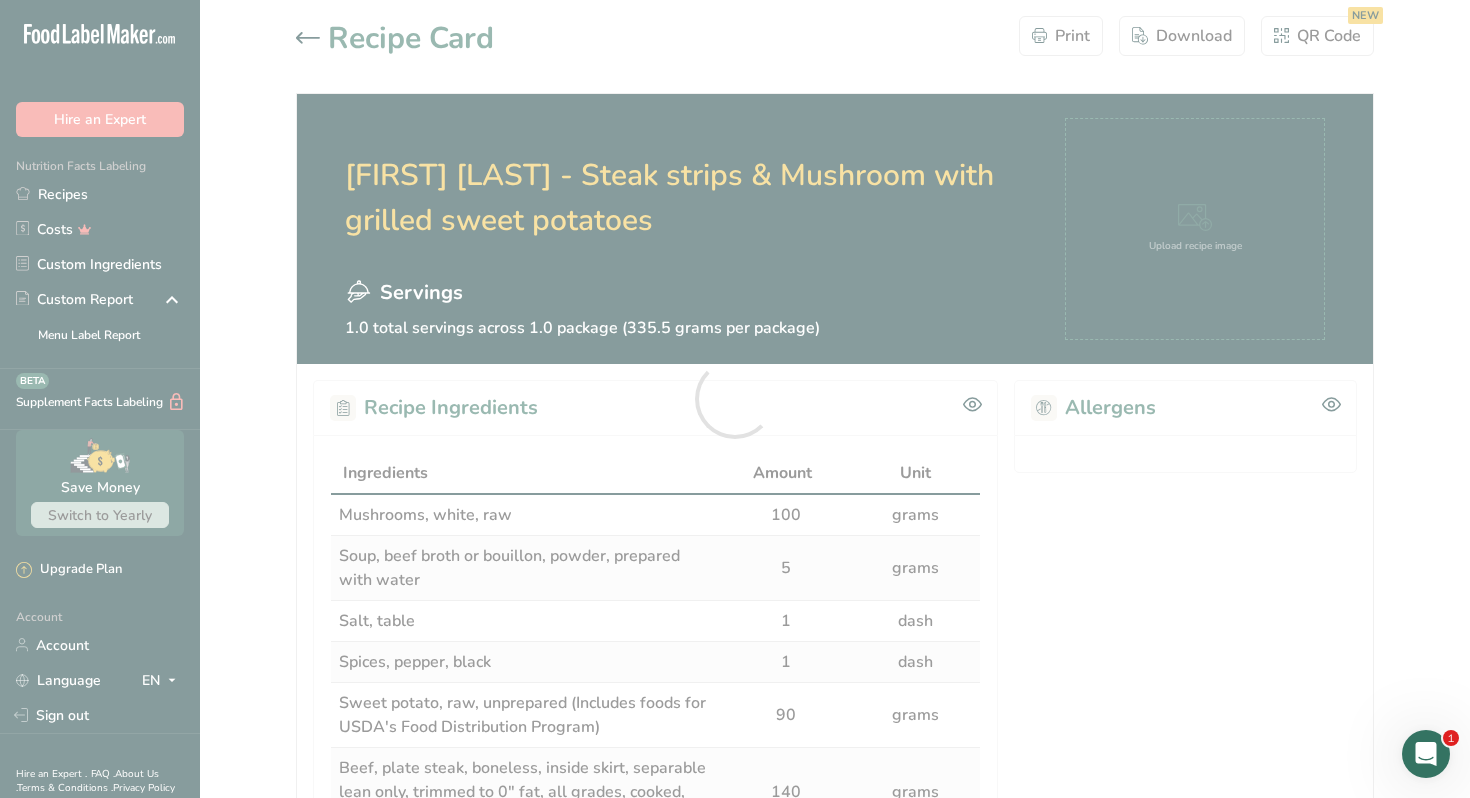 scroll, scrollTop: 0, scrollLeft: 0, axis: both 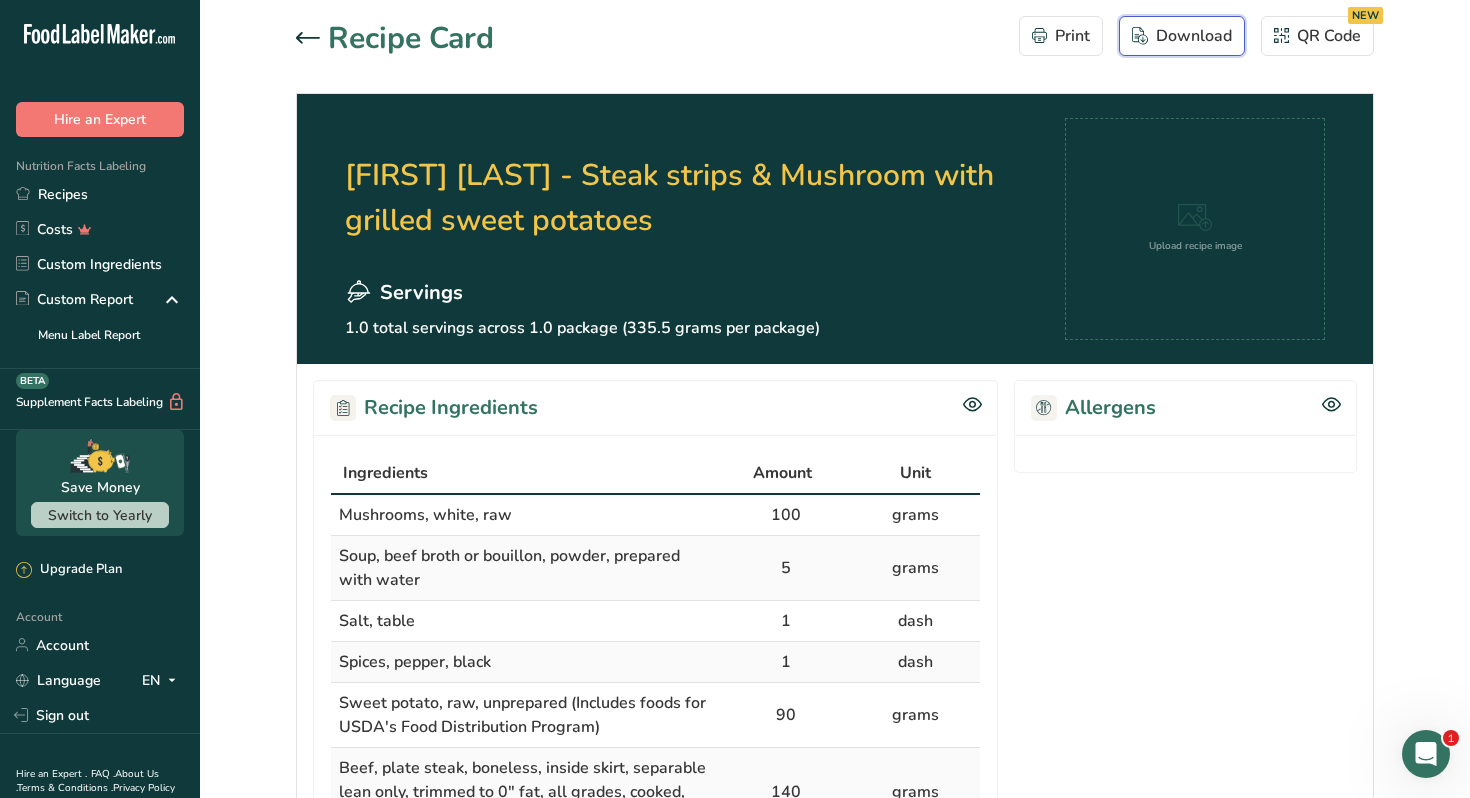 click on "Download" at bounding box center (1182, 36) 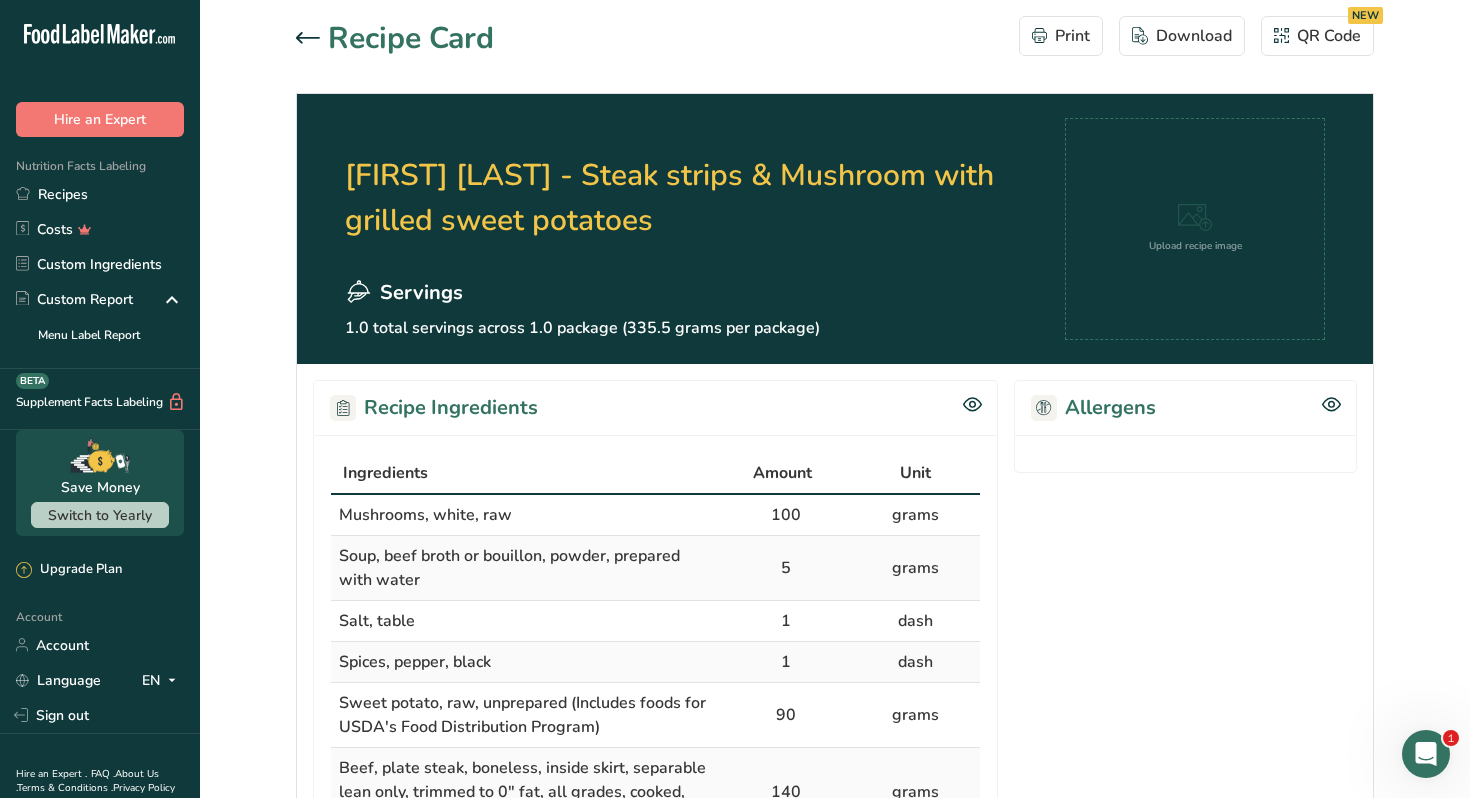 click 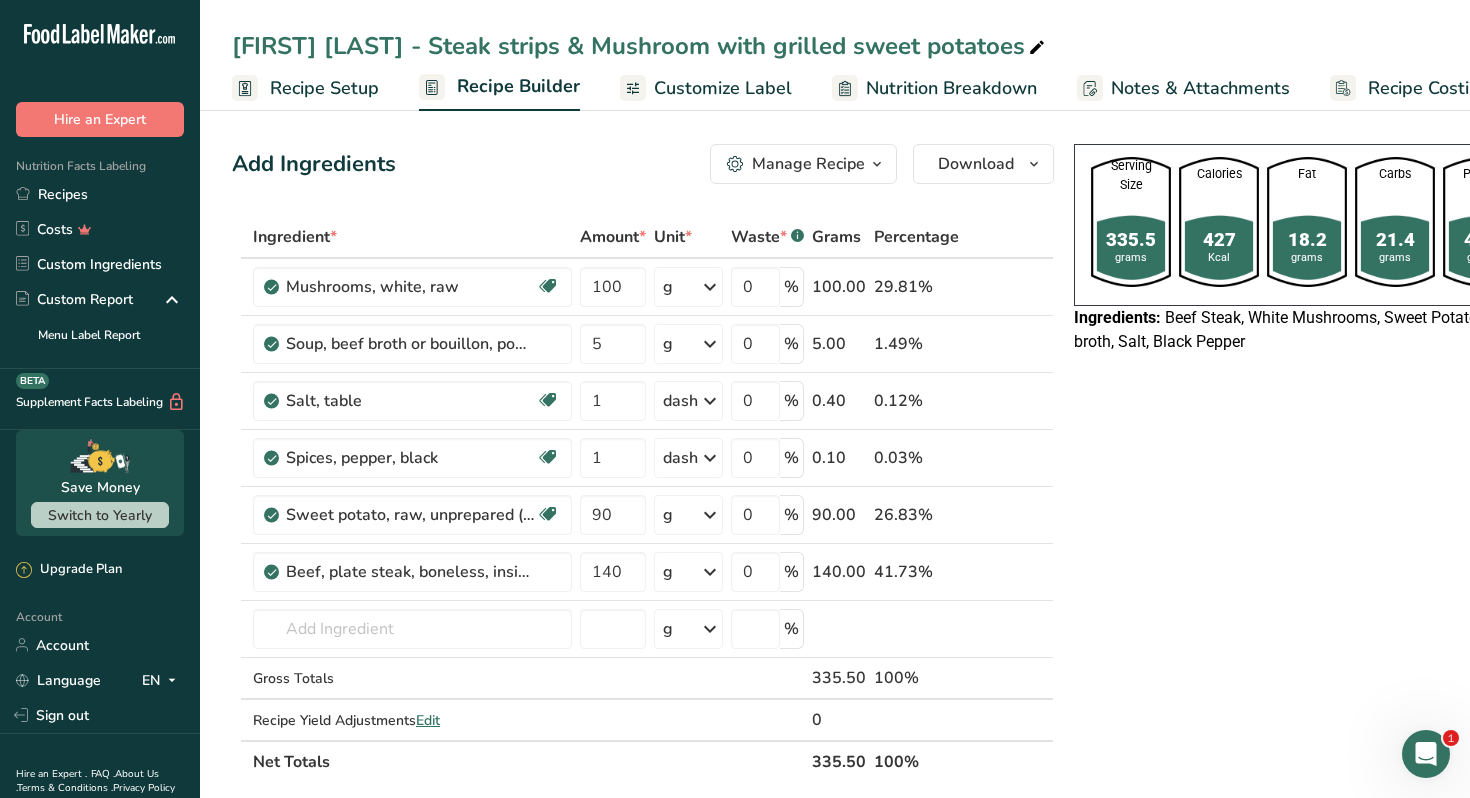 click on "Customize Label" at bounding box center (723, 88) 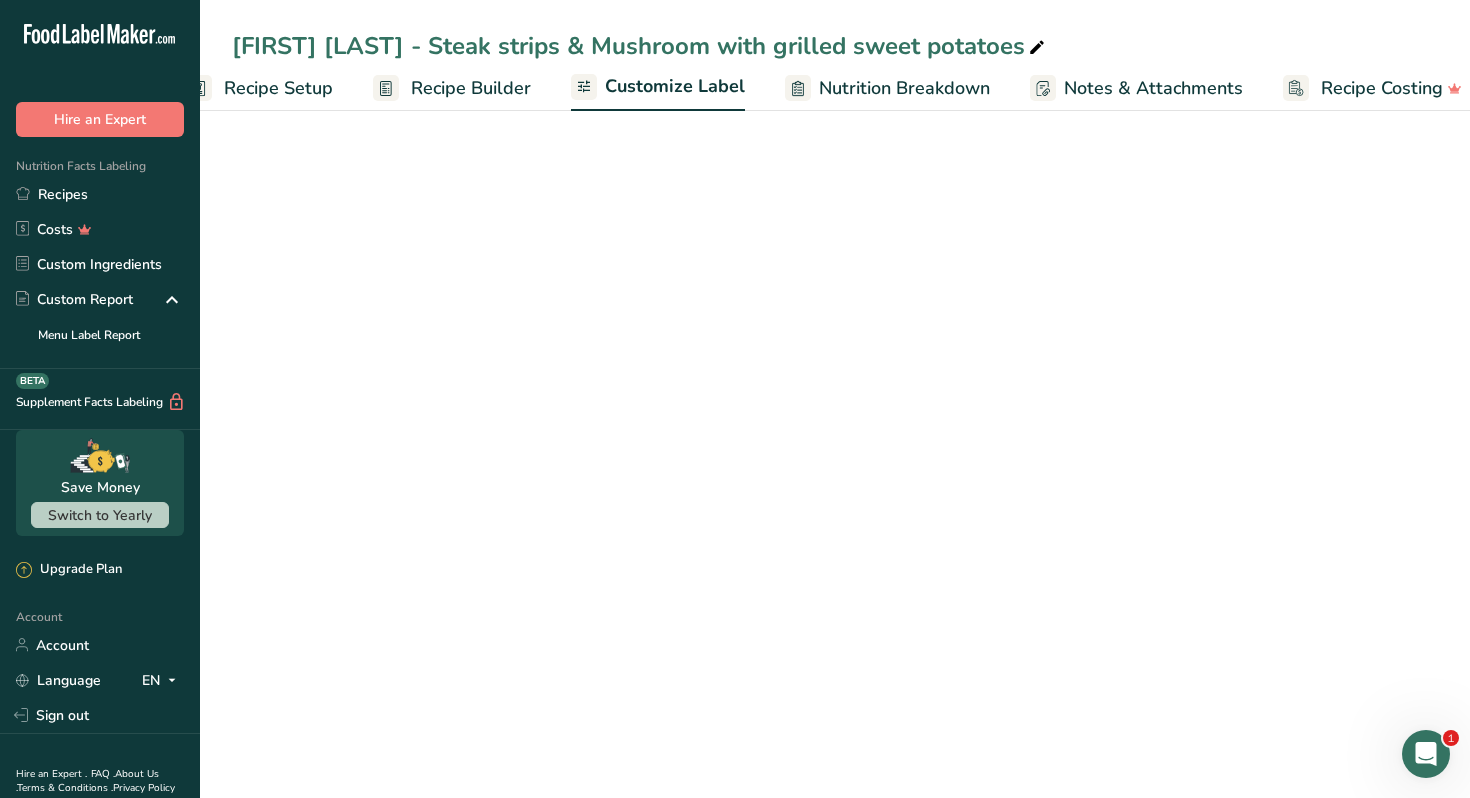 scroll, scrollTop: 0, scrollLeft: 70, axis: horizontal 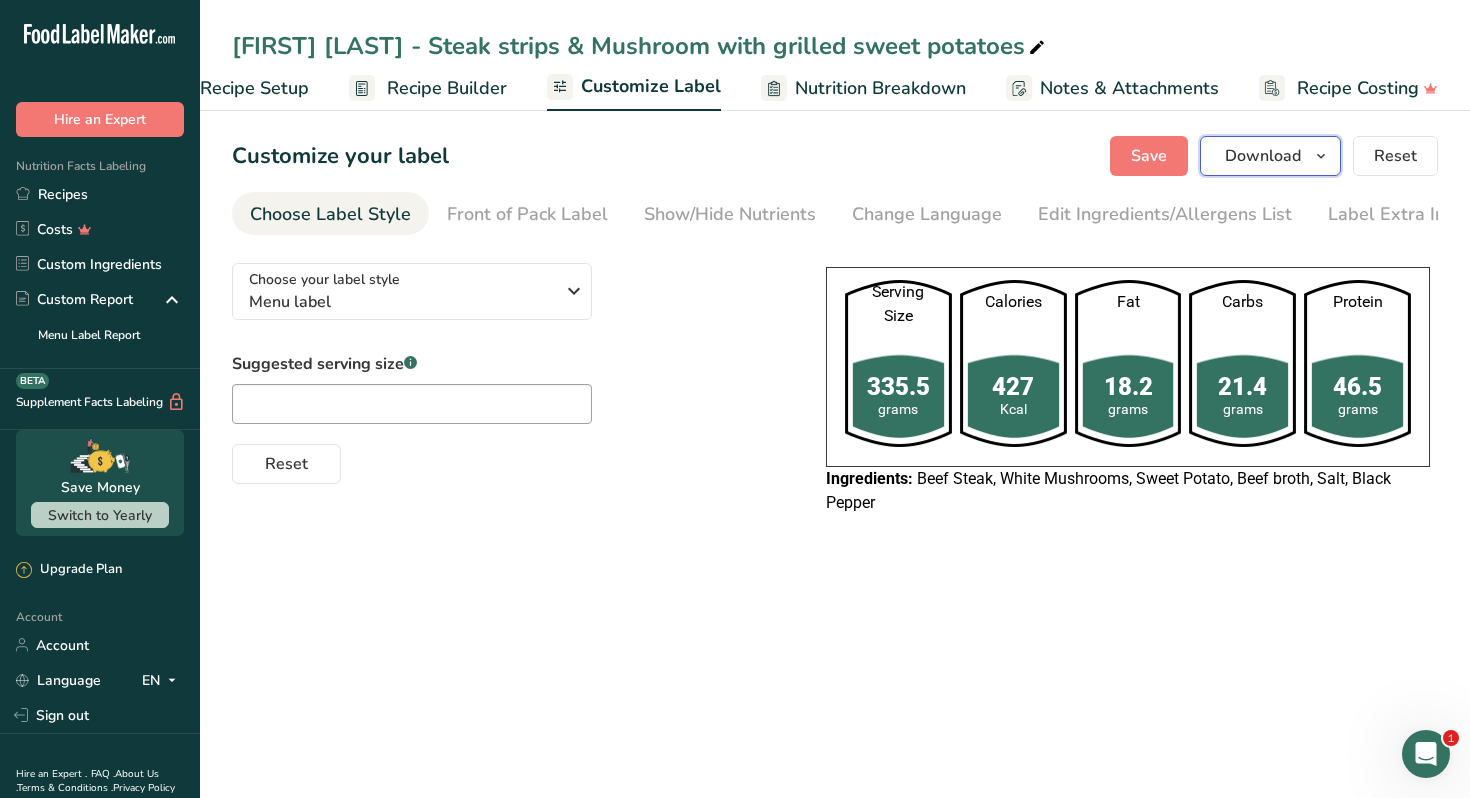 click on "Download" at bounding box center [1263, 156] 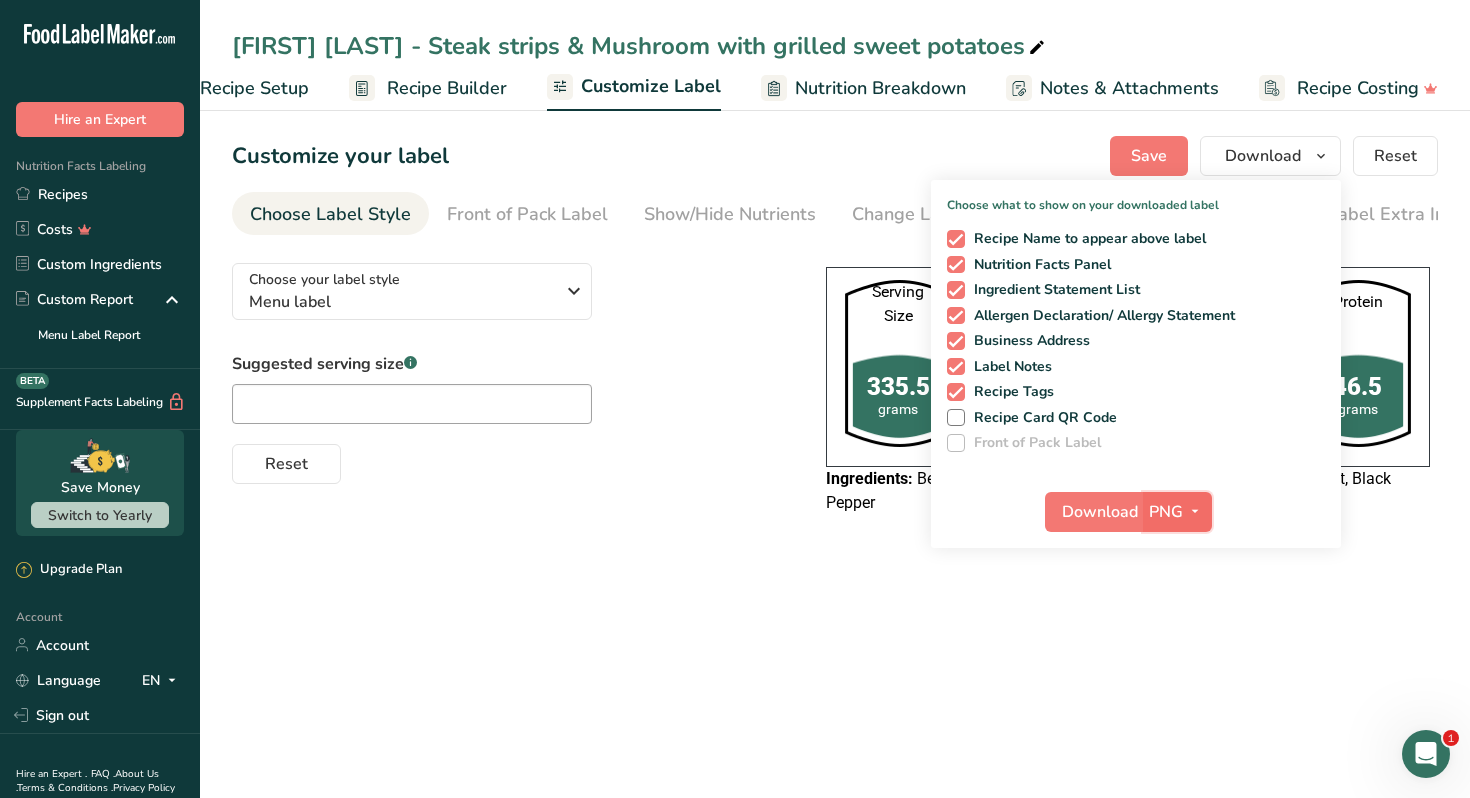 click at bounding box center (1195, 511) 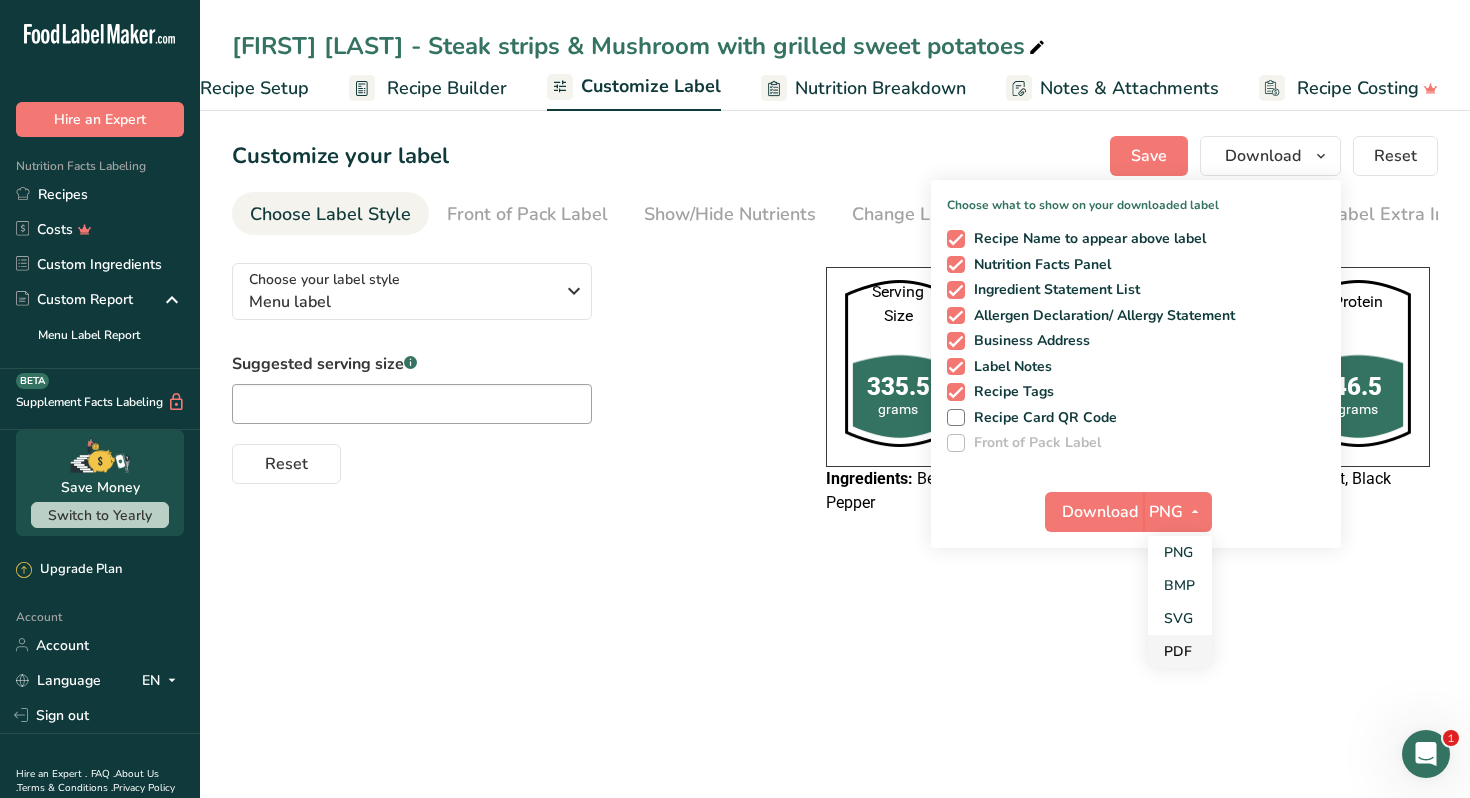 click on "PDF" at bounding box center (1180, 651) 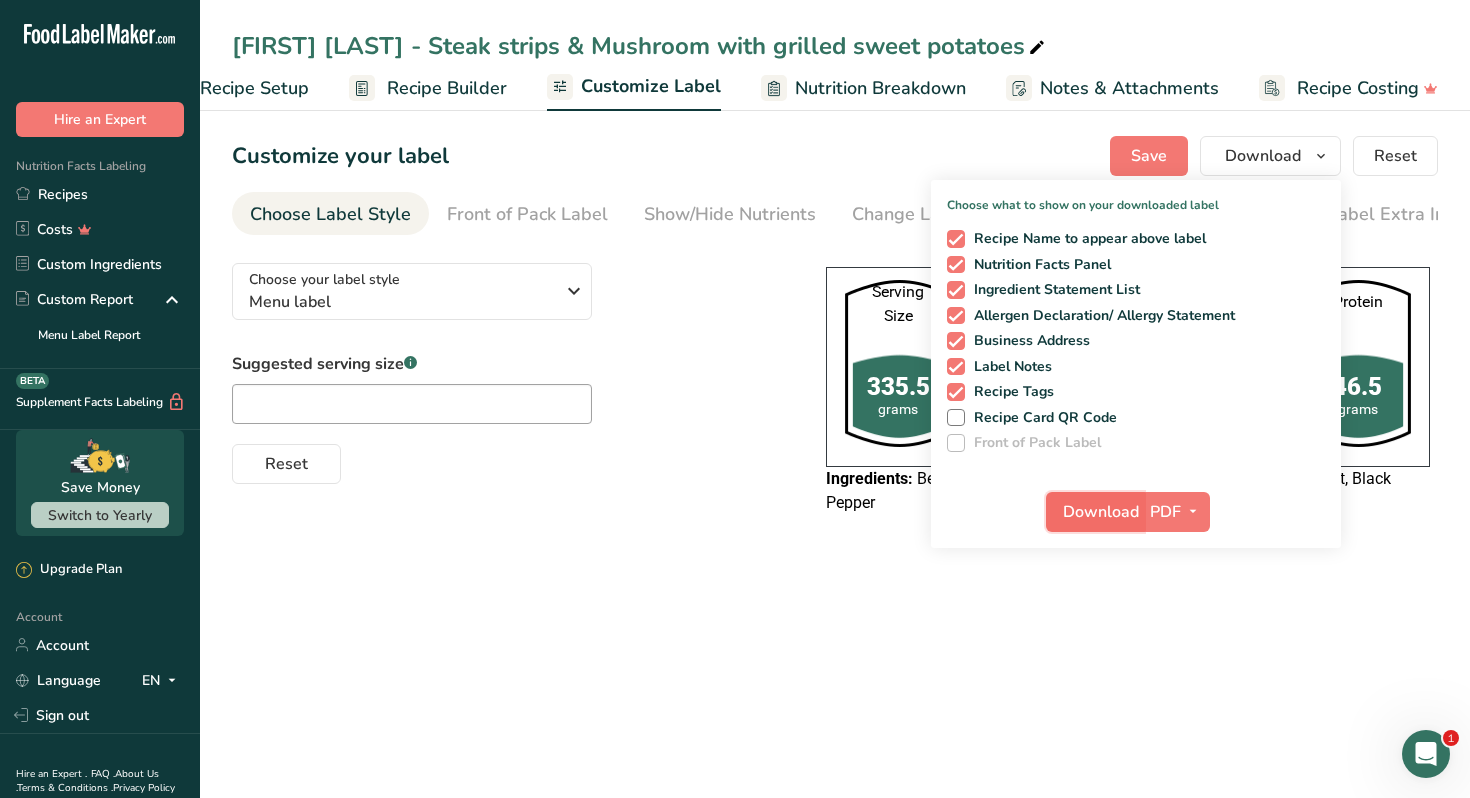click on "Download" at bounding box center [1101, 512] 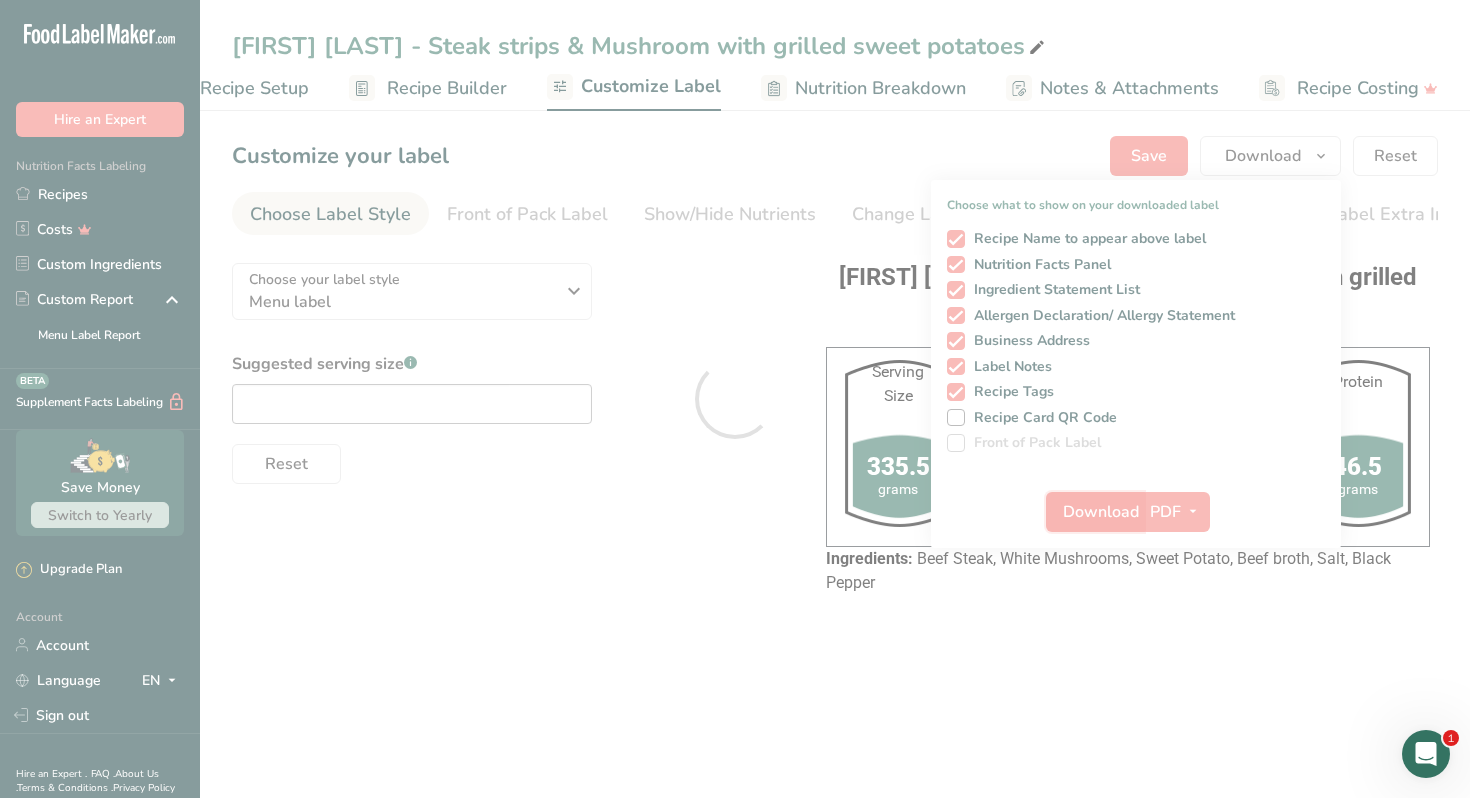 scroll, scrollTop: 0, scrollLeft: 0, axis: both 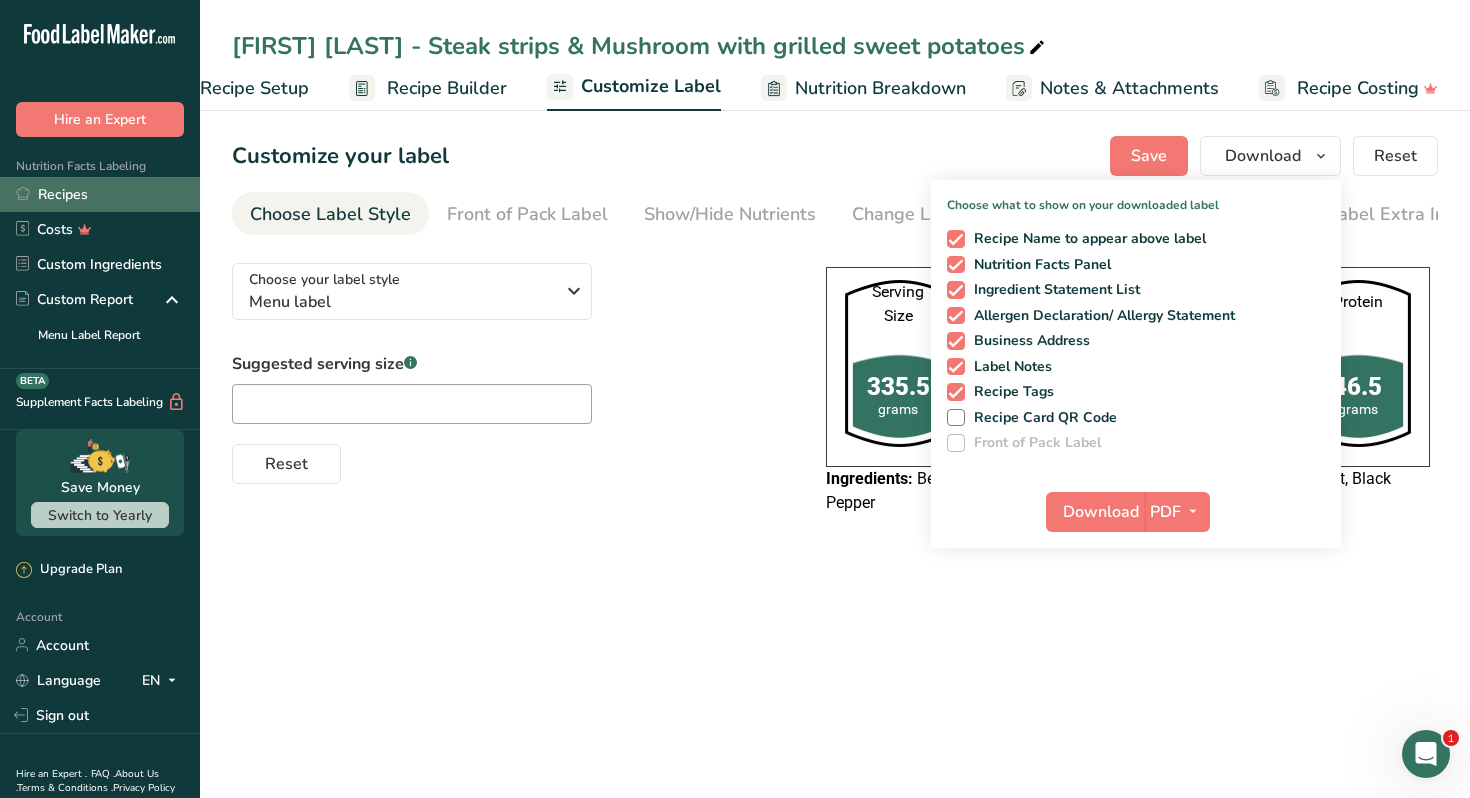 click on "Recipes" at bounding box center [100, 194] 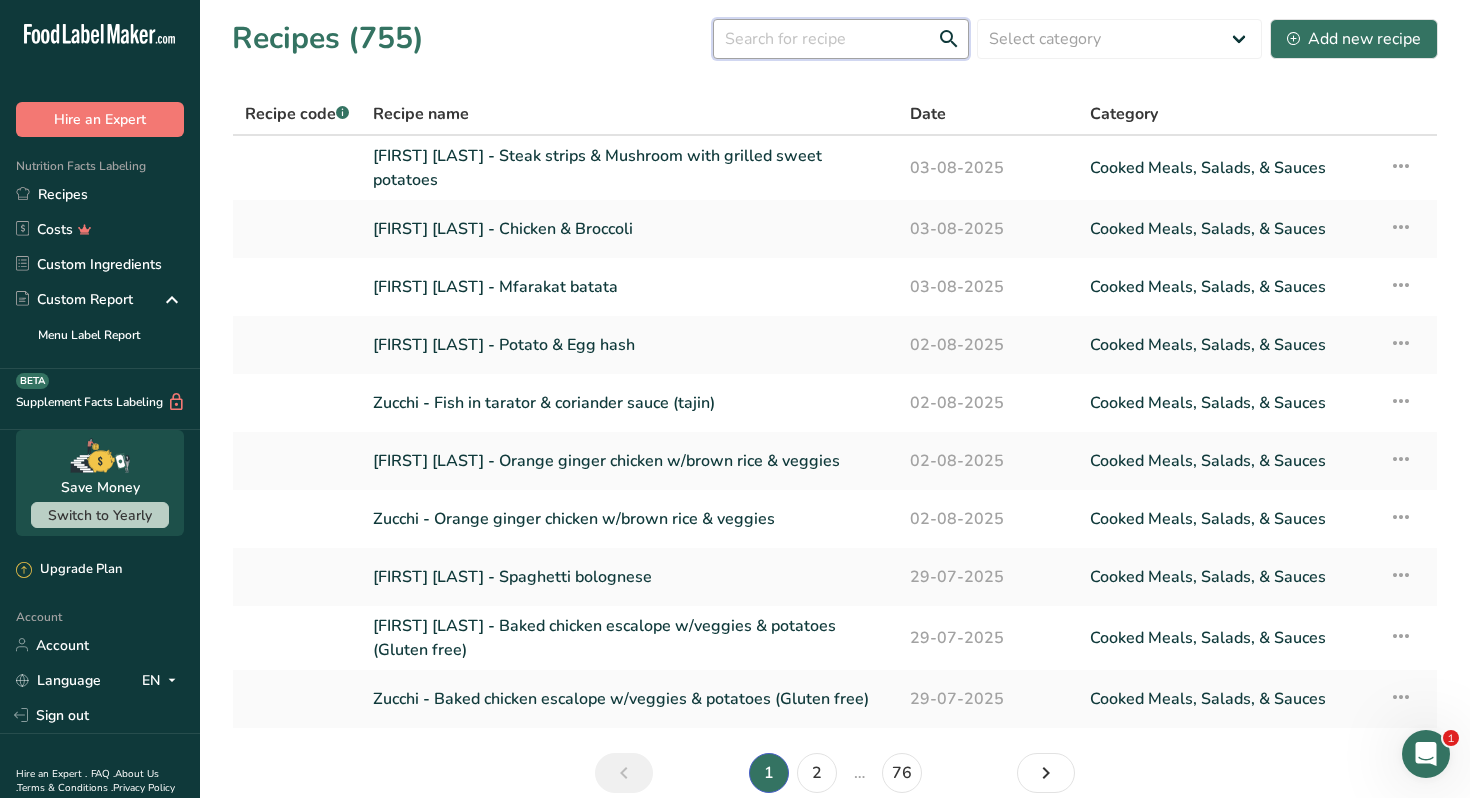 click at bounding box center (841, 39) 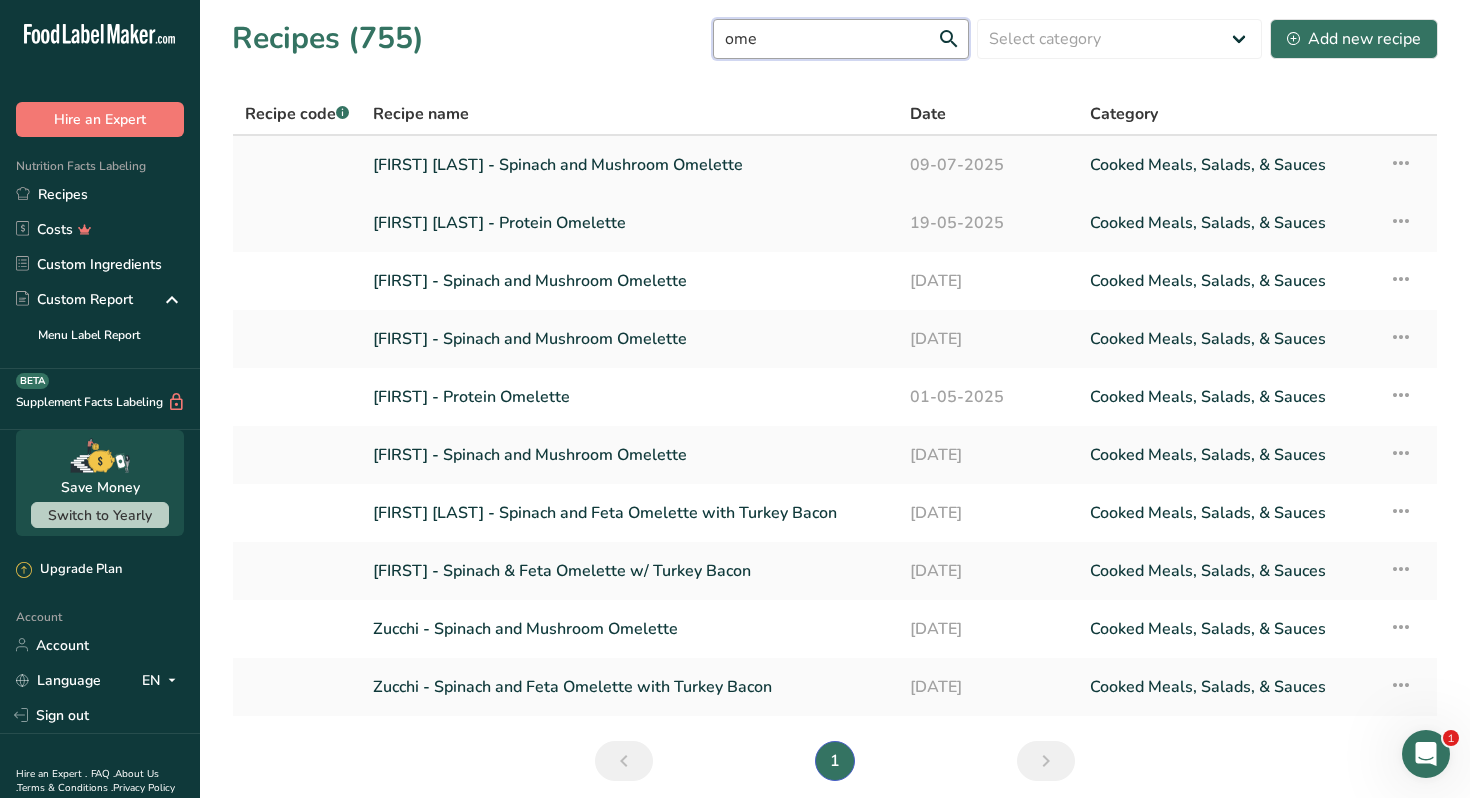 type on "ome" 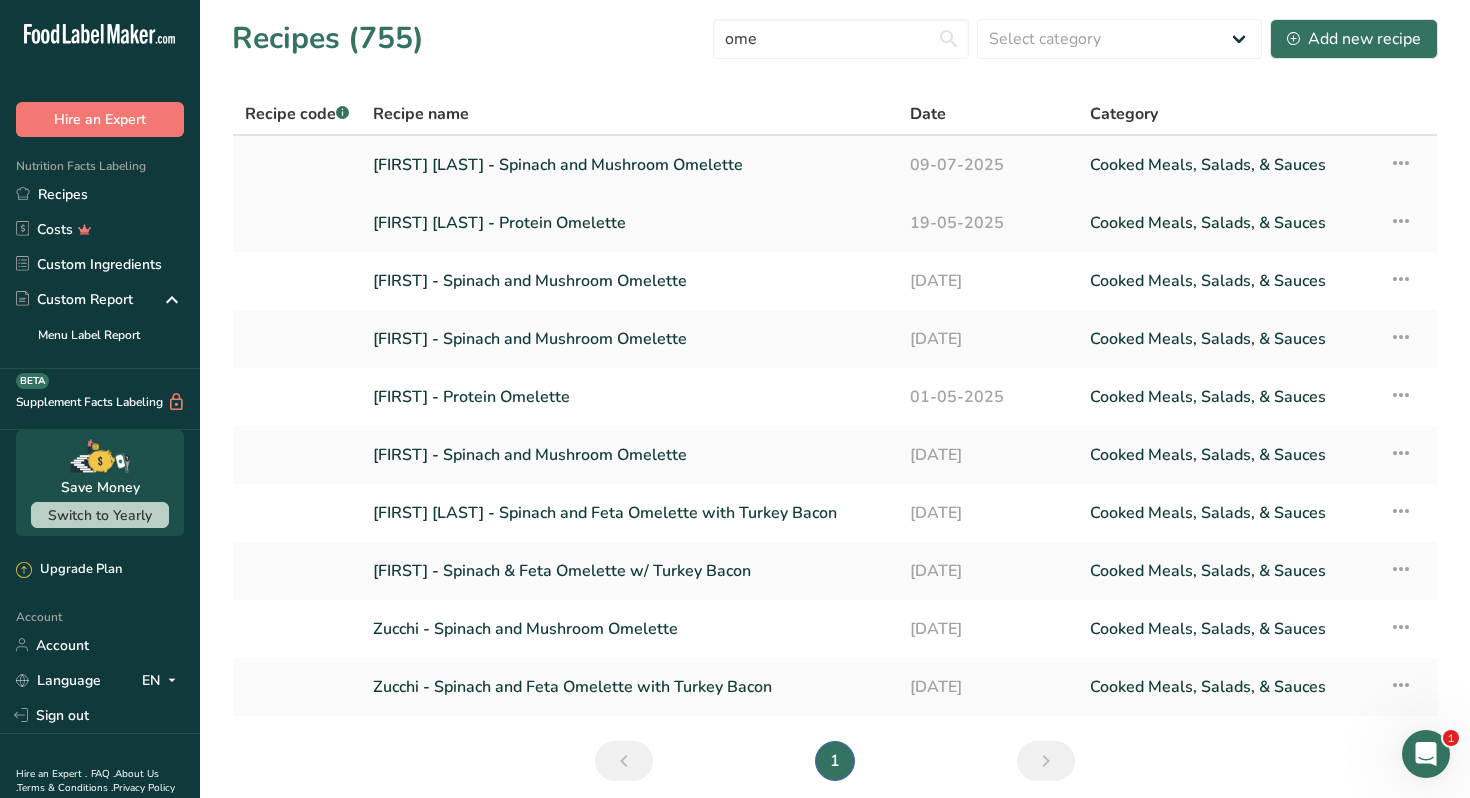 click on "Nour Awad - Spinach and Mushroom Omelette" at bounding box center [629, 165] 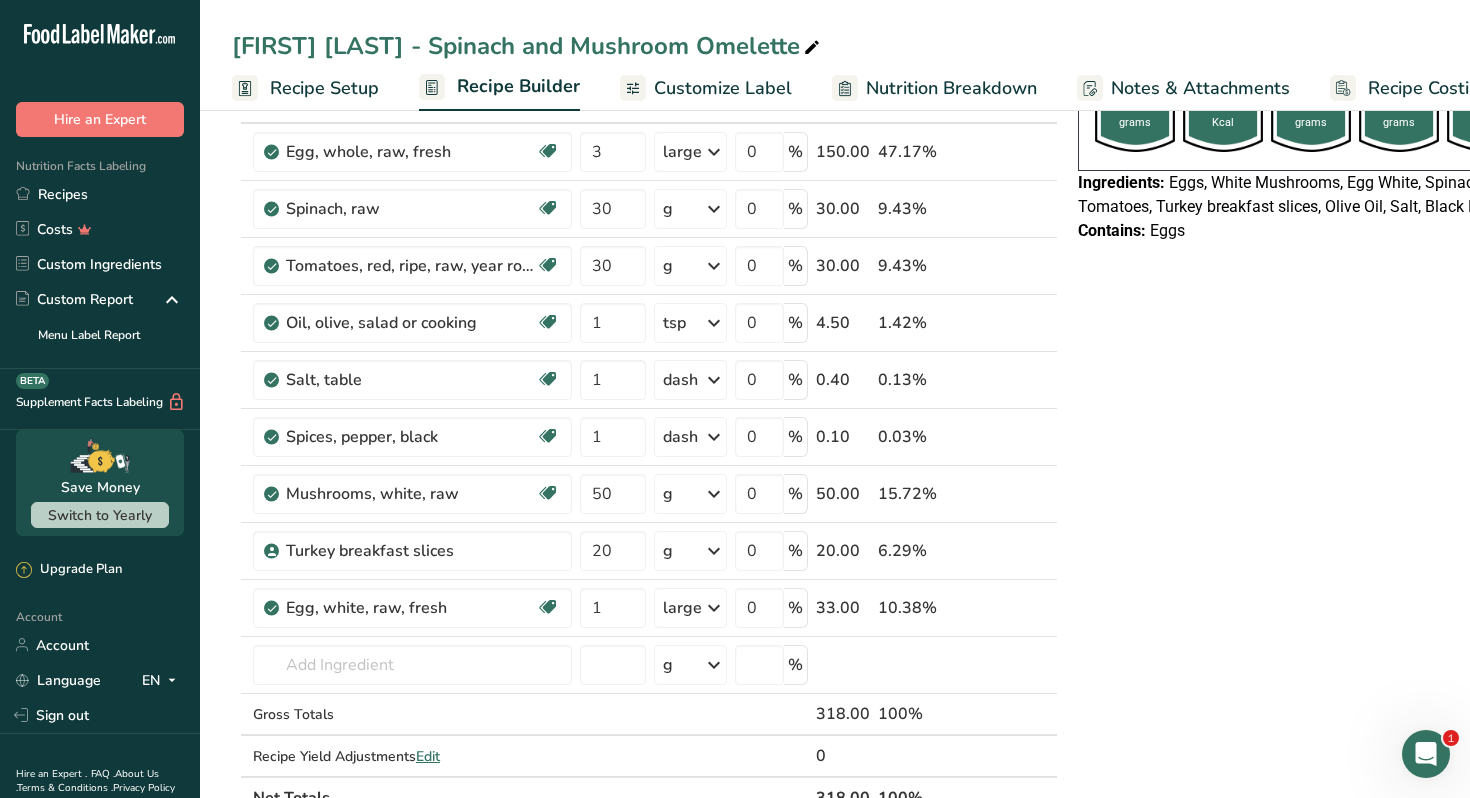 scroll, scrollTop: 0, scrollLeft: 0, axis: both 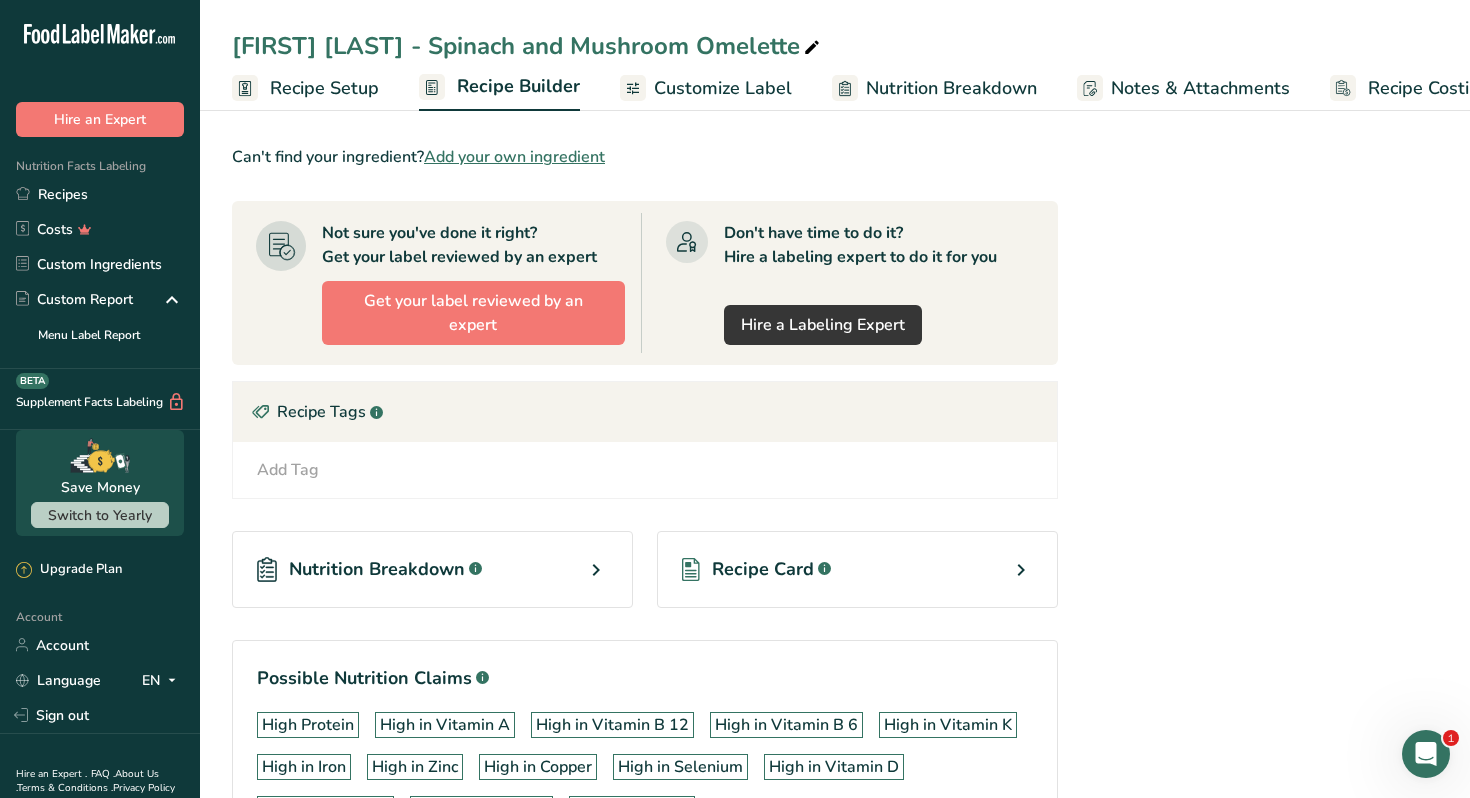 click on "Recipe Card
.a-a{fill:#347362;}.b-a{fill:#fff;}" at bounding box center (857, 569) 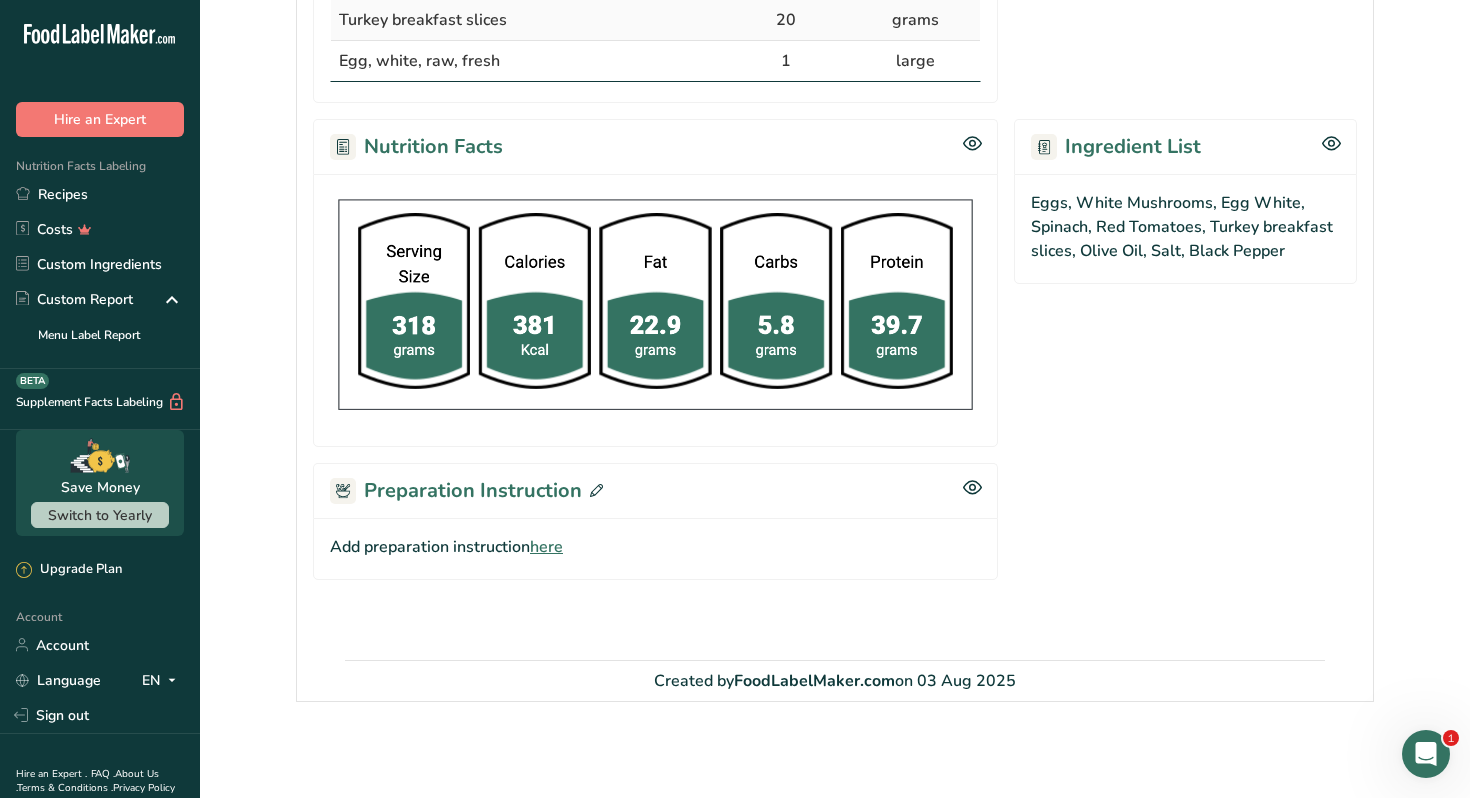scroll, scrollTop: 0, scrollLeft: 0, axis: both 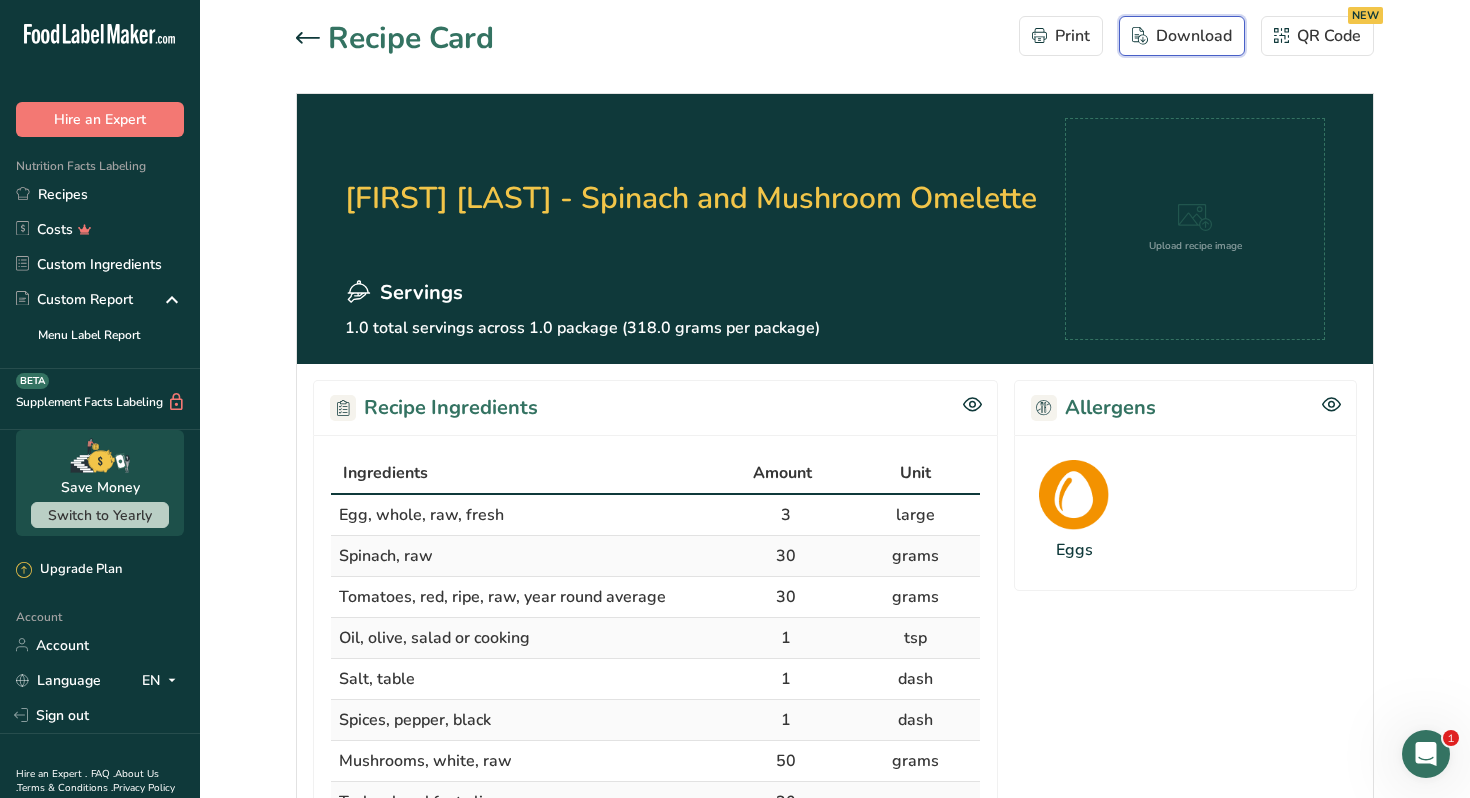 click on "Download" at bounding box center [1182, 36] 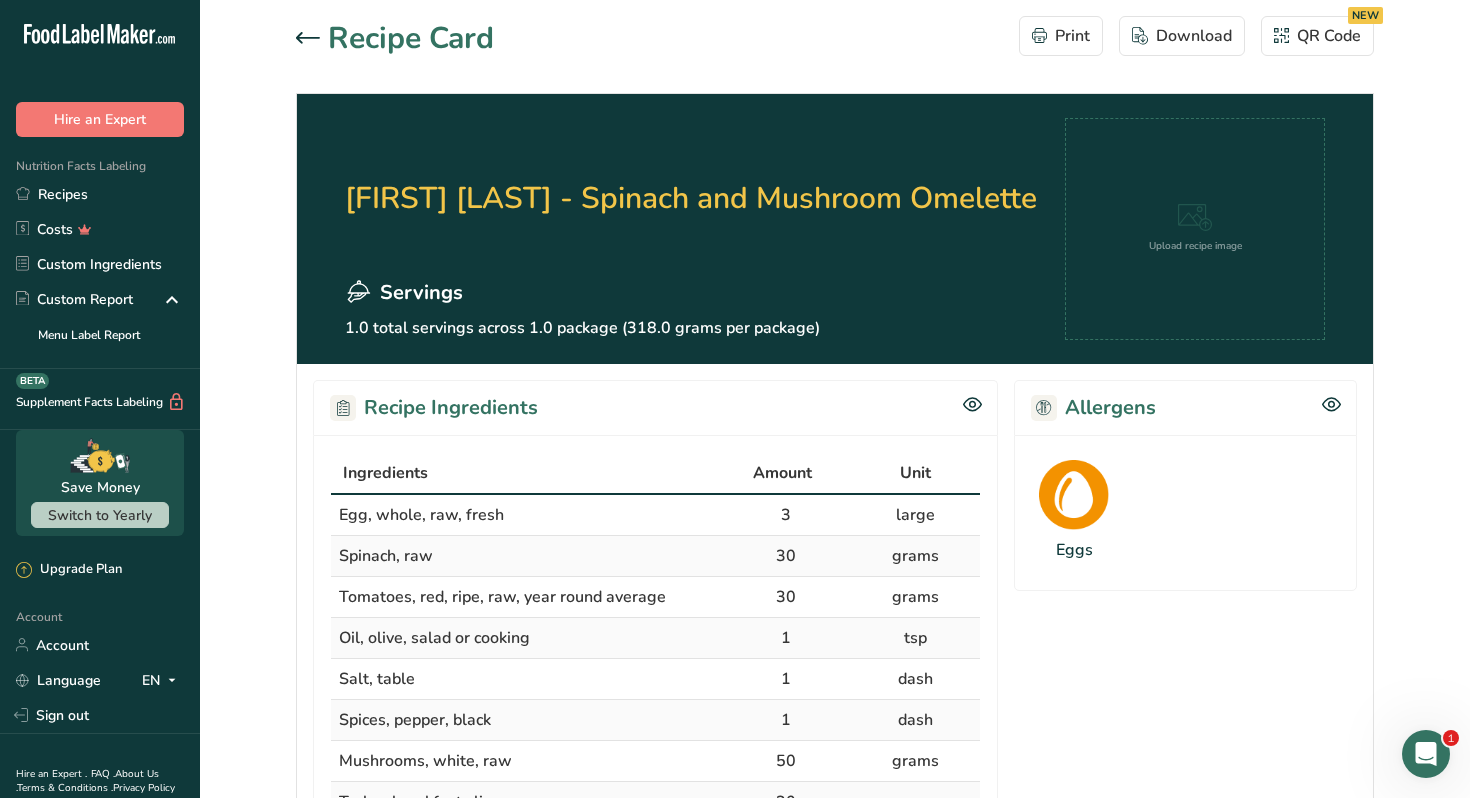 click on "Recipe Card
Print
Download
QR Code
NEW
Nour Awad - Spinach and Mushroom Omelette
Servings
1.0
total servings across
1.0 package
(318.0 grams per package)
Upload recipe image
Recipe Ingredients
Ingredients   Amount   Unit
Egg, whole, raw, fresh
3
large
Spinach, raw
30
grams
Tomatoes, red, ripe, raw, year round average
30
grams
1" at bounding box center (835, 758) 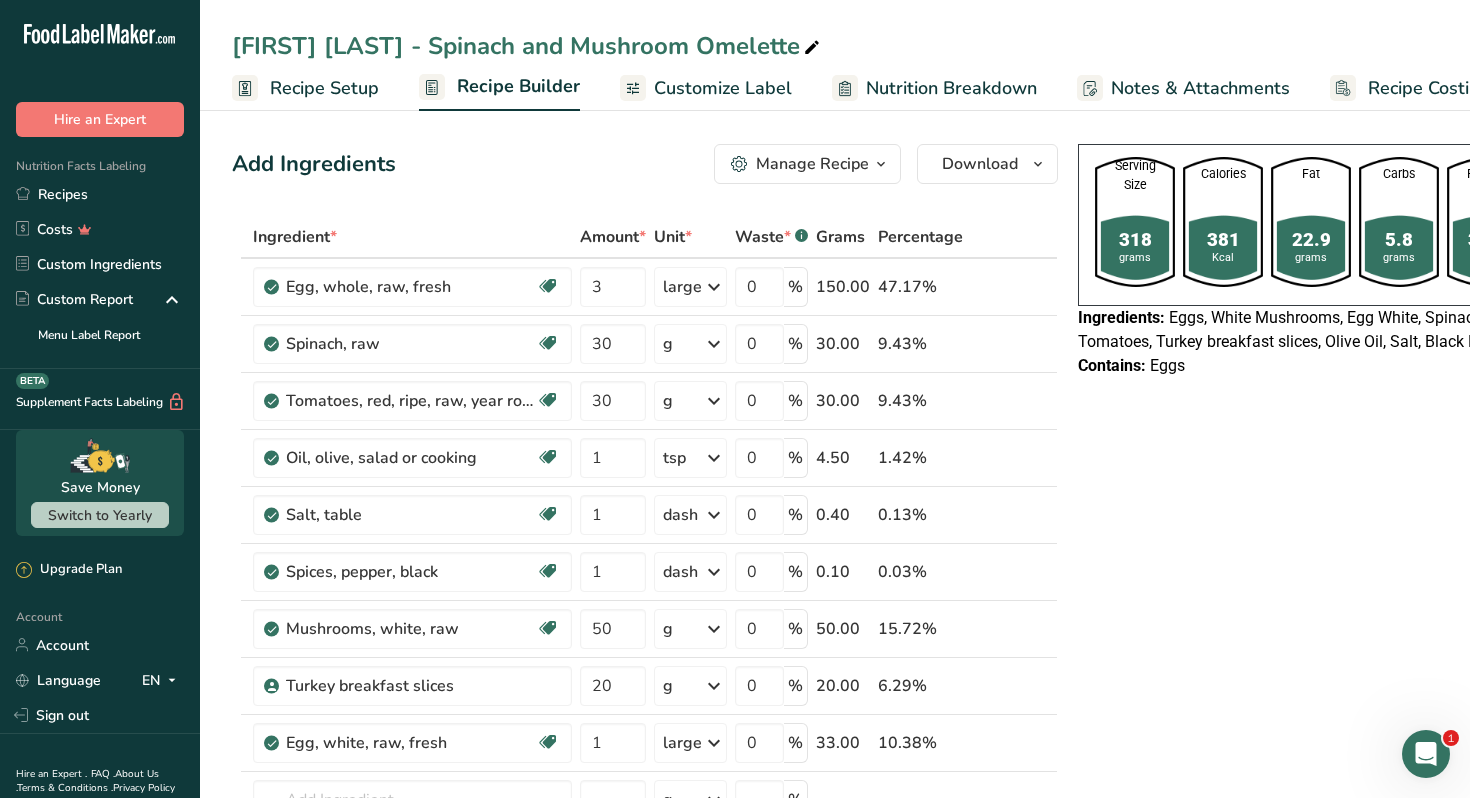 click on "Customize Label" at bounding box center [723, 88] 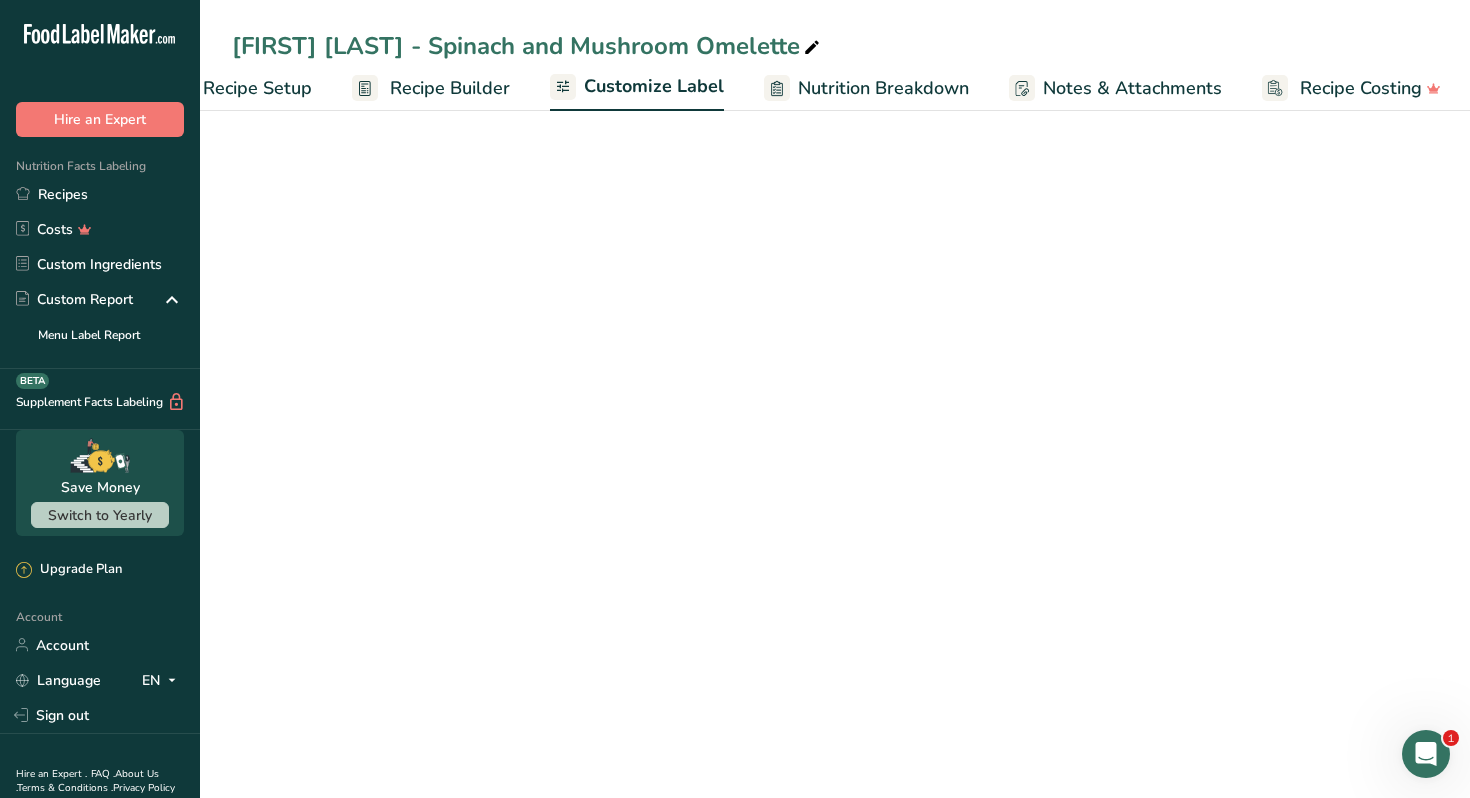 scroll, scrollTop: 0, scrollLeft: 70, axis: horizontal 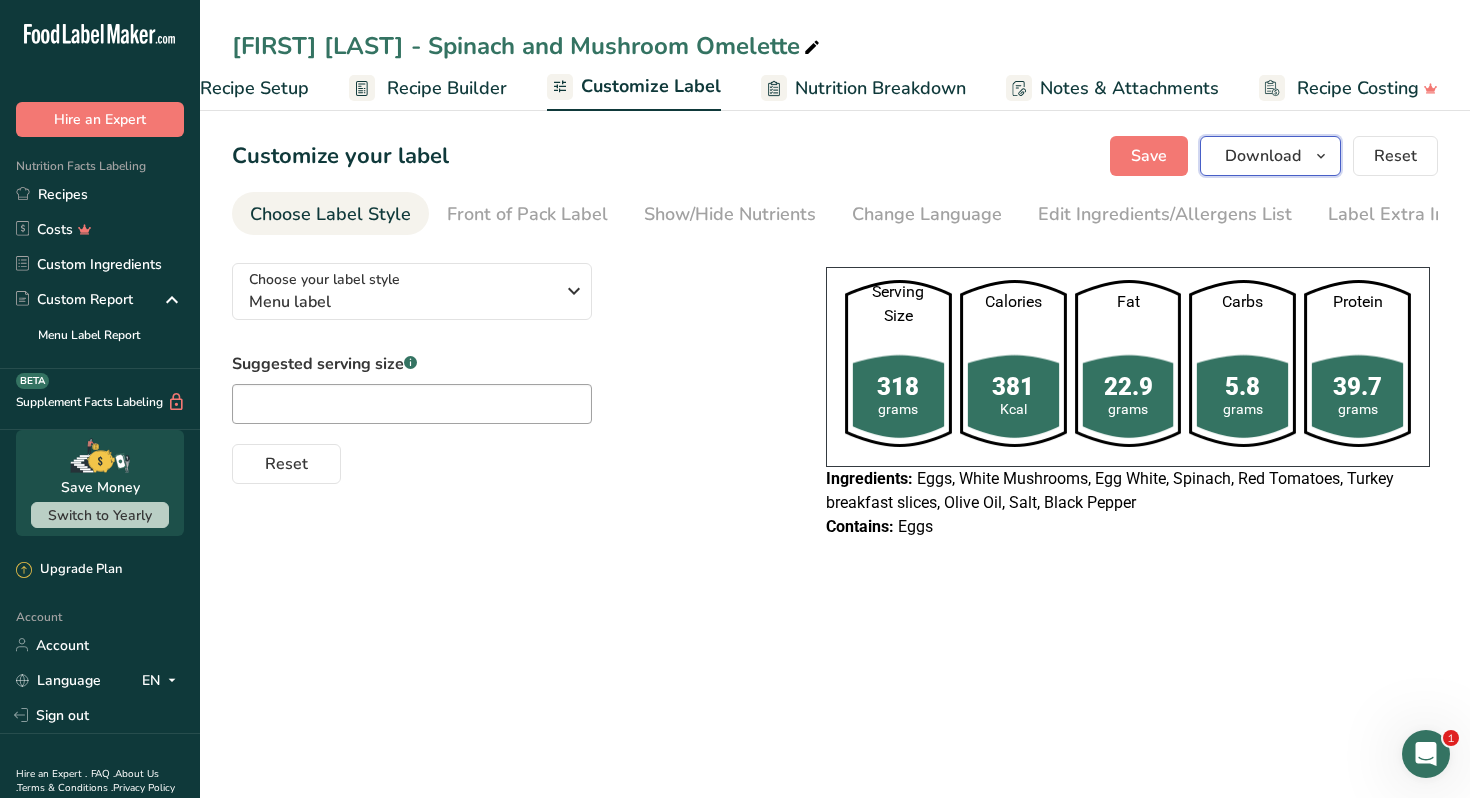 click on "Download" at bounding box center (1270, 156) 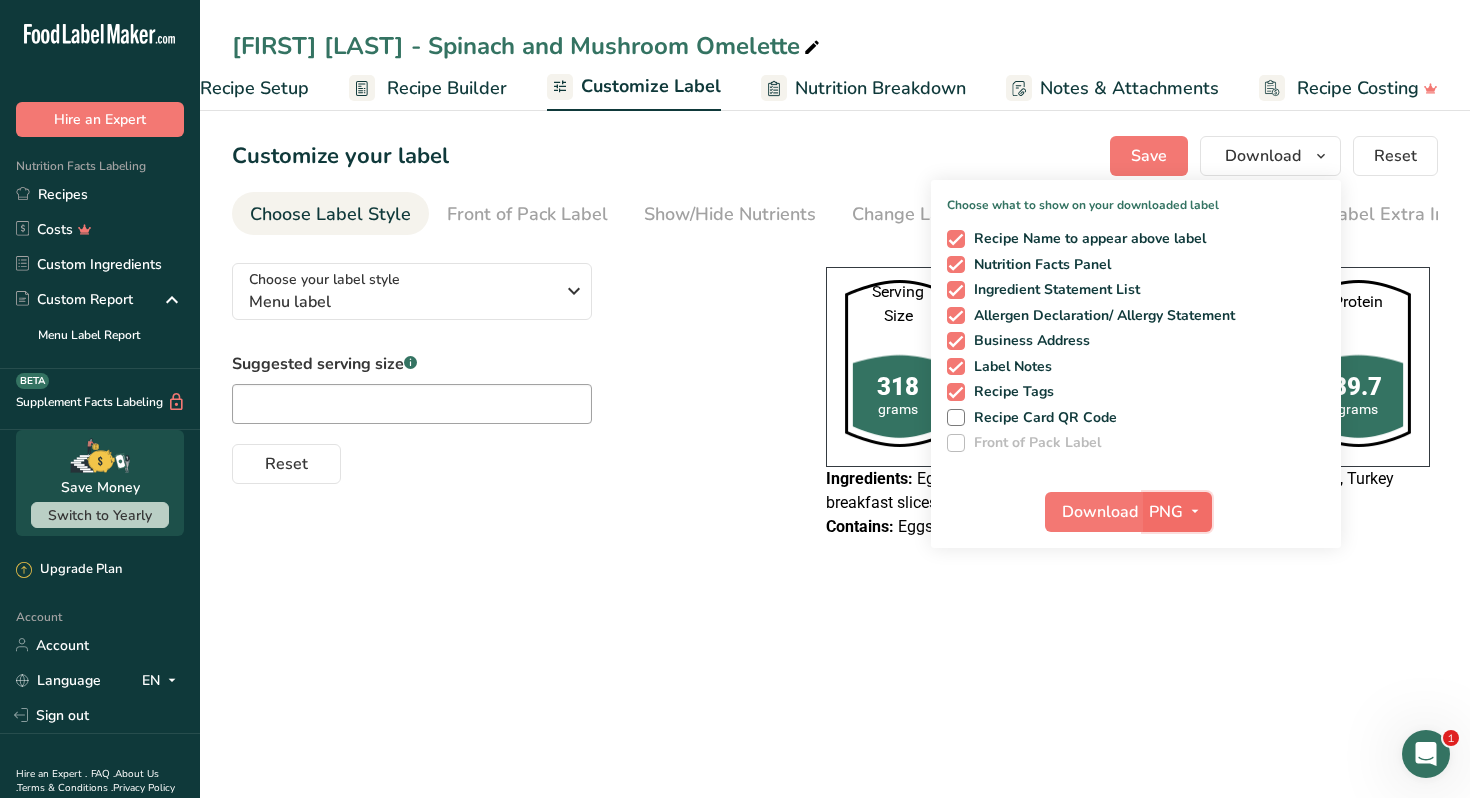 click at bounding box center (1195, 512) 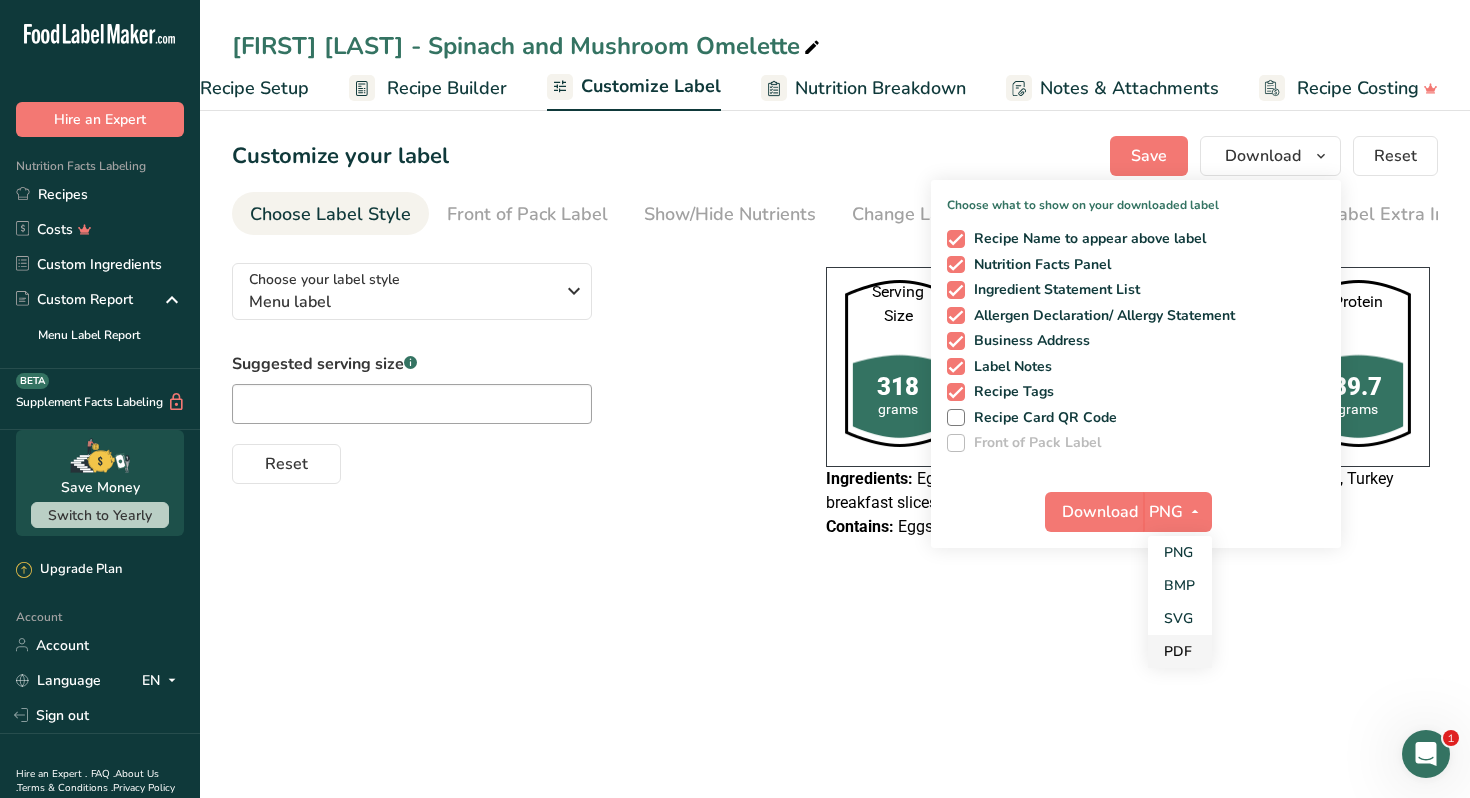 click on "PDF" at bounding box center (1180, 651) 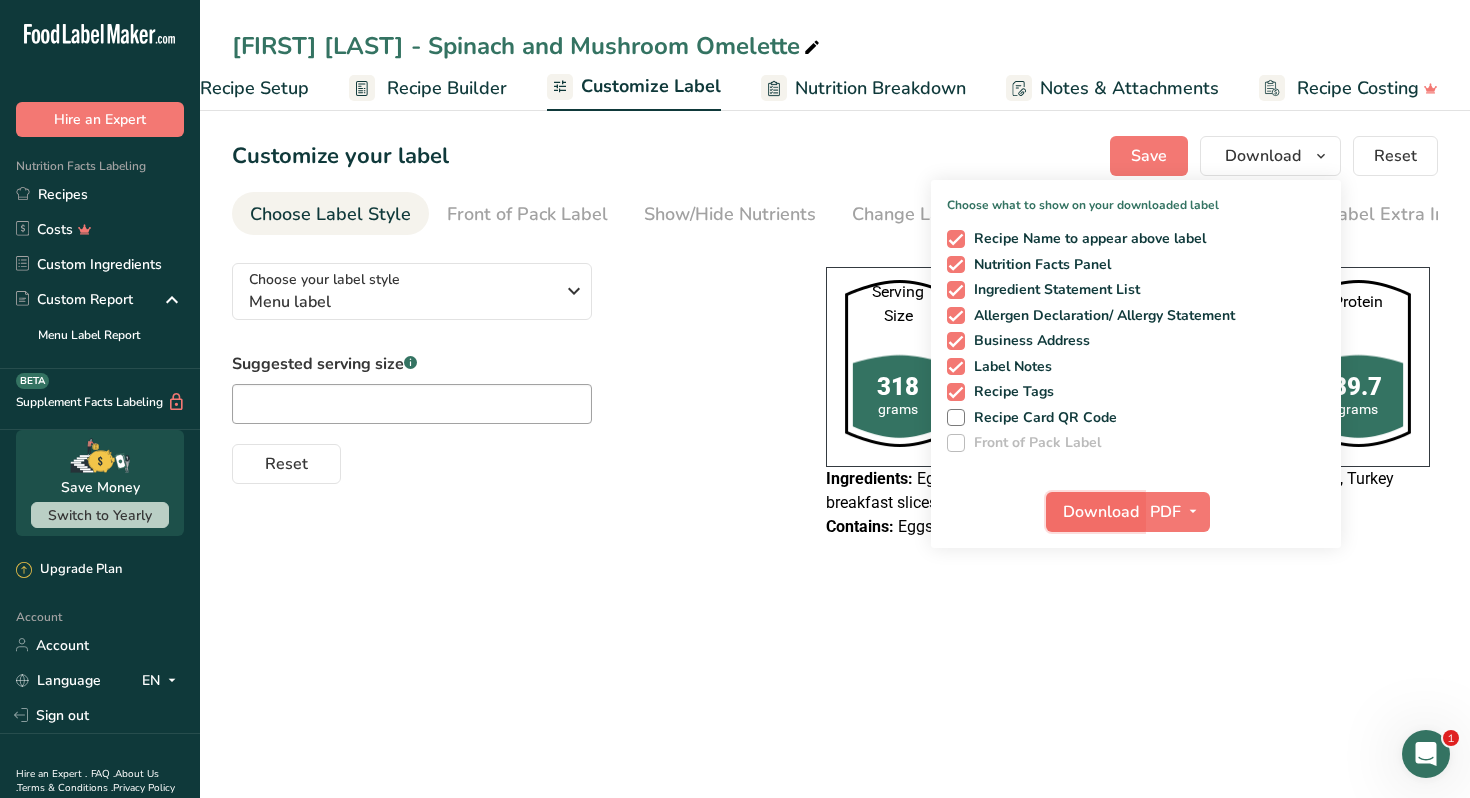 click on "Download" at bounding box center [1101, 512] 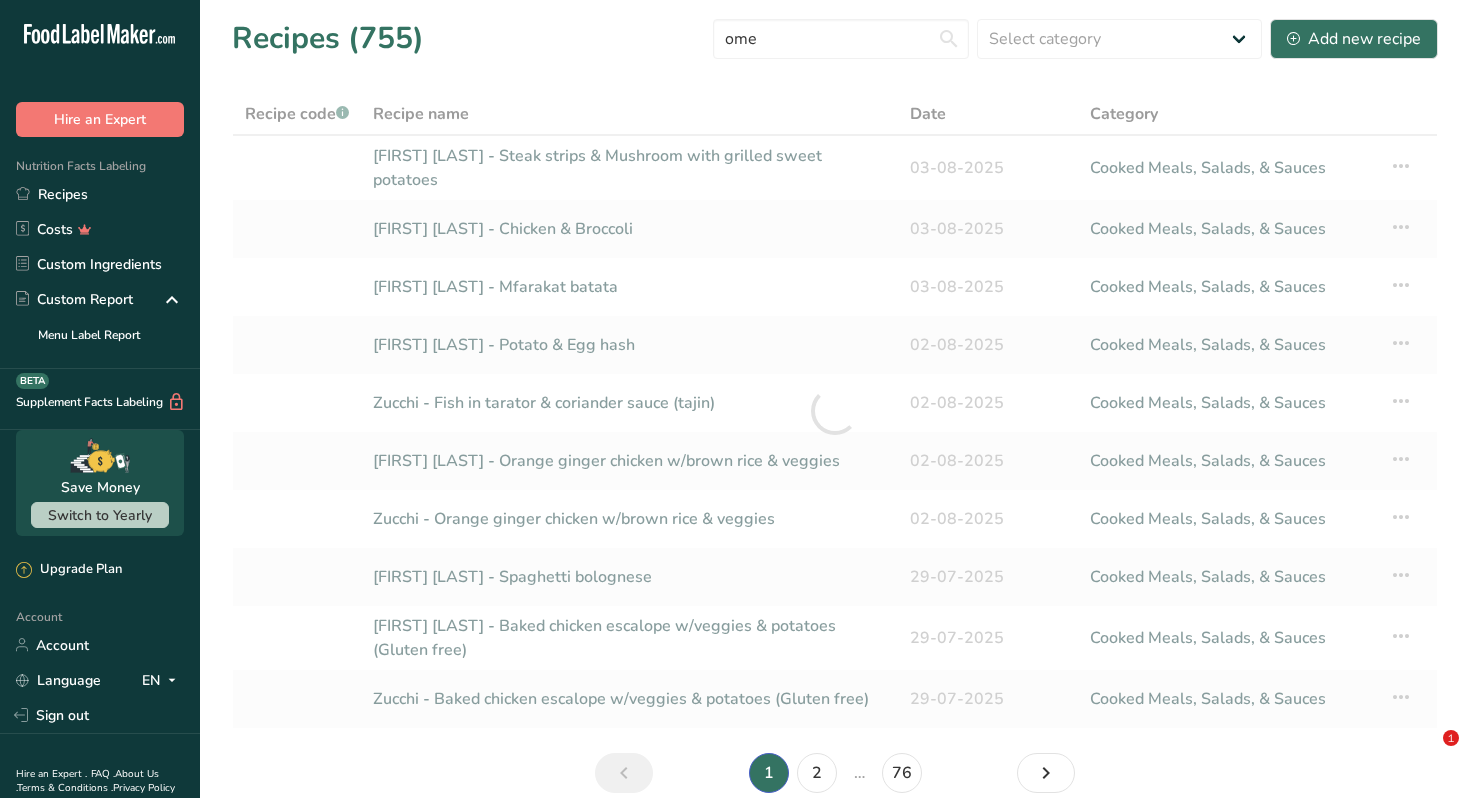 scroll, scrollTop: 0, scrollLeft: 0, axis: both 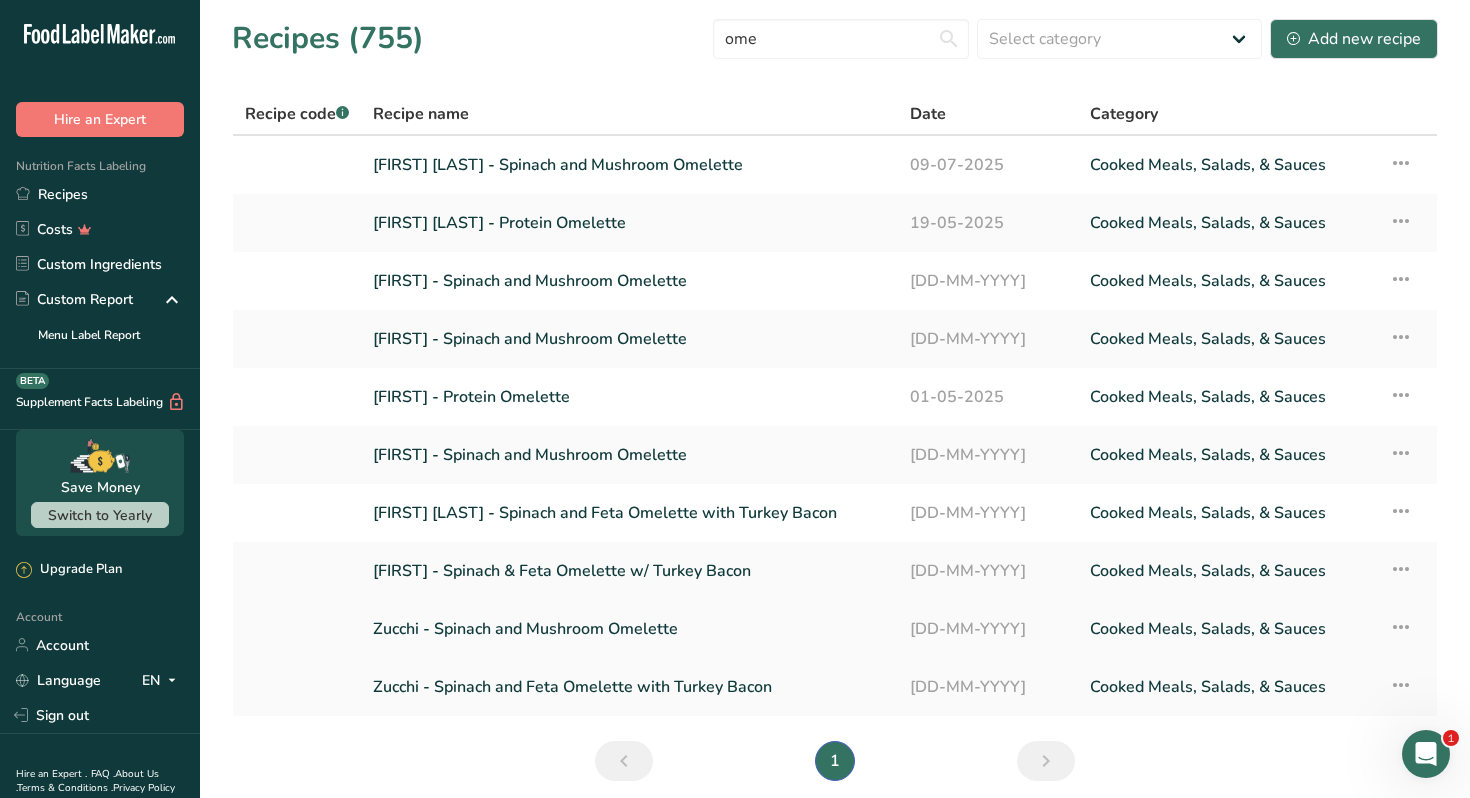 type on "ome" 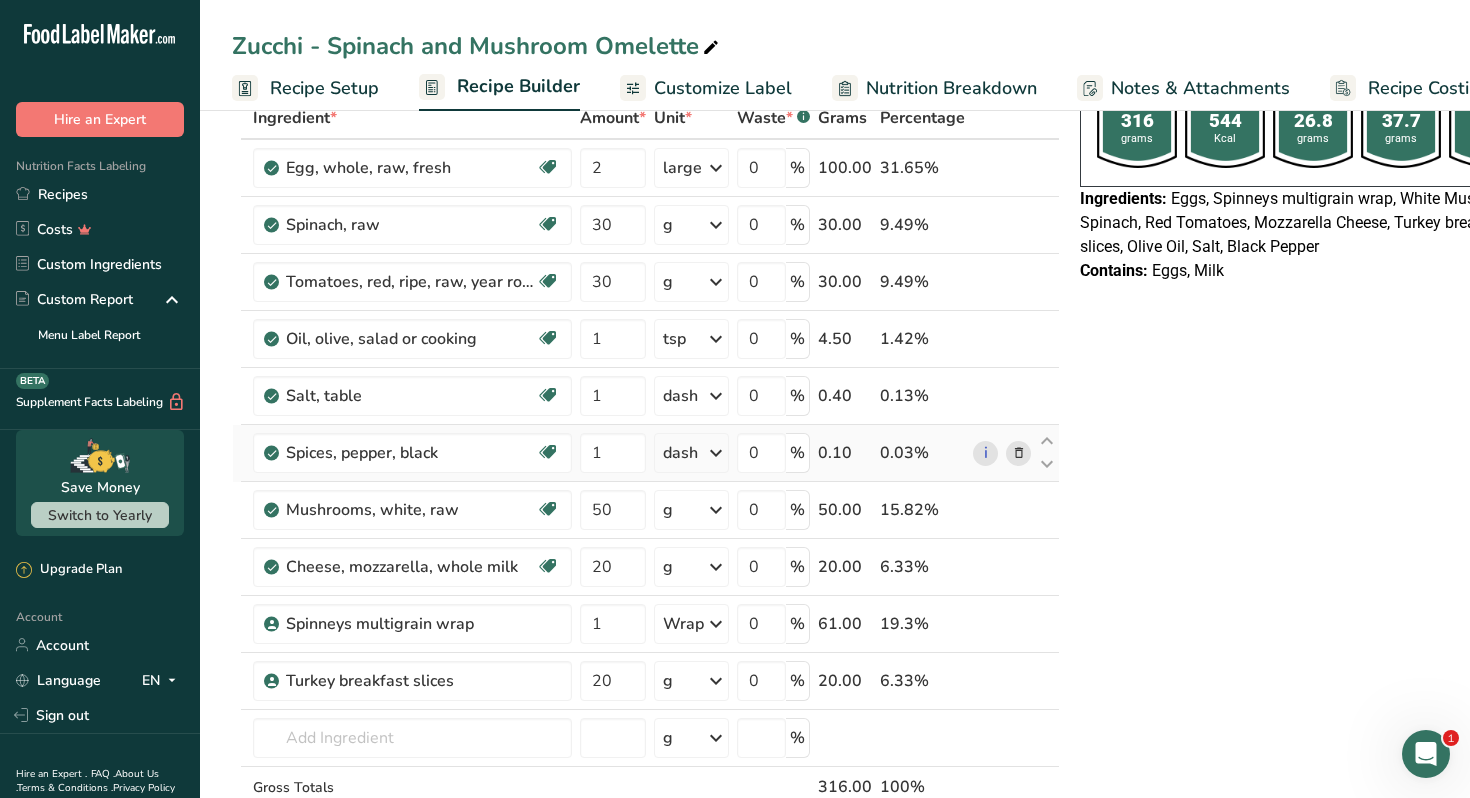 scroll, scrollTop: 125, scrollLeft: 0, axis: vertical 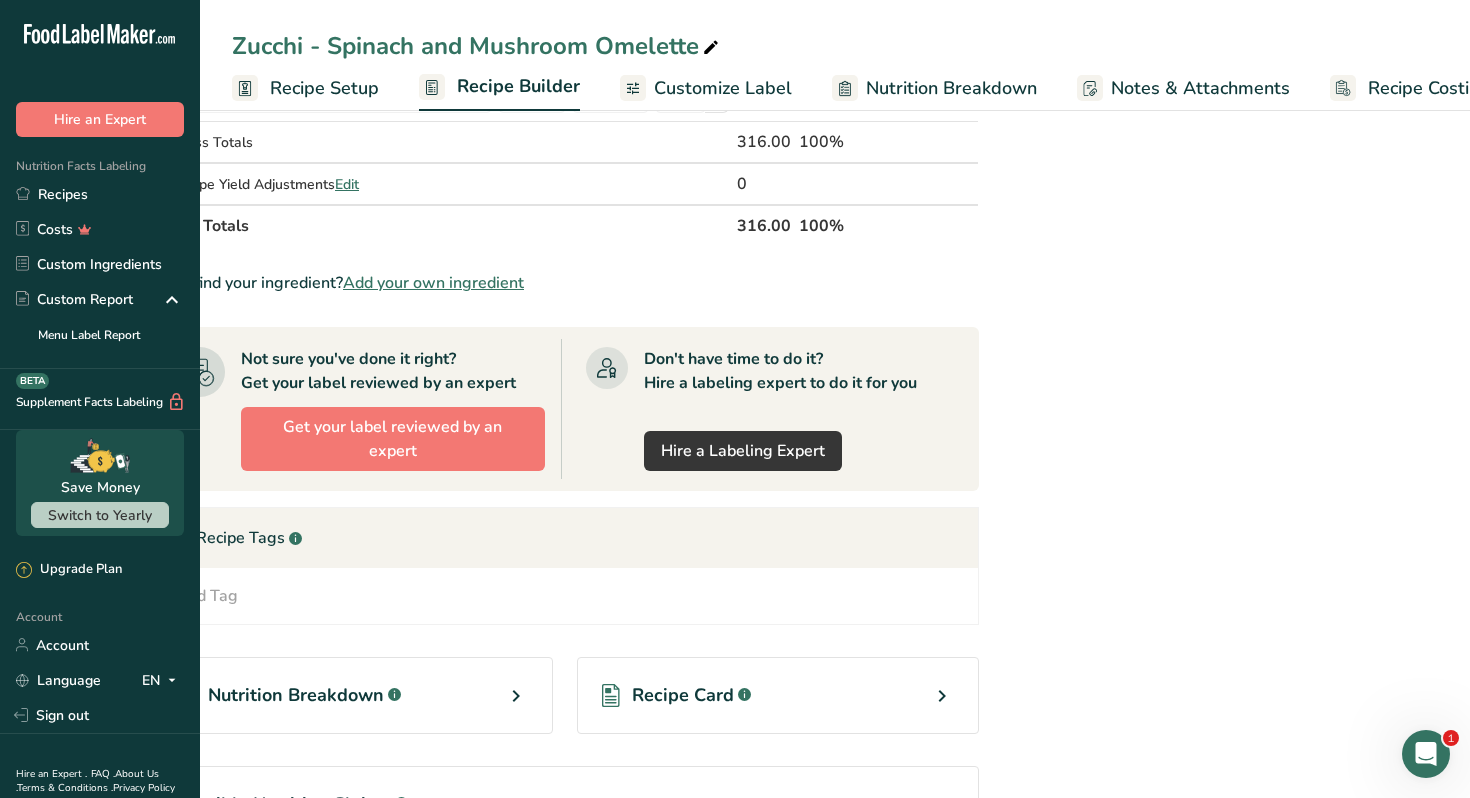 click on "Recipe Card
.a-a{fill:#347362;}.b-a{fill:#fff;}" at bounding box center (778, 695) 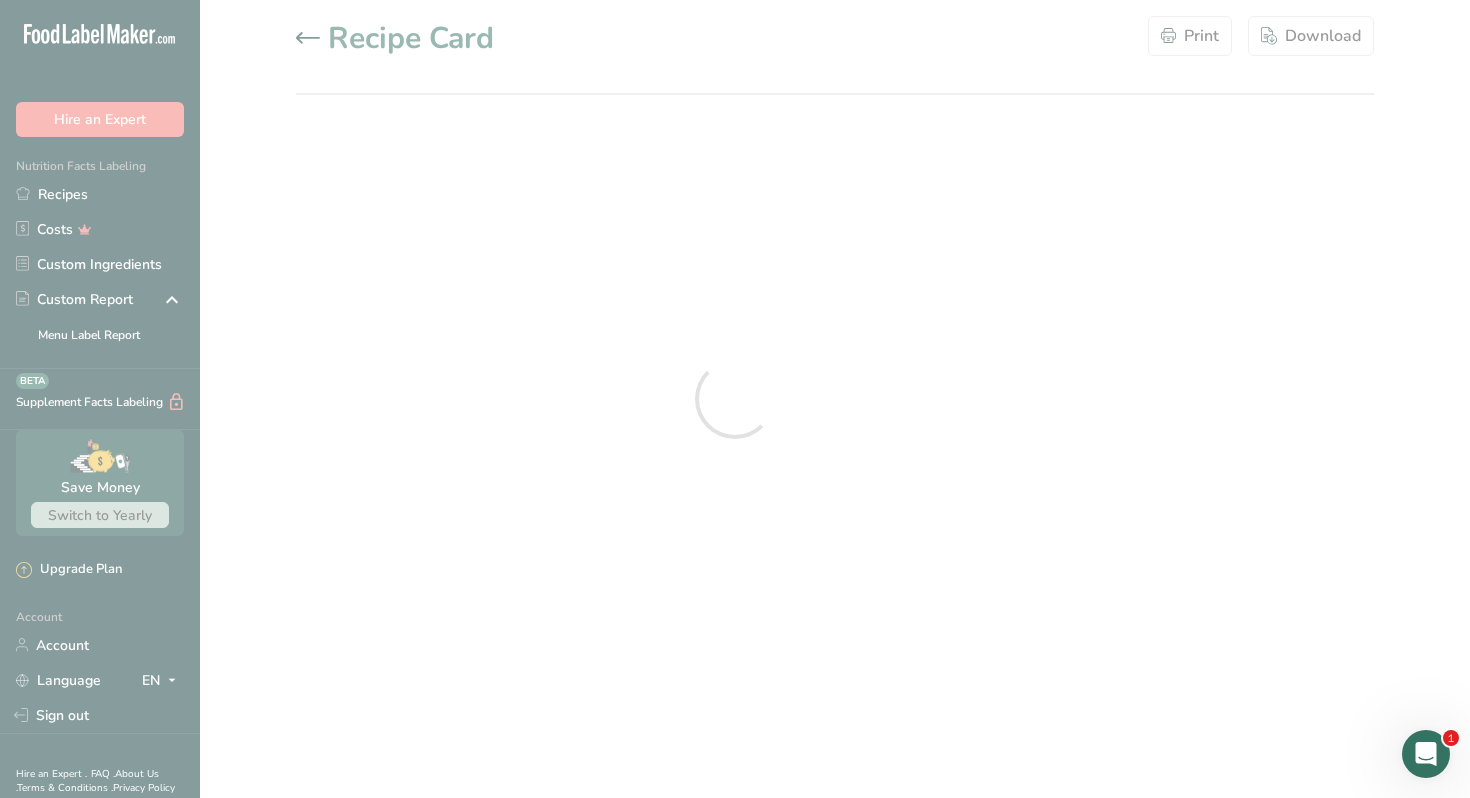 scroll, scrollTop: 0, scrollLeft: 0, axis: both 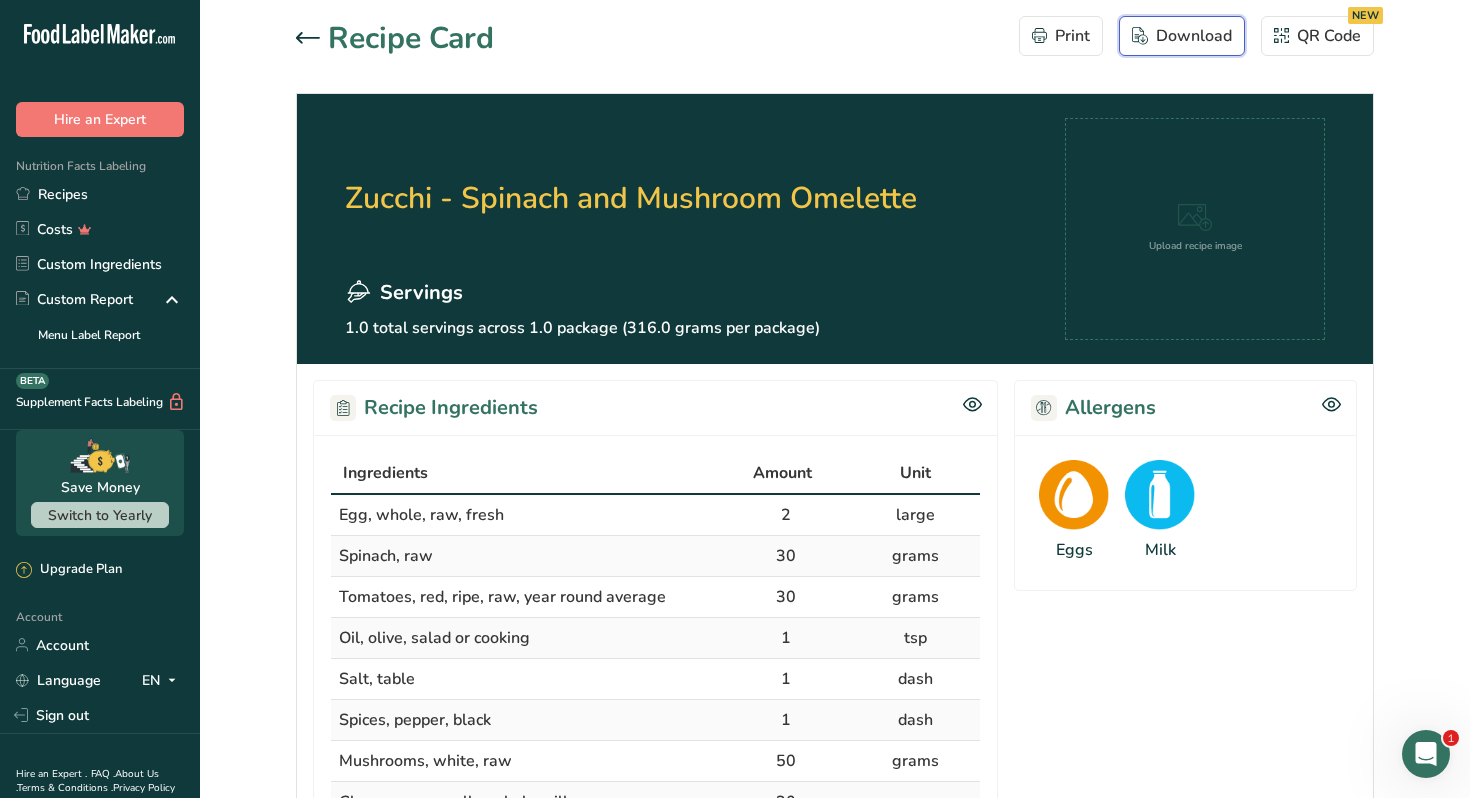 click on "Download" at bounding box center [1182, 36] 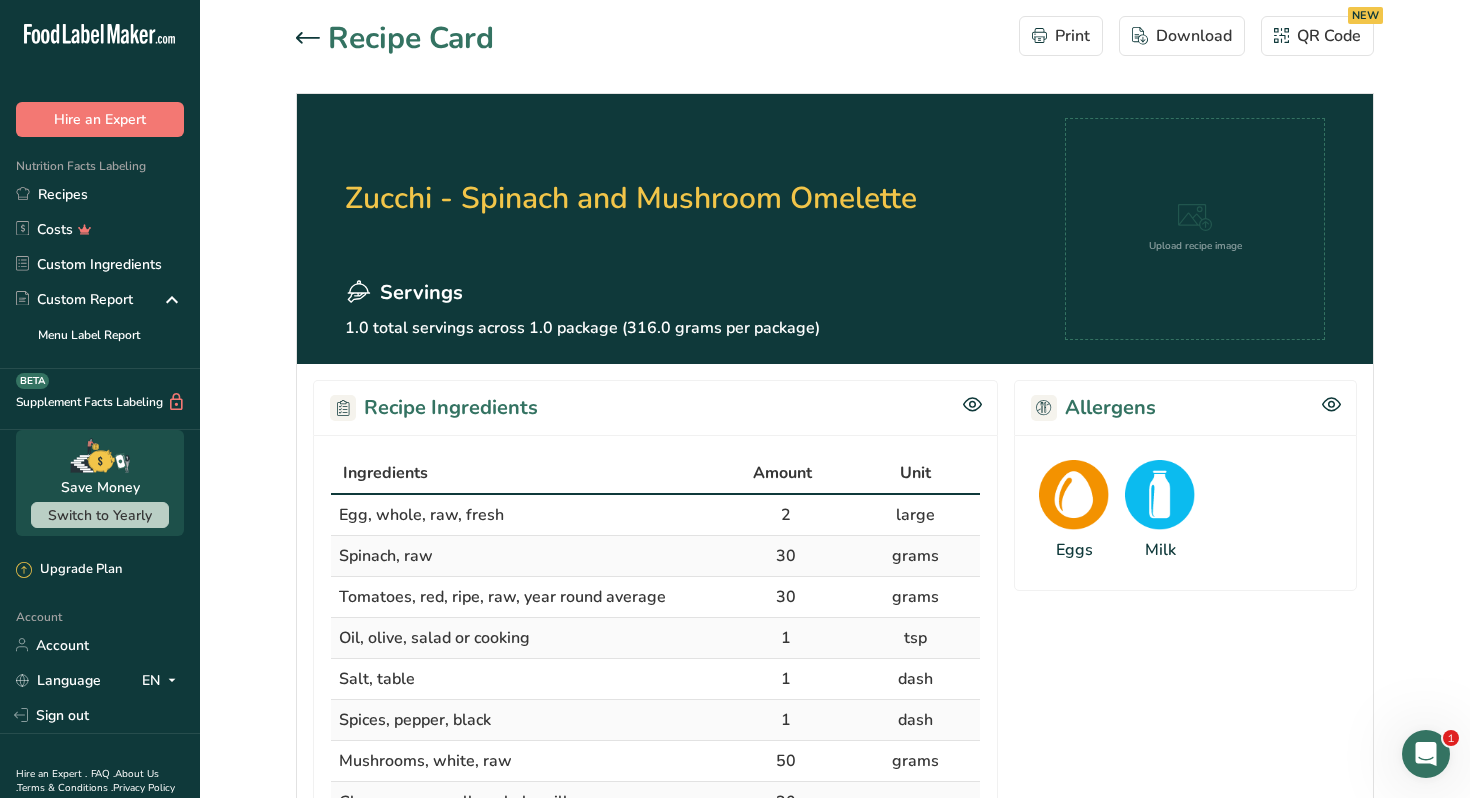 click on "[BRAND] - Spinach and Mushroom Omelette
Servings
1.0
total servings across
1.0 package
(316.0 grams per package)
Upload recipe image" at bounding box center [835, 229] 